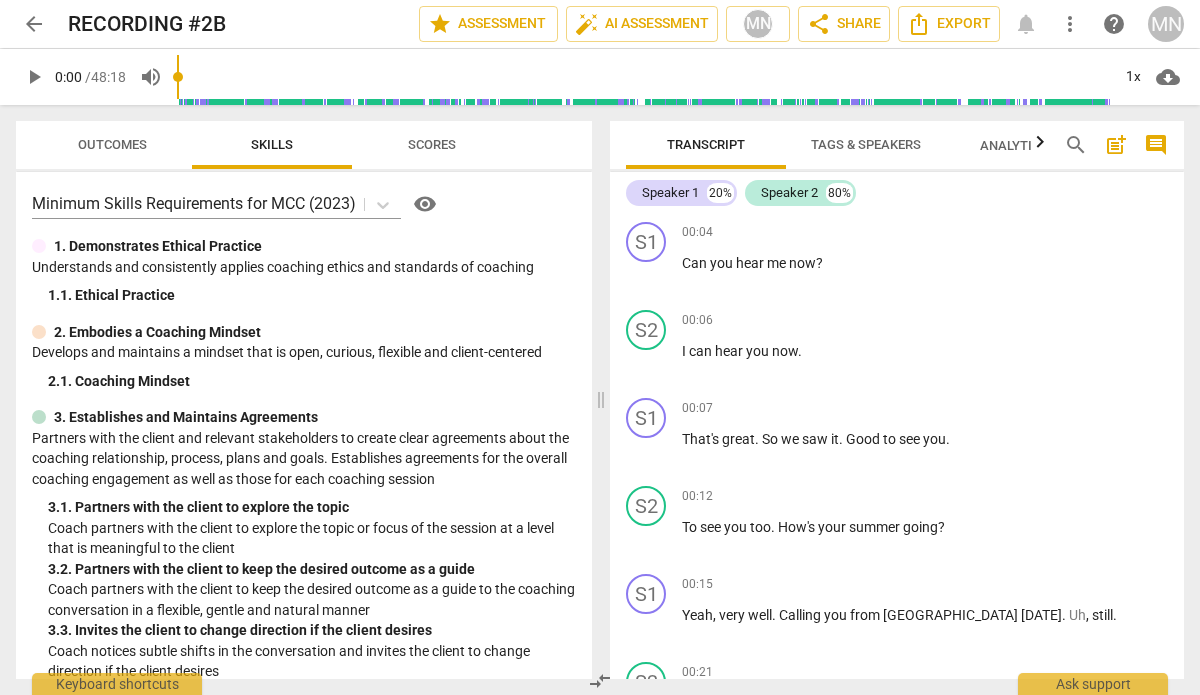 scroll, scrollTop: 0, scrollLeft: 0, axis: both 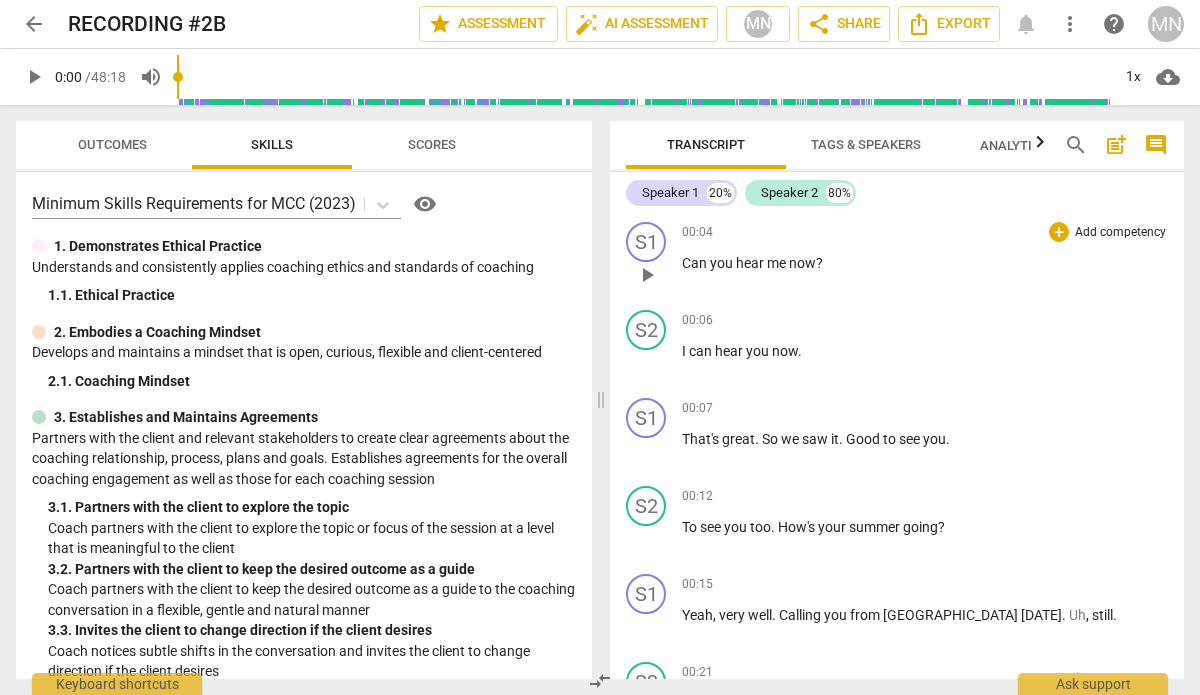 click on "play_arrow" at bounding box center [647, 275] 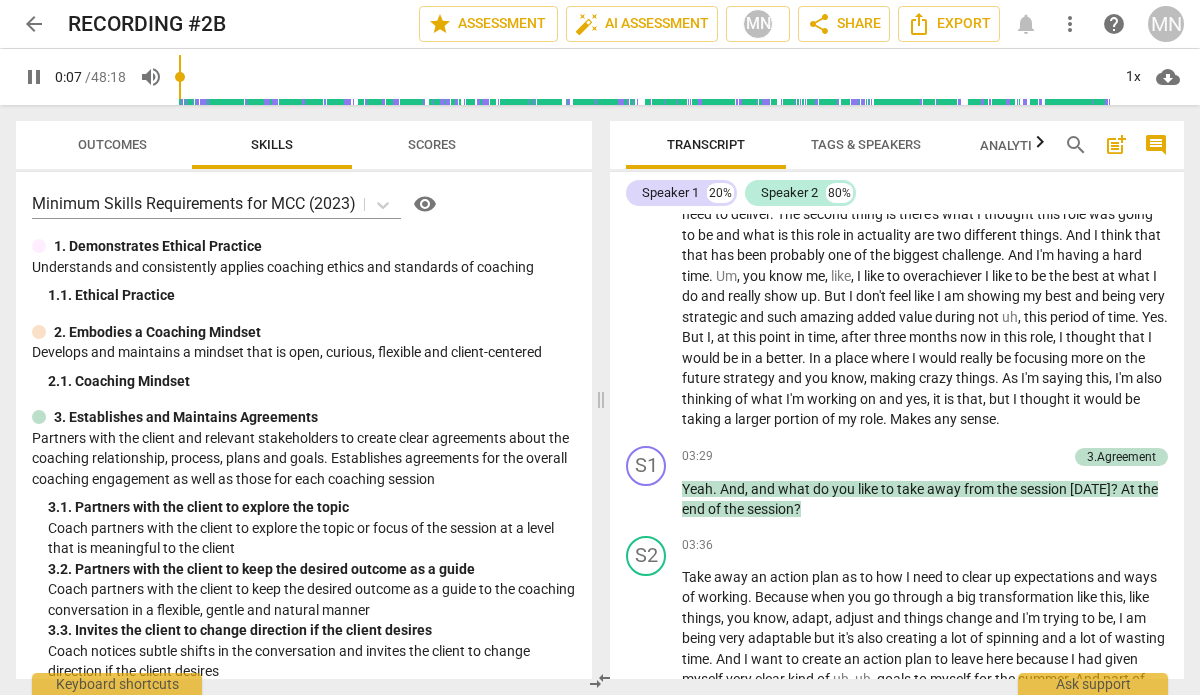 scroll, scrollTop: 1798, scrollLeft: 0, axis: vertical 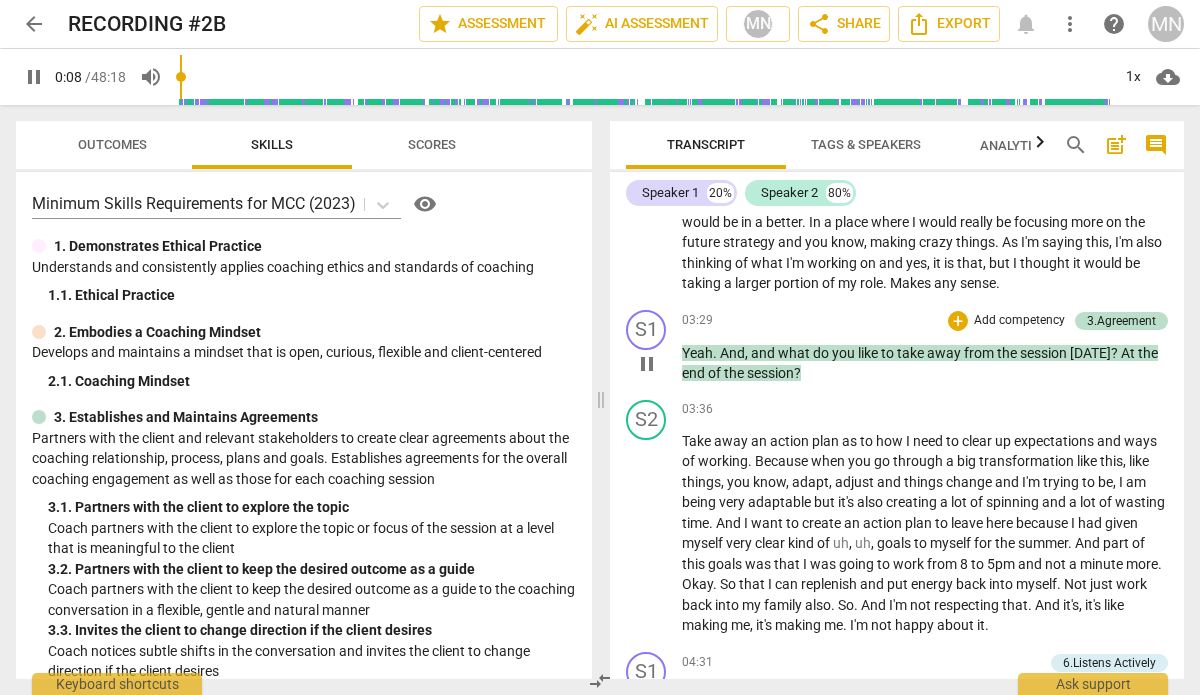click on "pause" at bounding box center (647, 364) 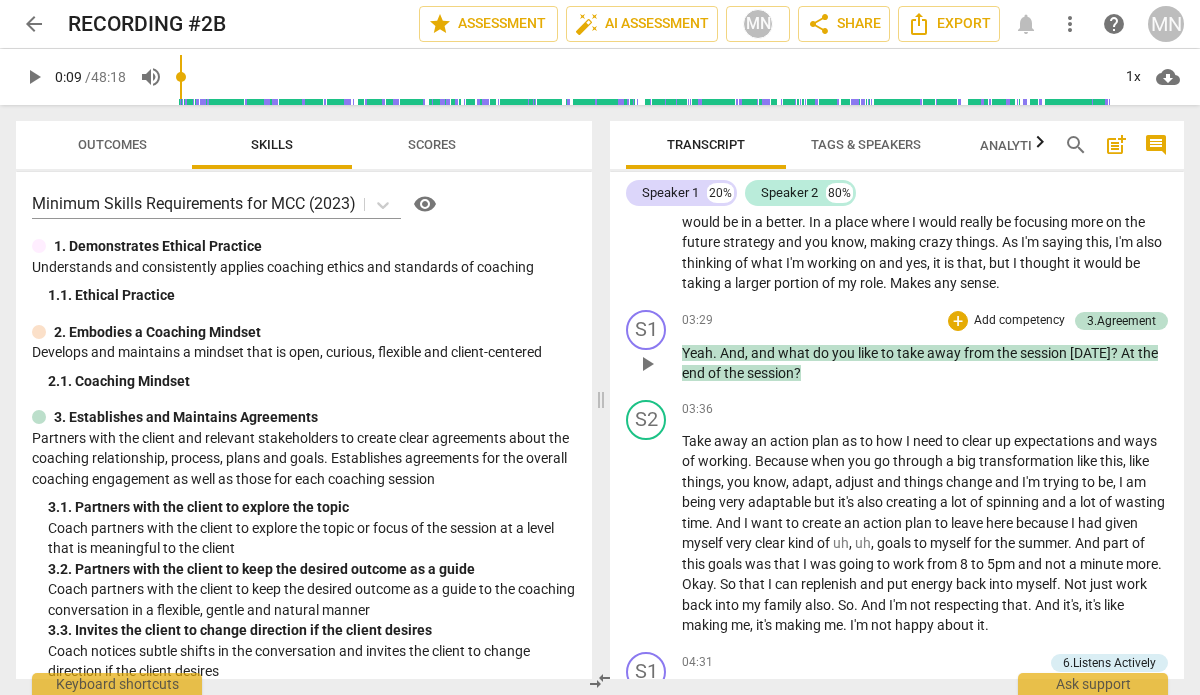click on "play_arrow" at bounding box center [647, 364] 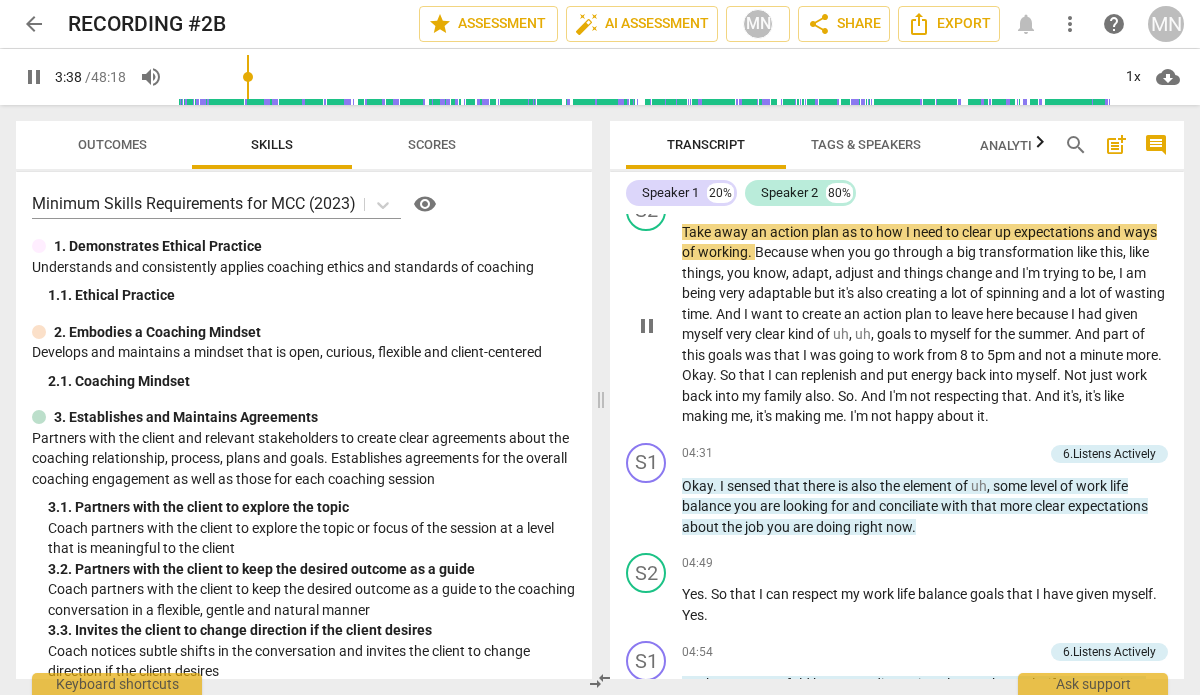 scroll, scrollTop: 2152, scrollLeft: 0, axis: vertical 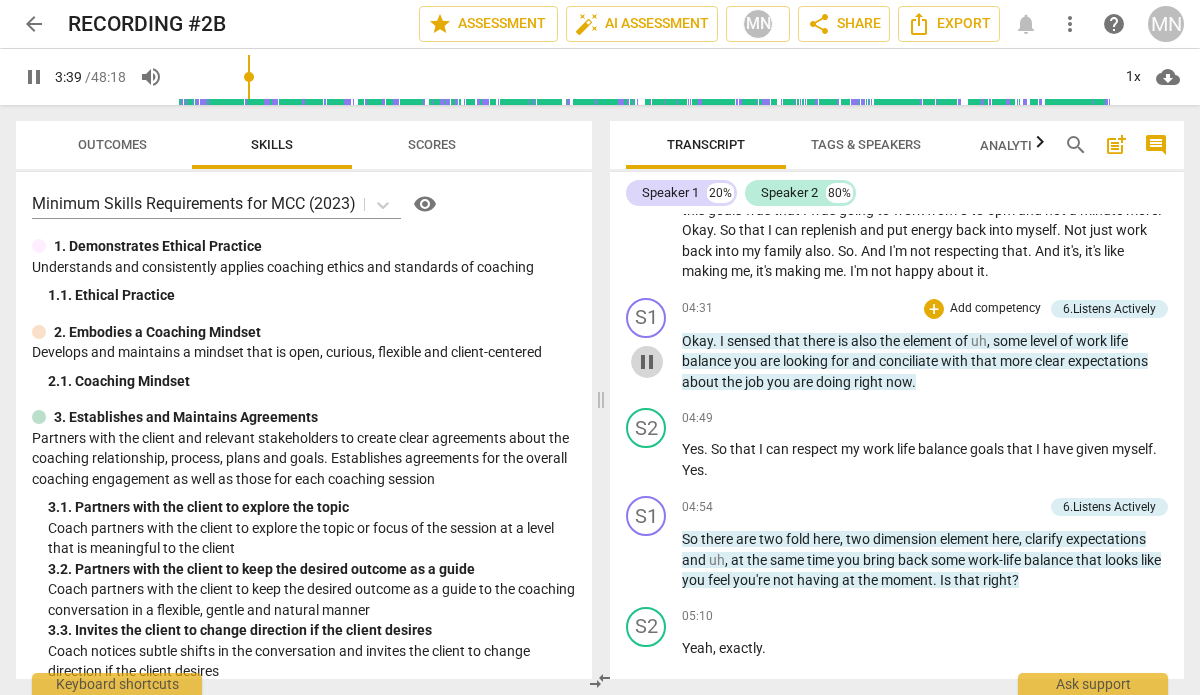 click on "pause" at bounding box center (647, 362) 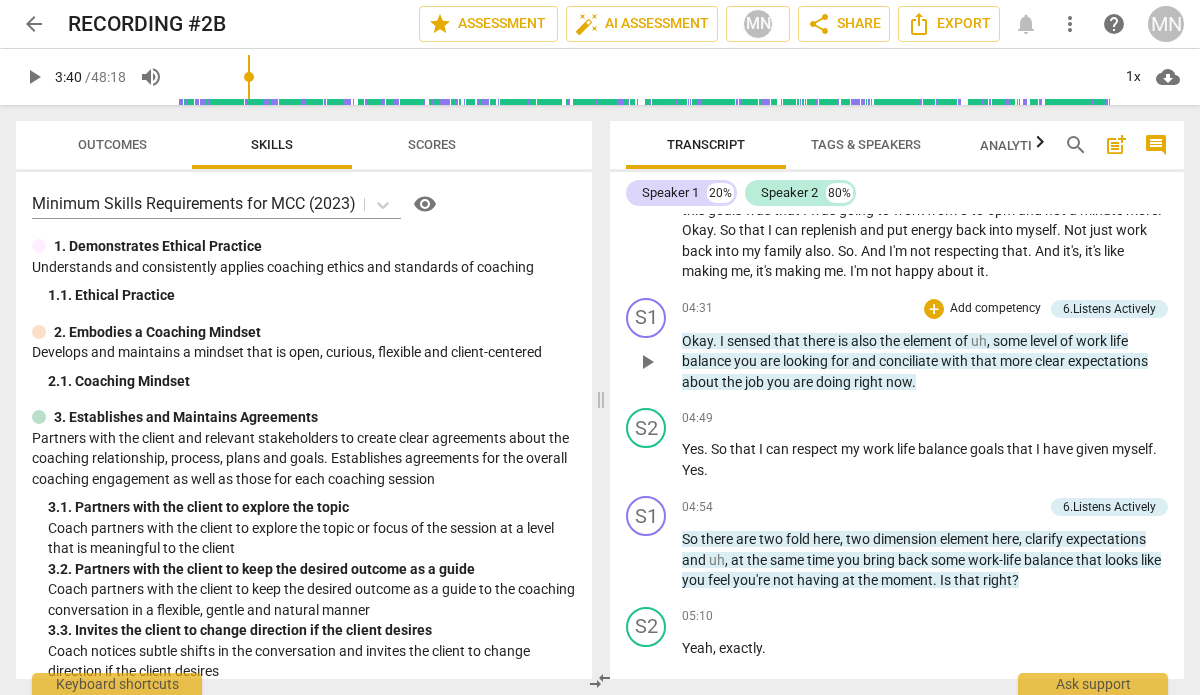 click on "play_arrow" at bounding box center (647, 362) 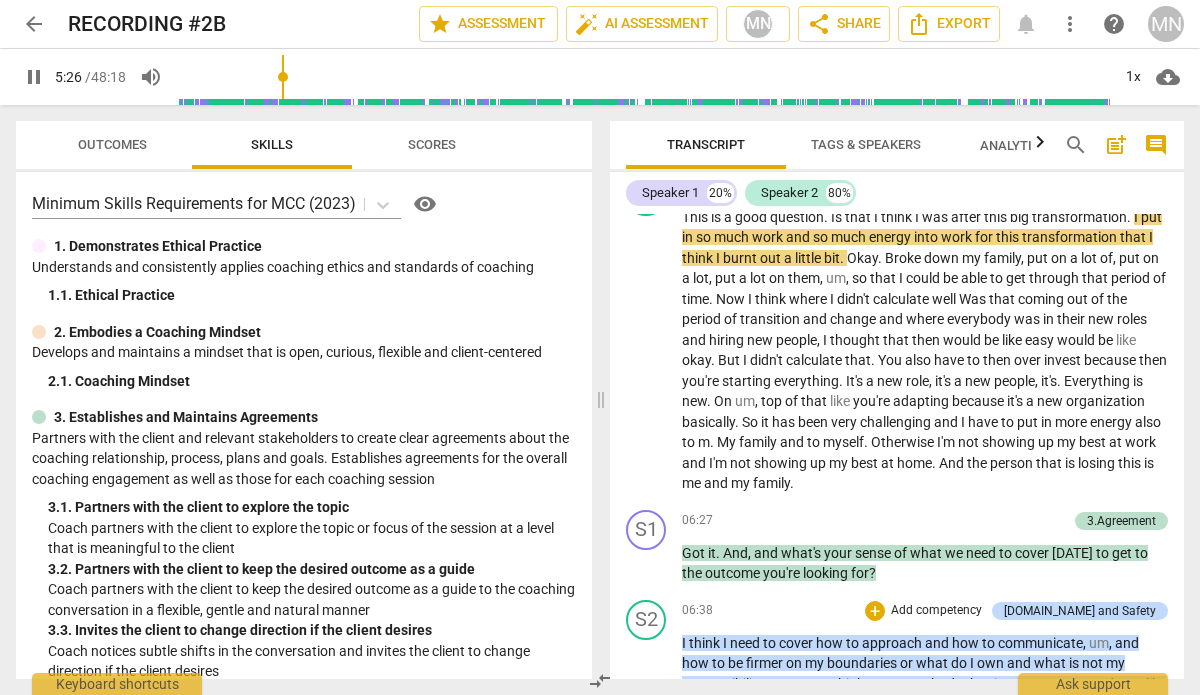 scroll, scrollTop: 2814, scrollLeft: 0, axis: vertical 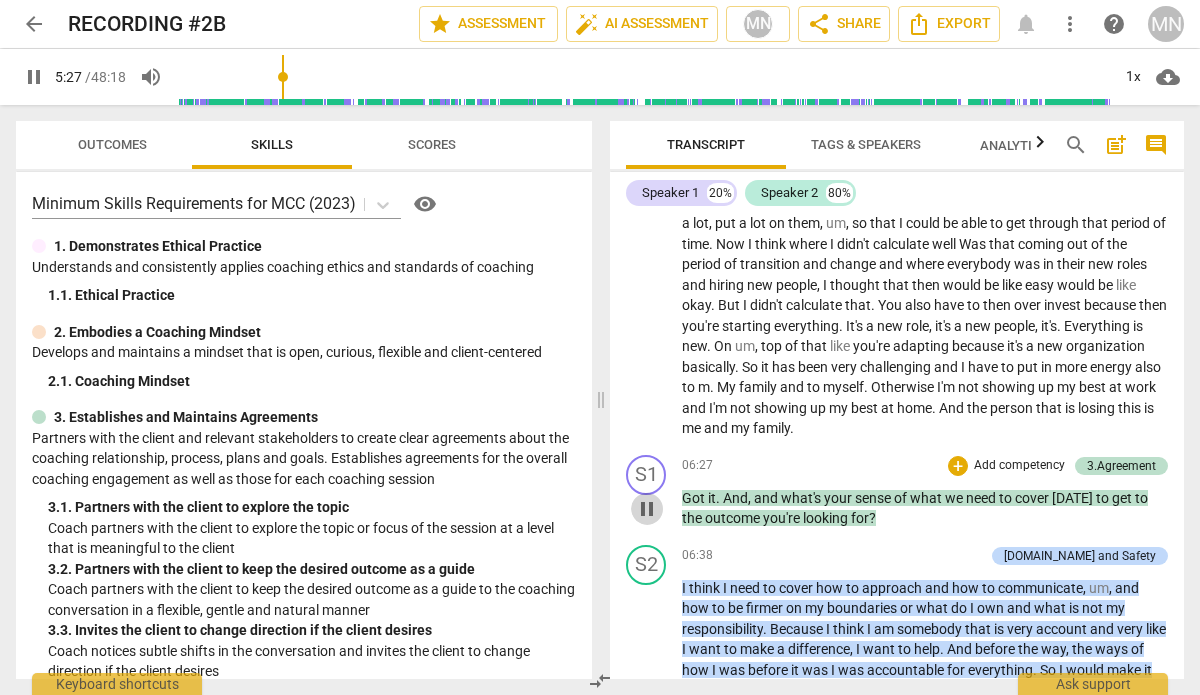 click on "pause" at bounding box center (647, 509) 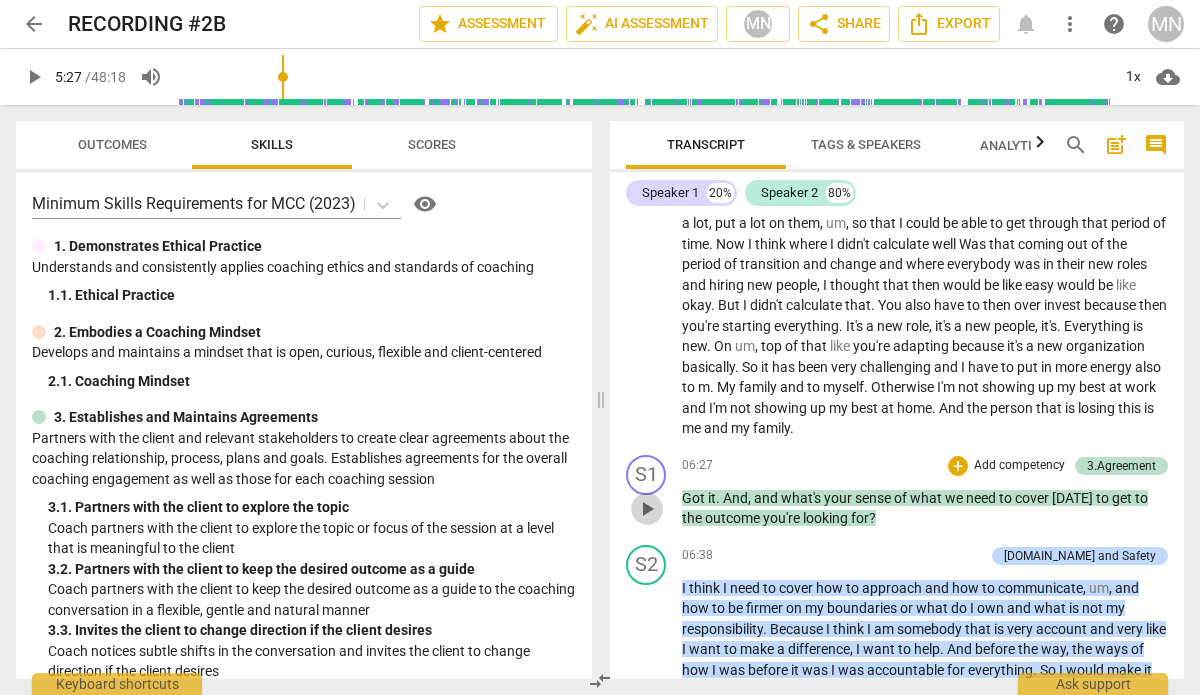 click on "play_arrow" at bounding box center (647, 509) 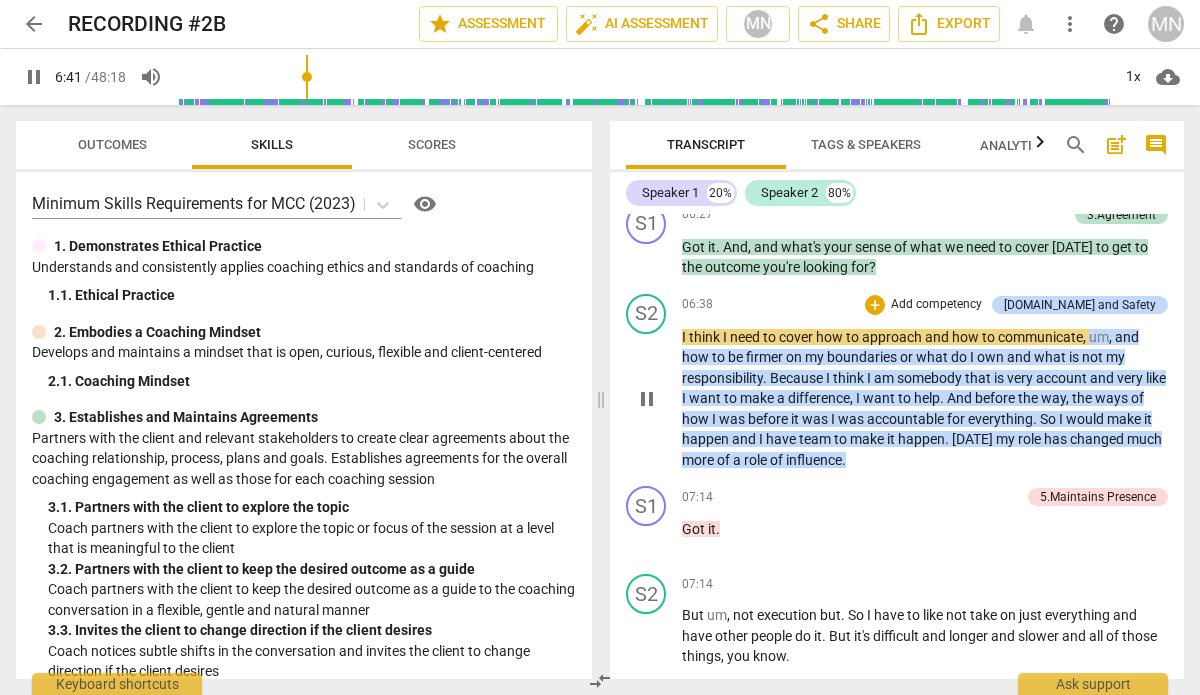 scroll, scrollTop: 3193, scrollLeft: 0, axis: vertical 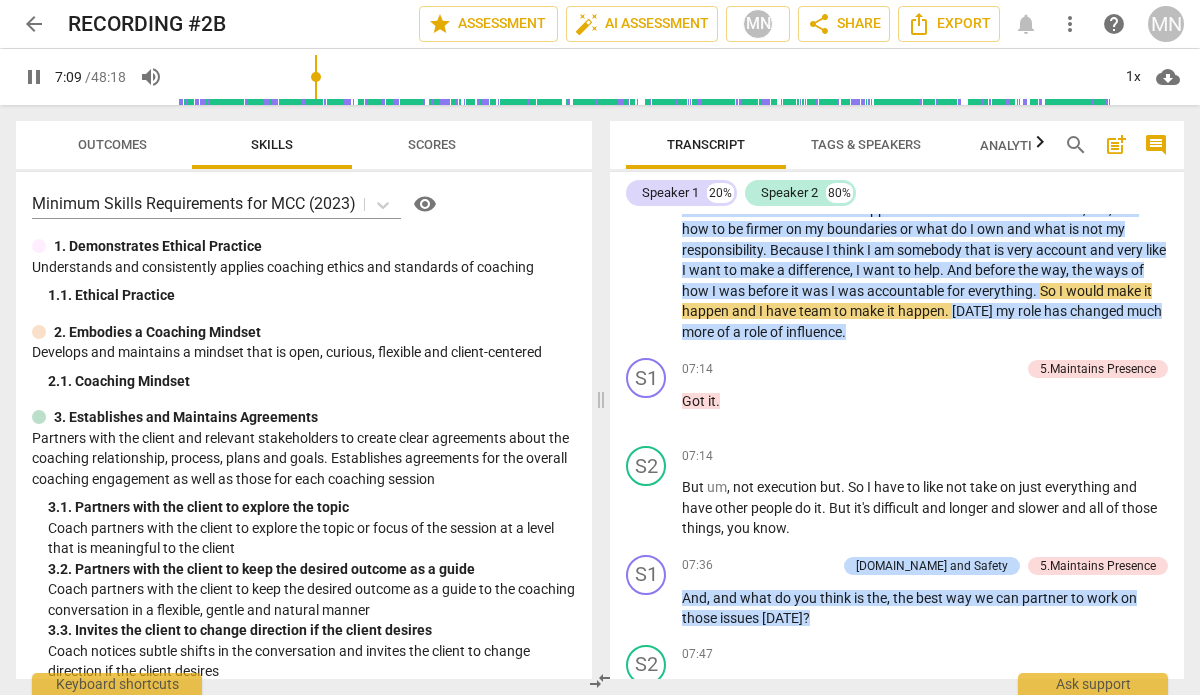 click at bounding box center [643, 77] 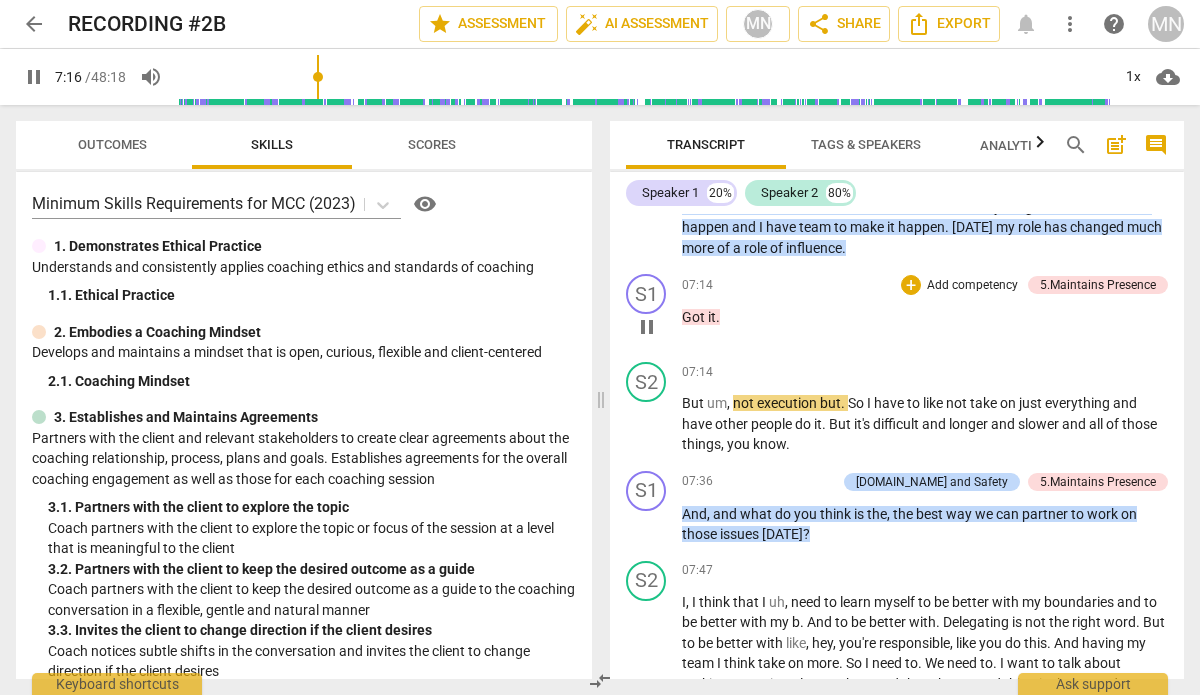 scroll, scrollTop: 3283, scrollLeft: 0, axis: vertical 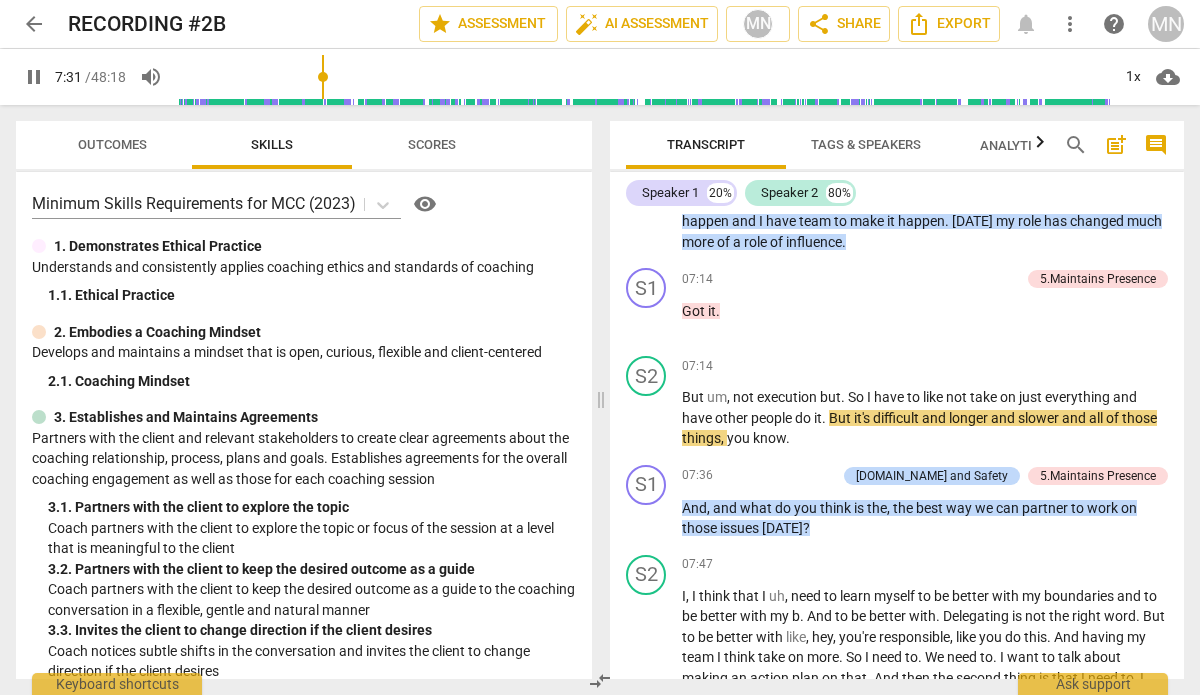 click at bounding box center [643, 77] 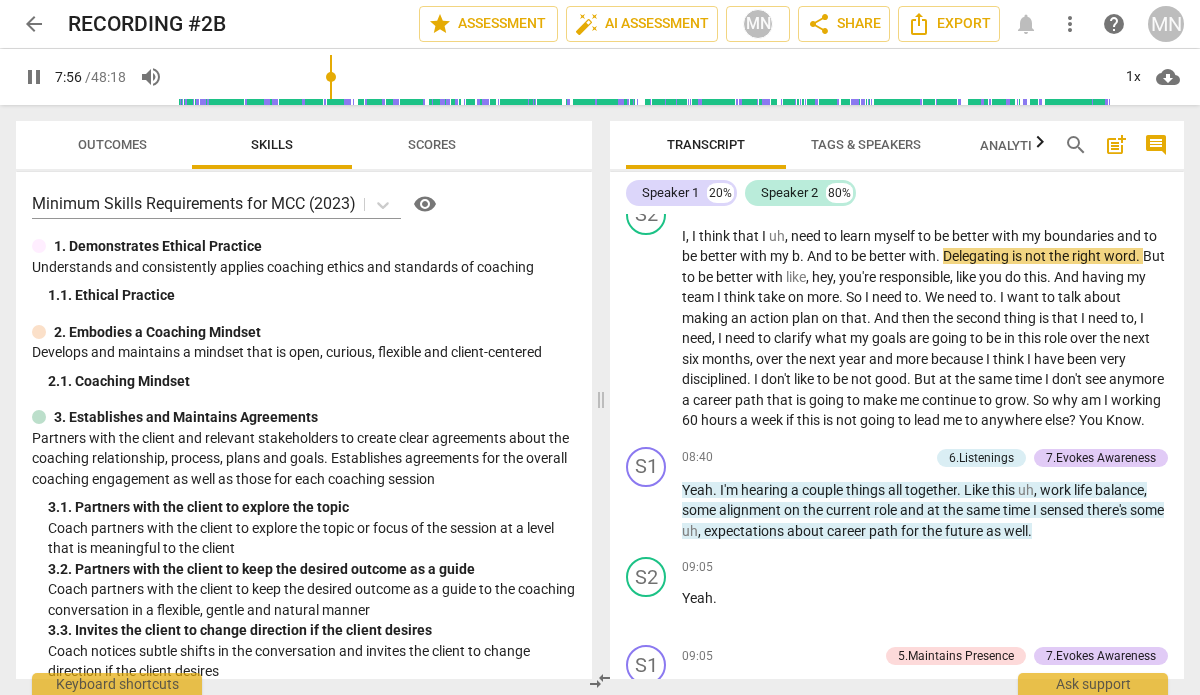 scroll, scrollTop: 3650, scrollLeft: 0, axis: vertical 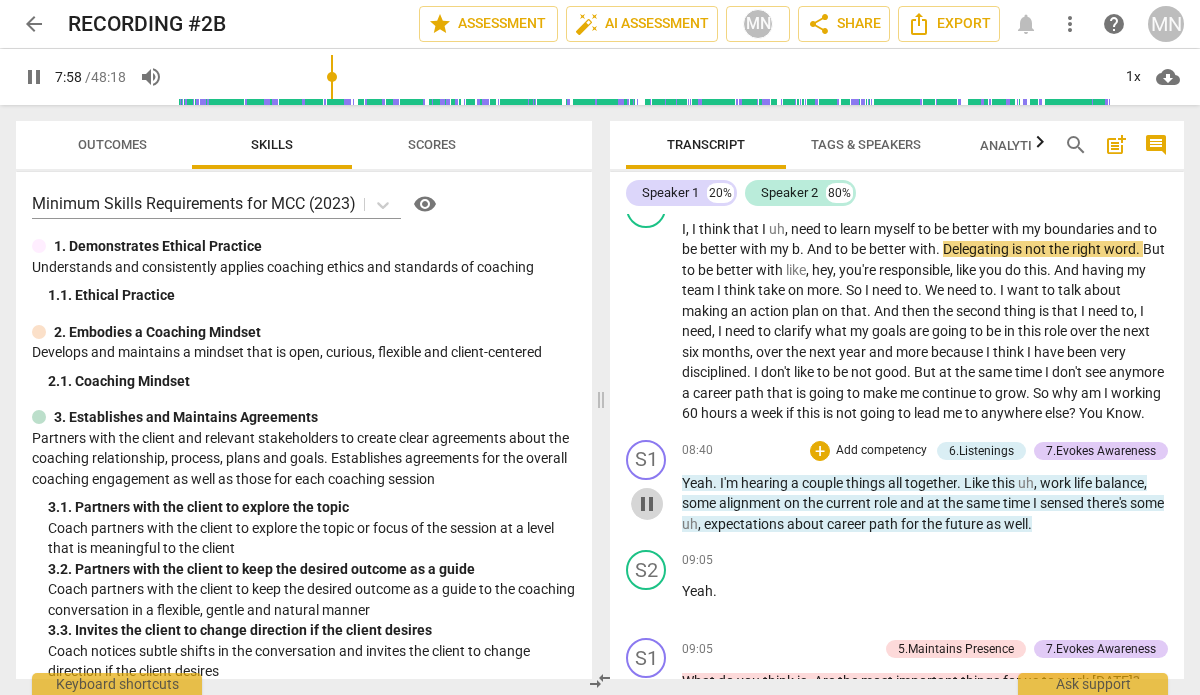 click on "pause" at bounding box center (647, 504) 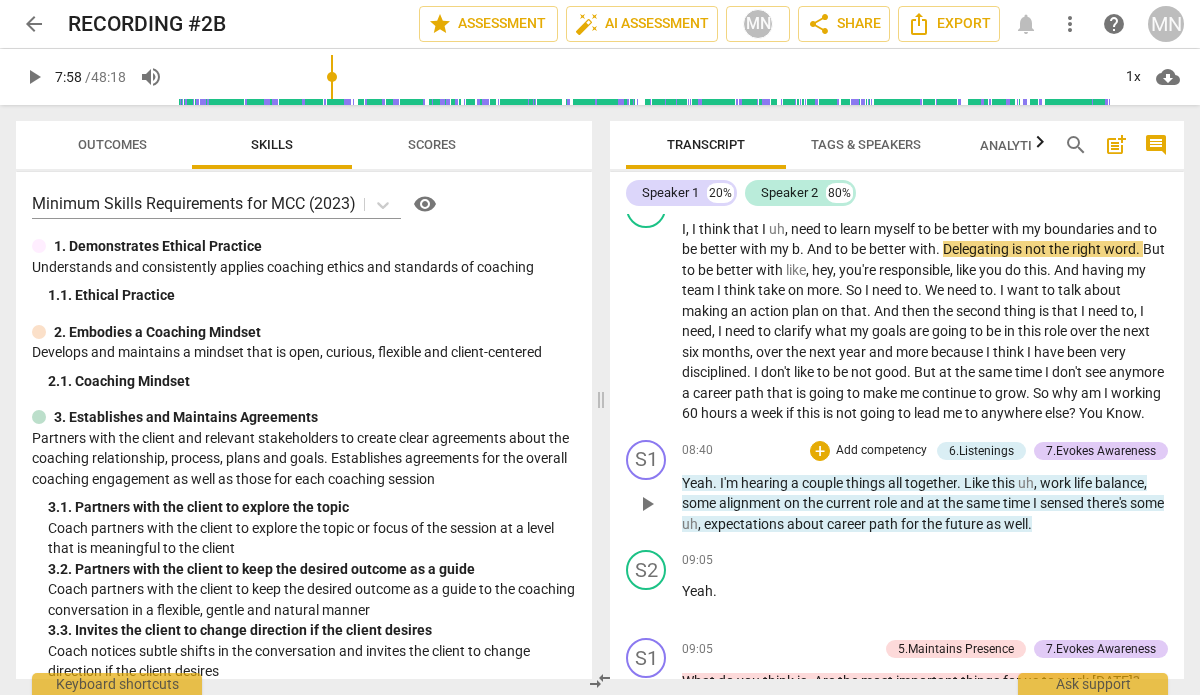 click on "play_arrow" at bounding box center [647, 504] 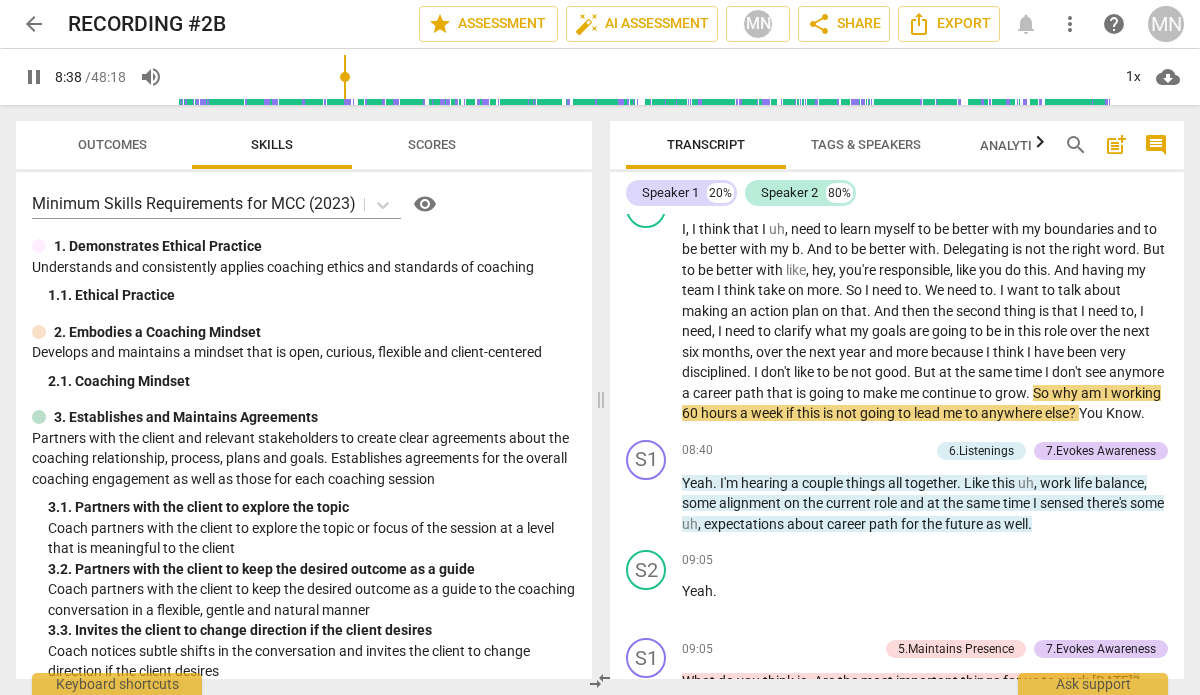 click at bounding box center [643, 77] 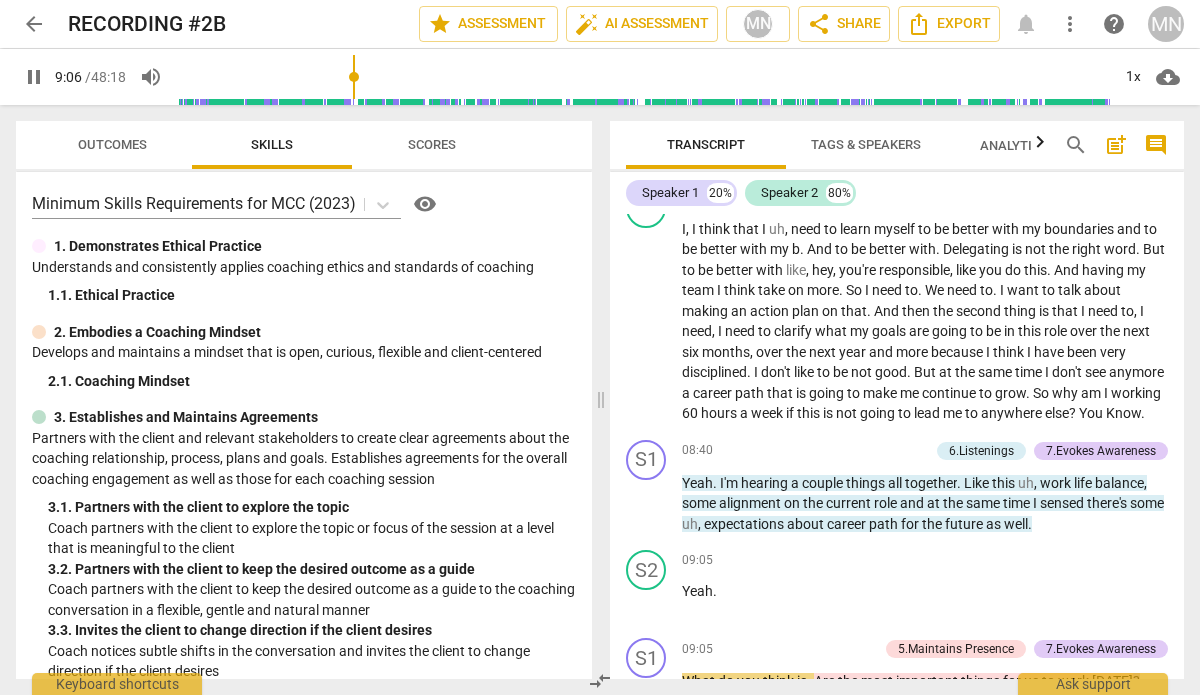 scroll, scrollTop: 4150, scrollLeft: 0, axis: vertical 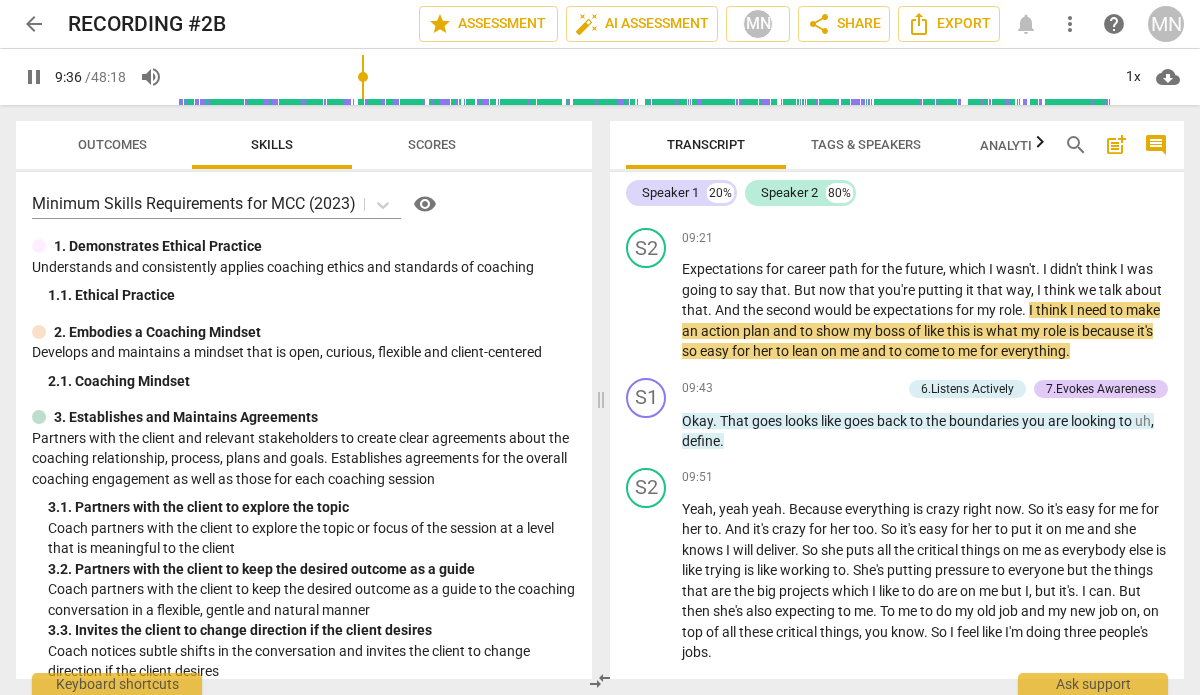 click at bounding box center [643, 77] 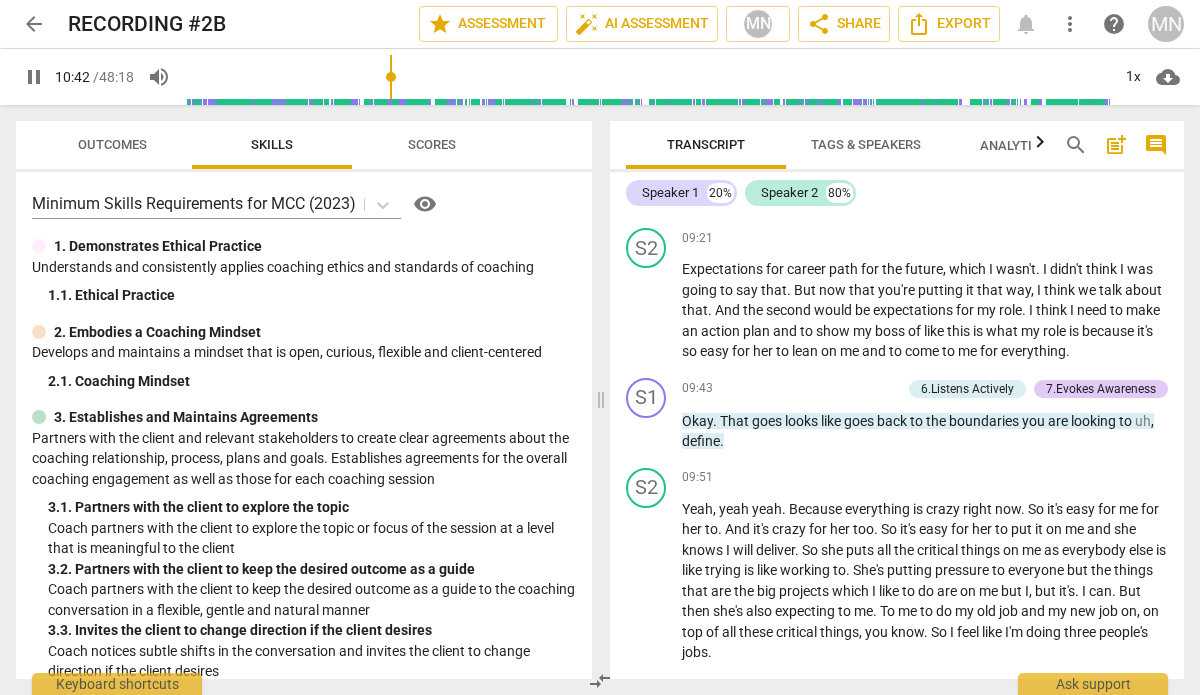 scroll, scrollTop: 4690, scrollLeft: 0, axis: vertical 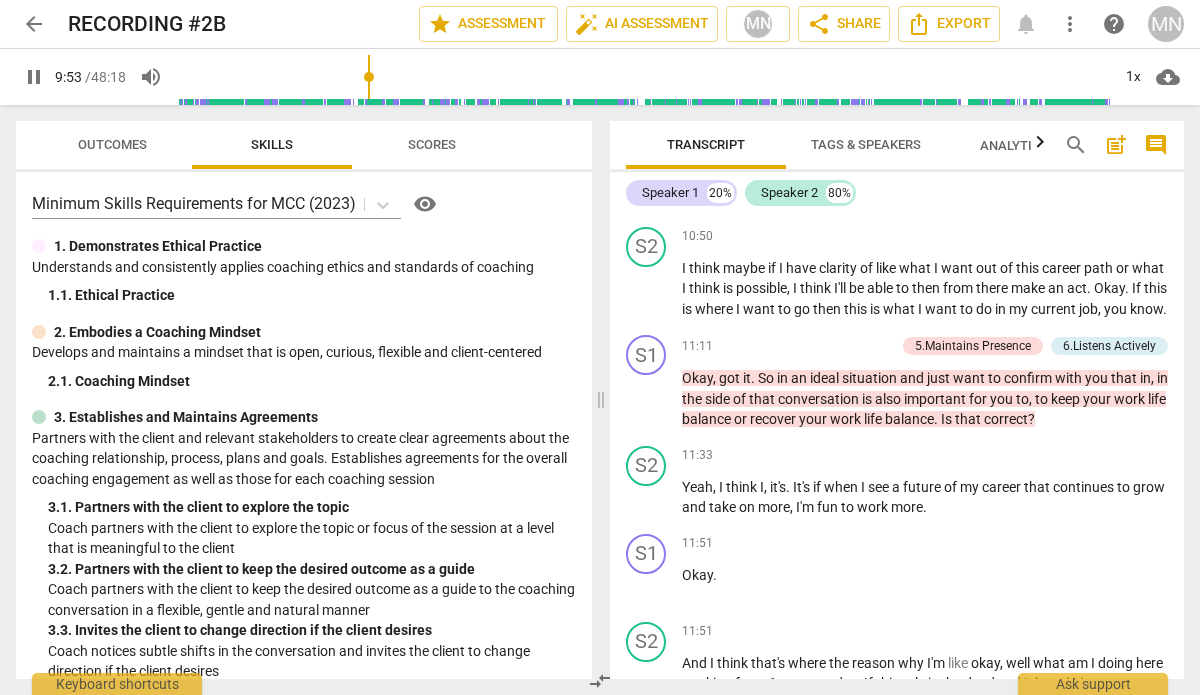 click at bounding box center (643, 77) 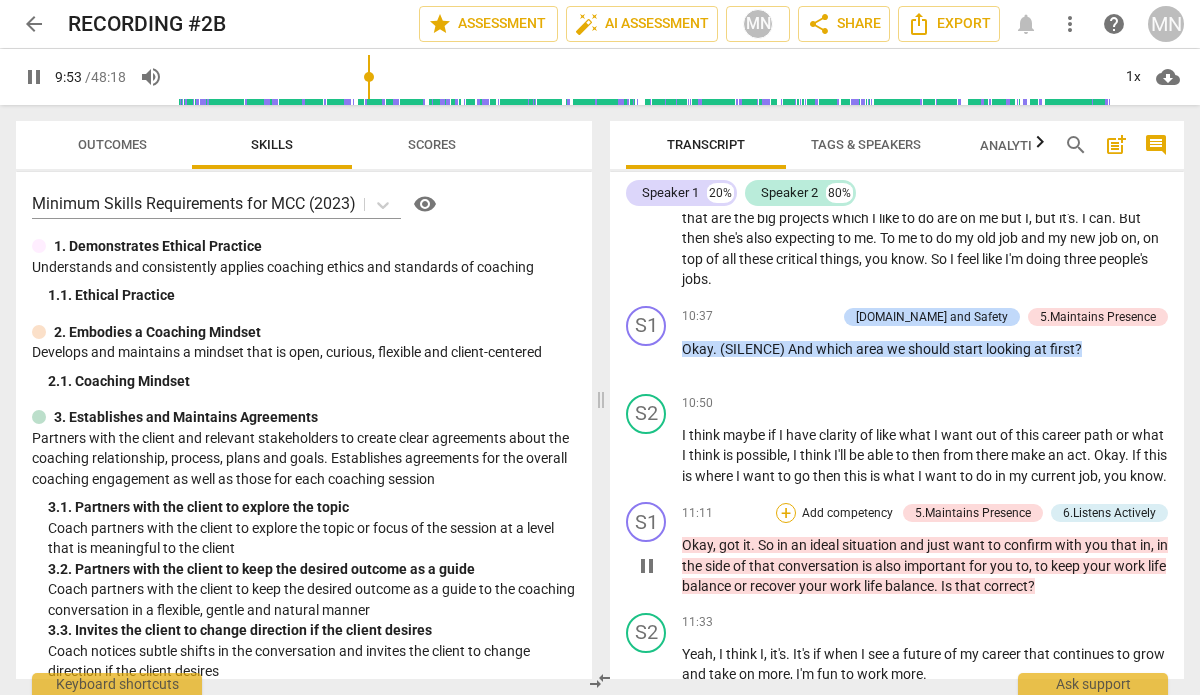 scroll, scrollTop: 4404, scrollLeft: 0, axis: vertical 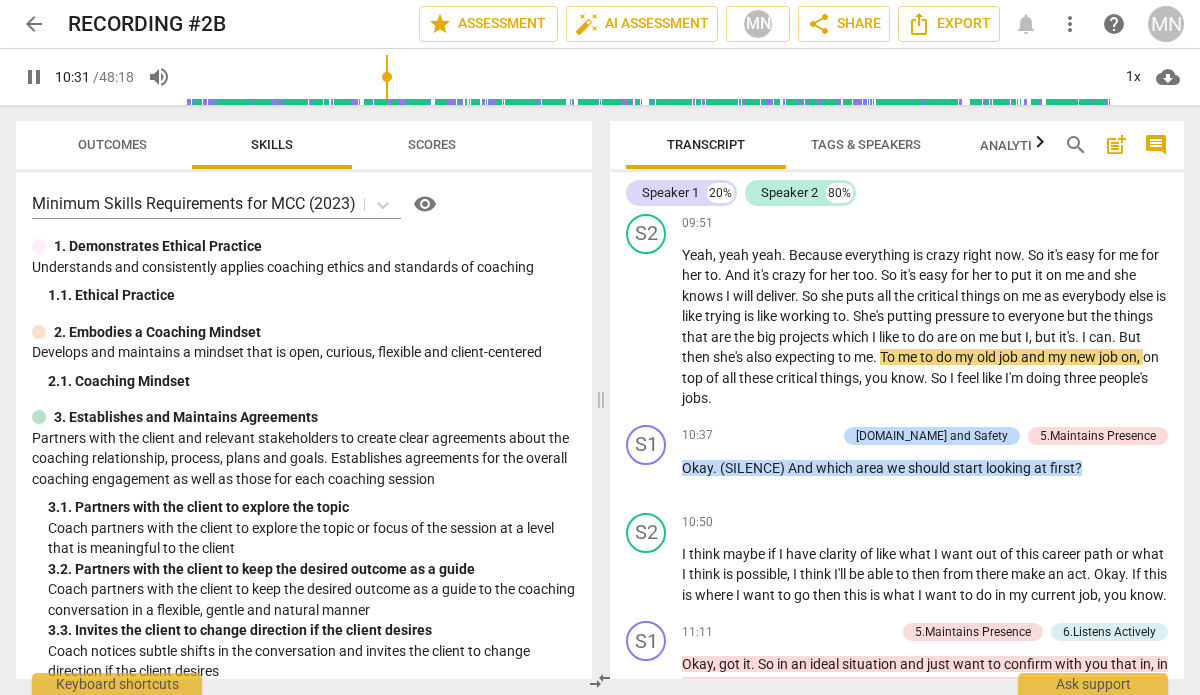 drag, startPoint x: 370, startPoint y: 75, endPoint x: 389, endPoint y: 76, distance: 19.026299 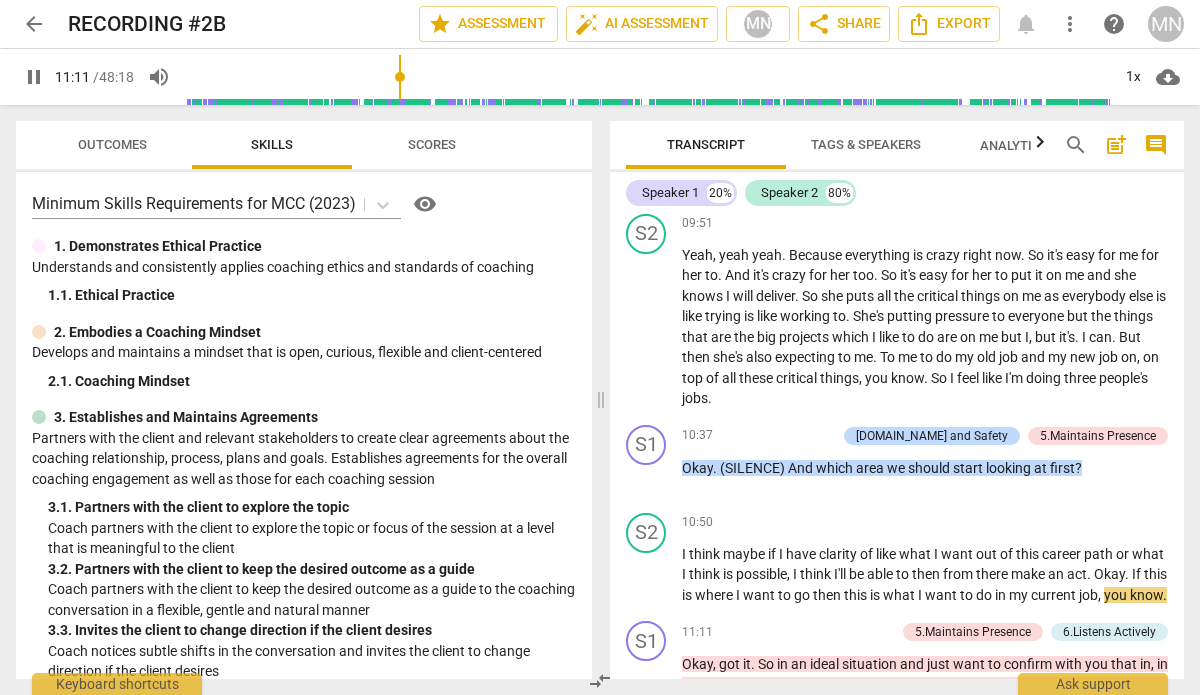 click at bounding box center (647, 77) 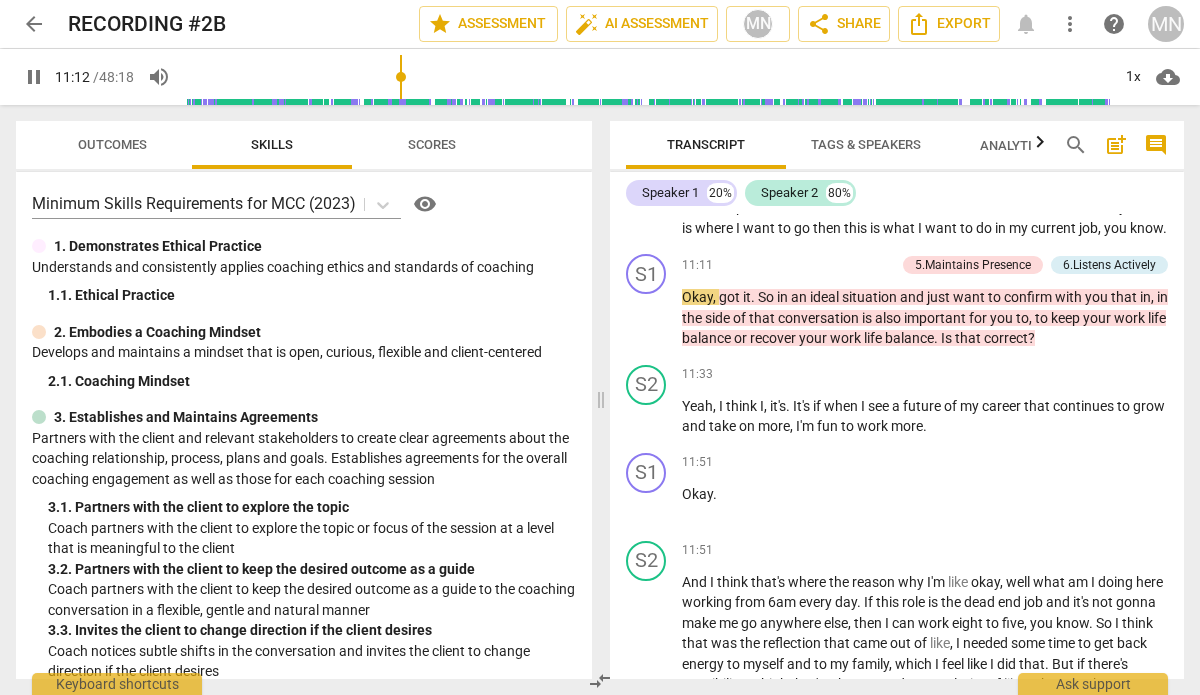 scroll, scrollTop: 4806, scrollLeft: 0, axis: vertical 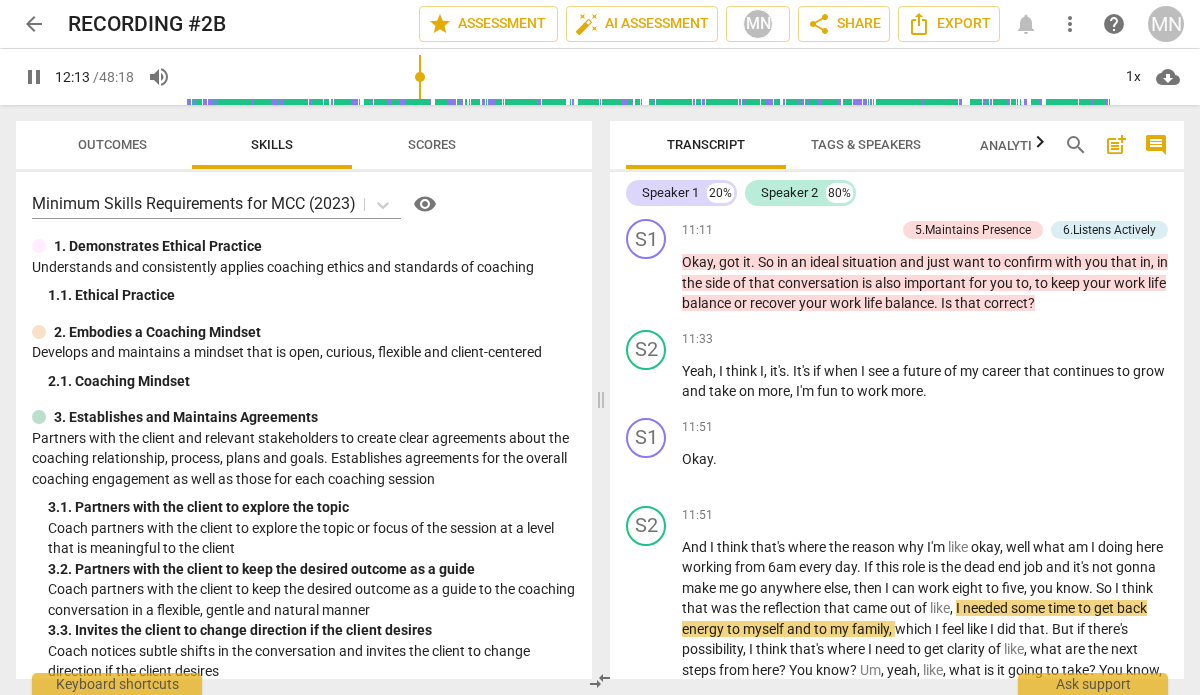 click at bounding box center [647, 77] 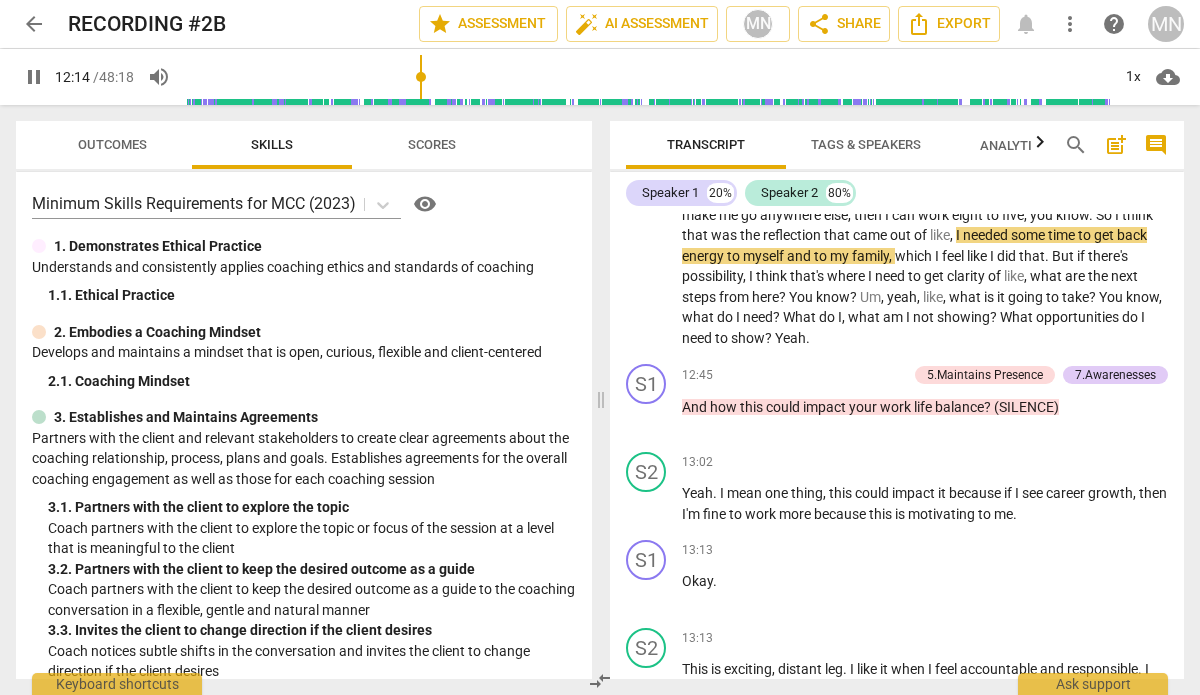 scroll, scrollTop: 5196, scrollLeft: 0, axis: vertical 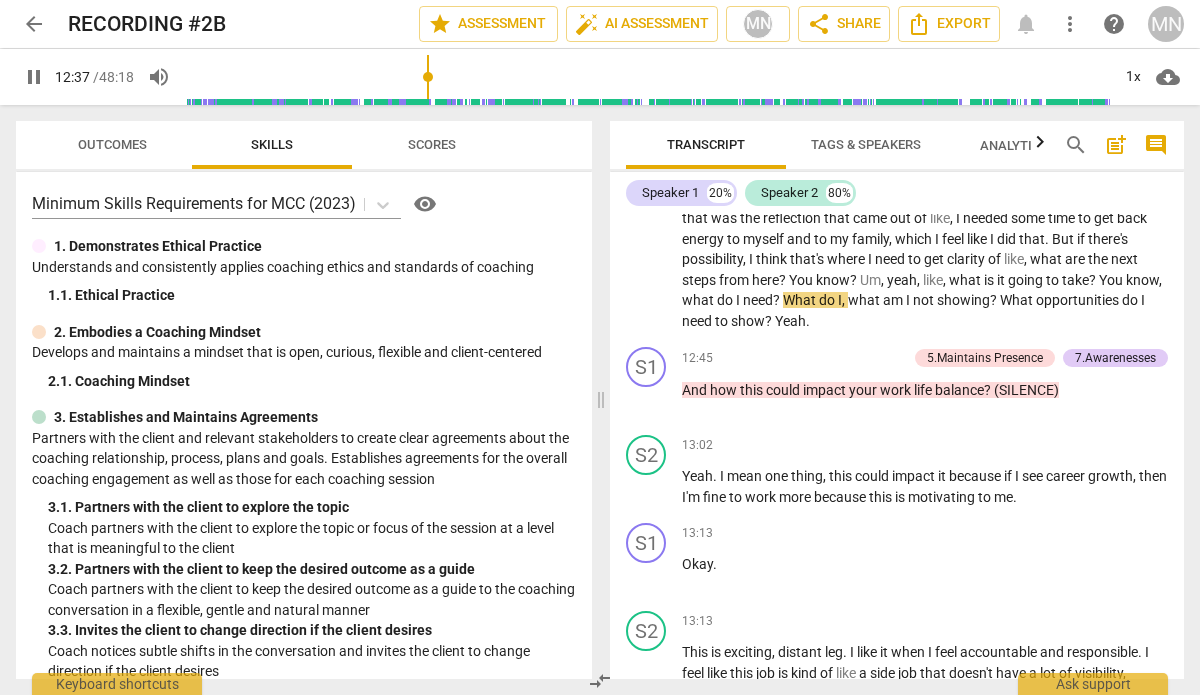 click at bounding box center (647, 77) 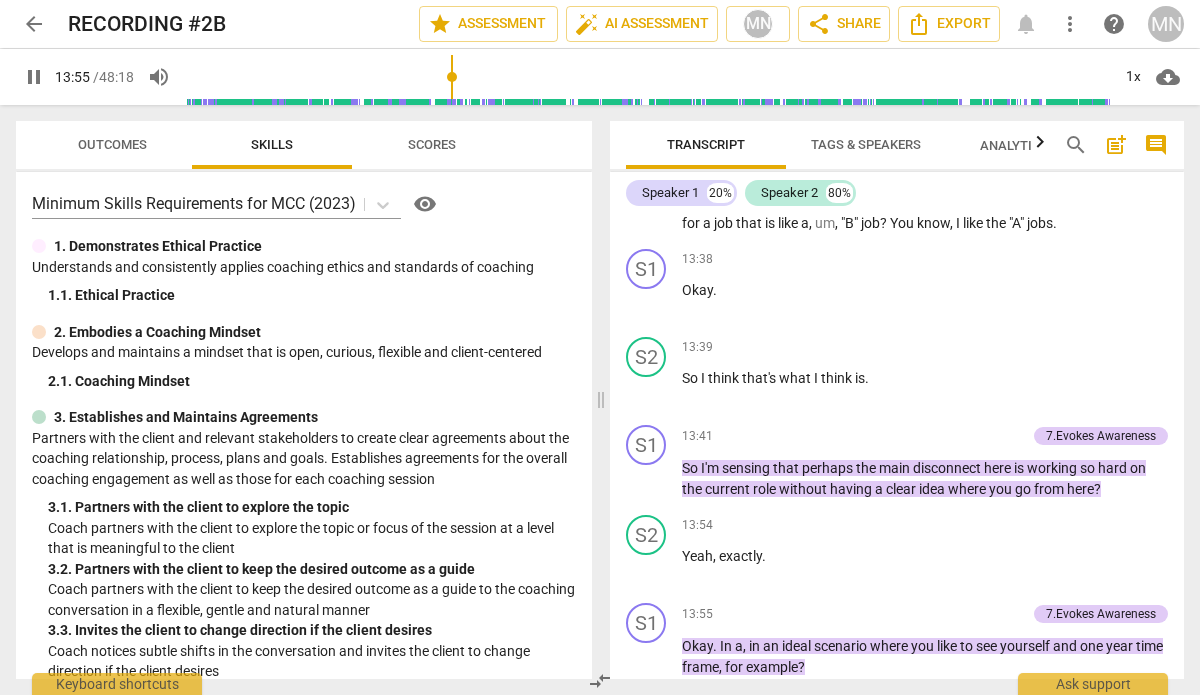 scroll, scrollTop: 6172, scrollLeft: 0, axis: vertical 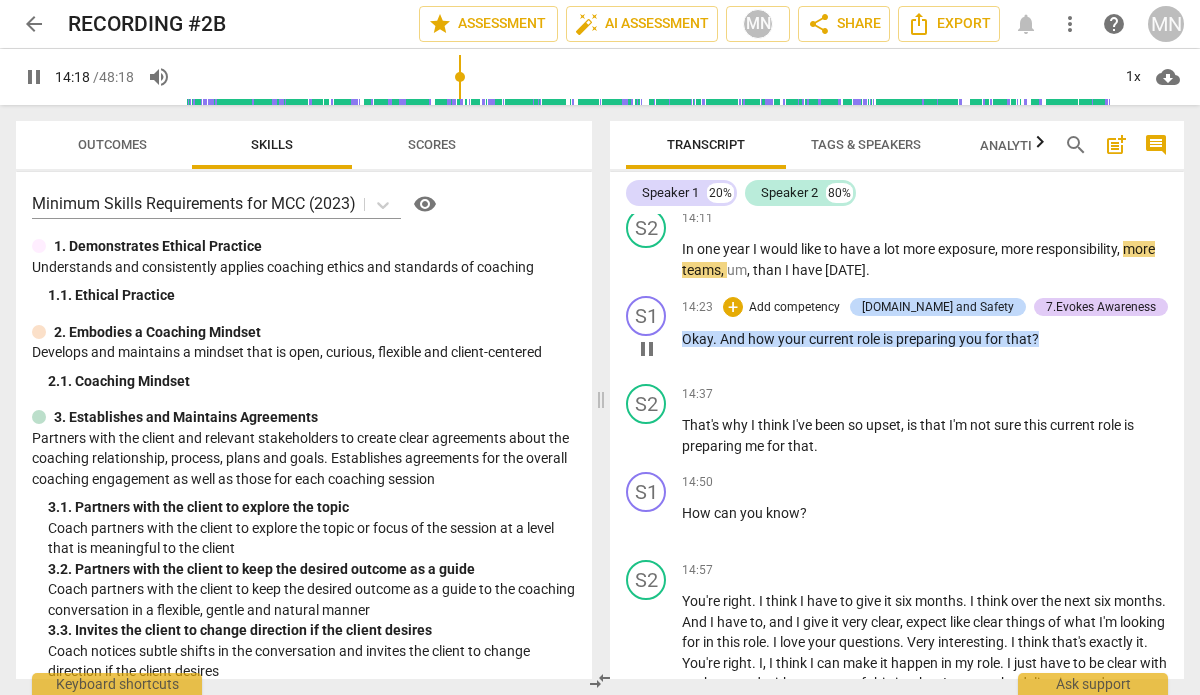 click on "pause" at bounding box center [647, 349] 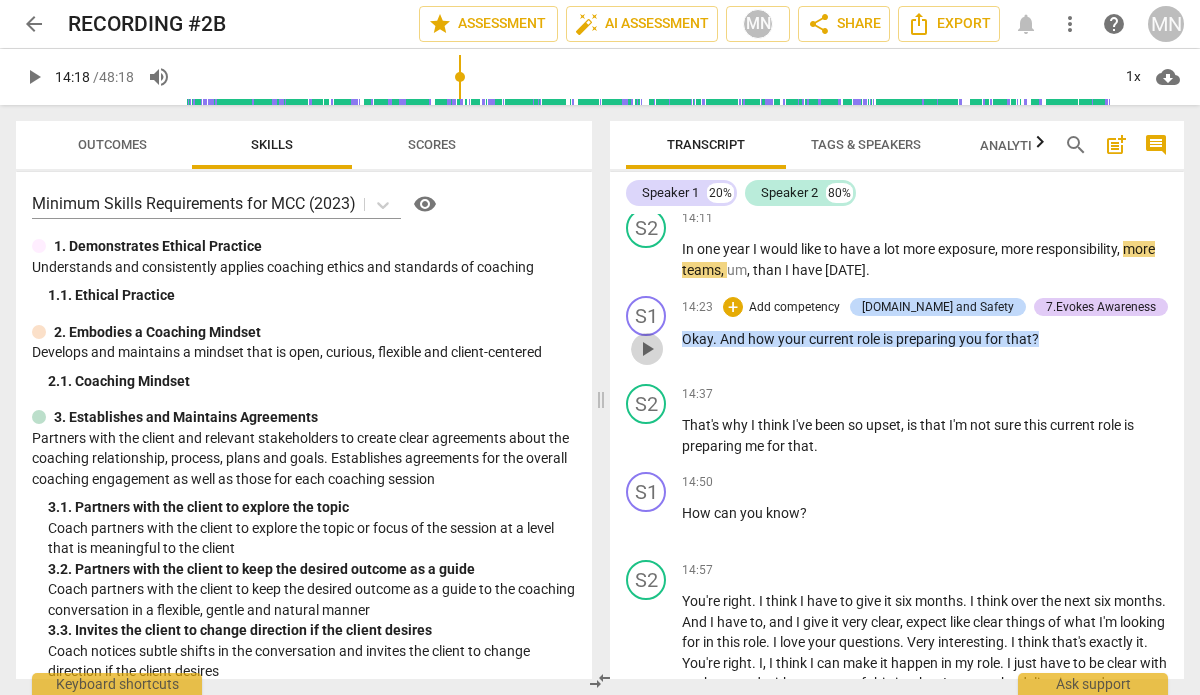 click on "play_arrow" at bounding box center [647, 349] 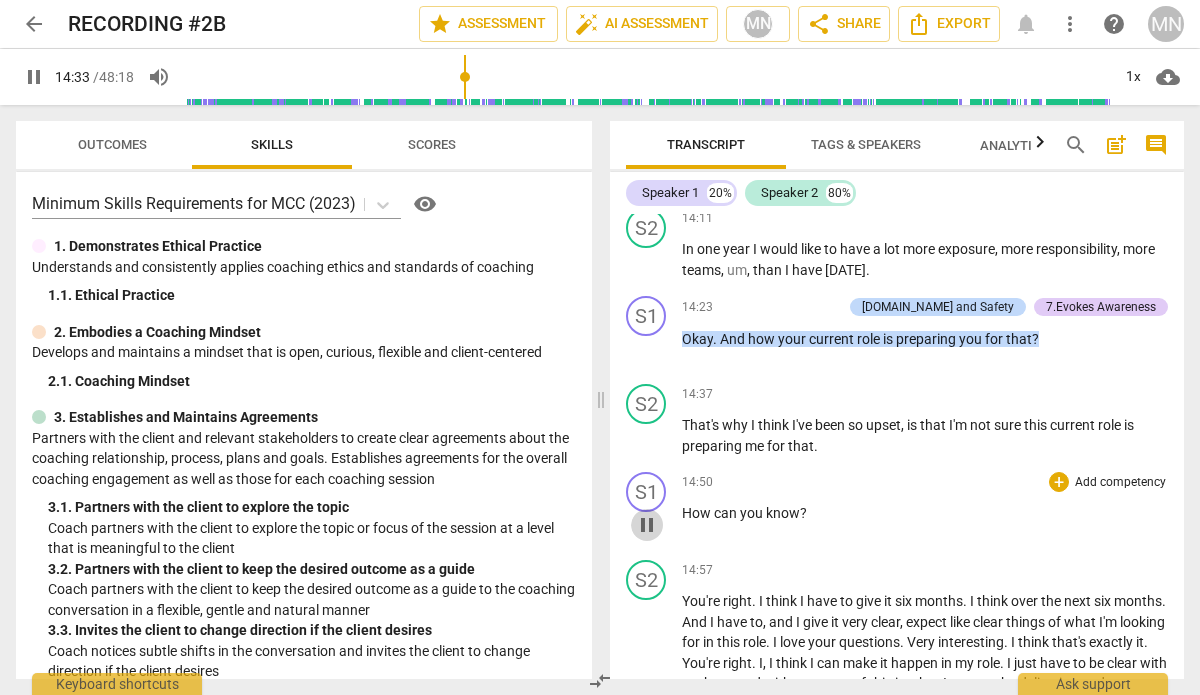 click on "pause" at bounding box center (647, 525) 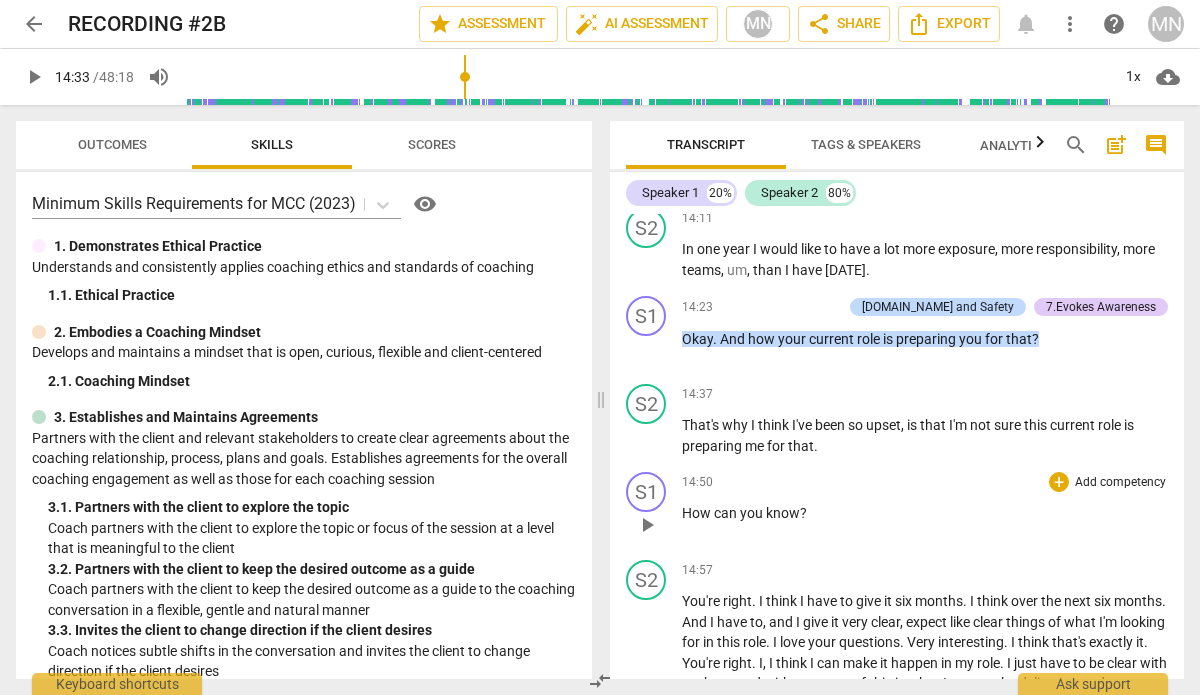 click on "play_arrow" at bounding box center [647, 525] 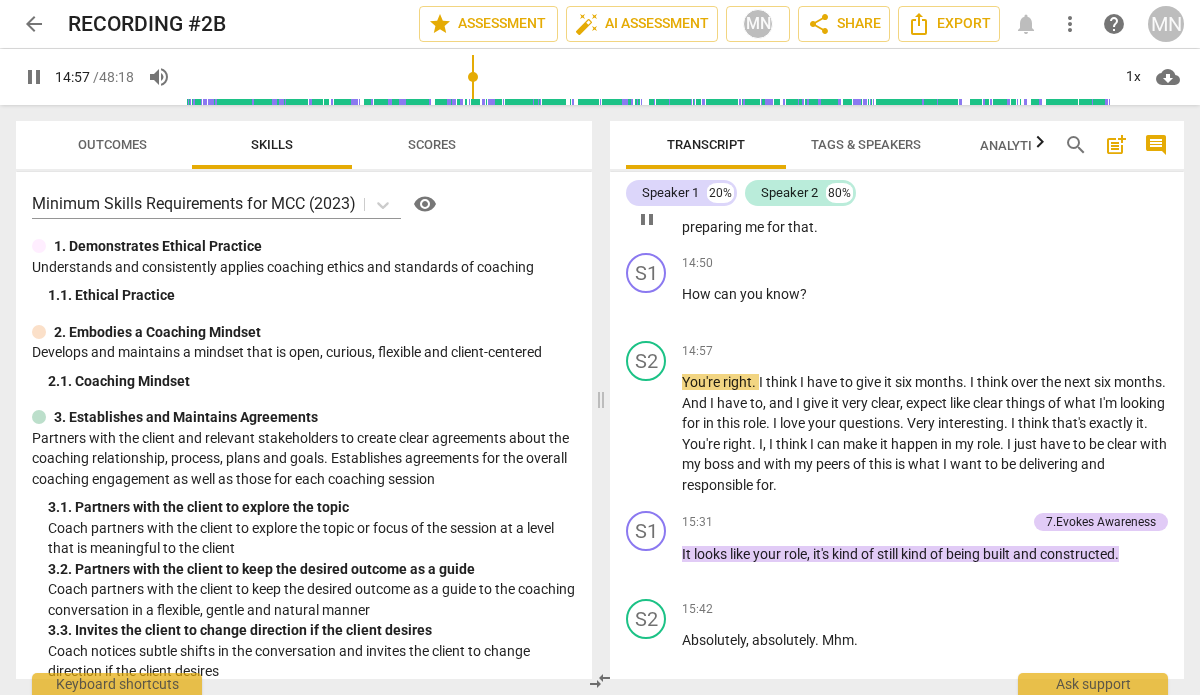 scroll, scrollTop: 6438, scrollLeft: 0, axis: vertical 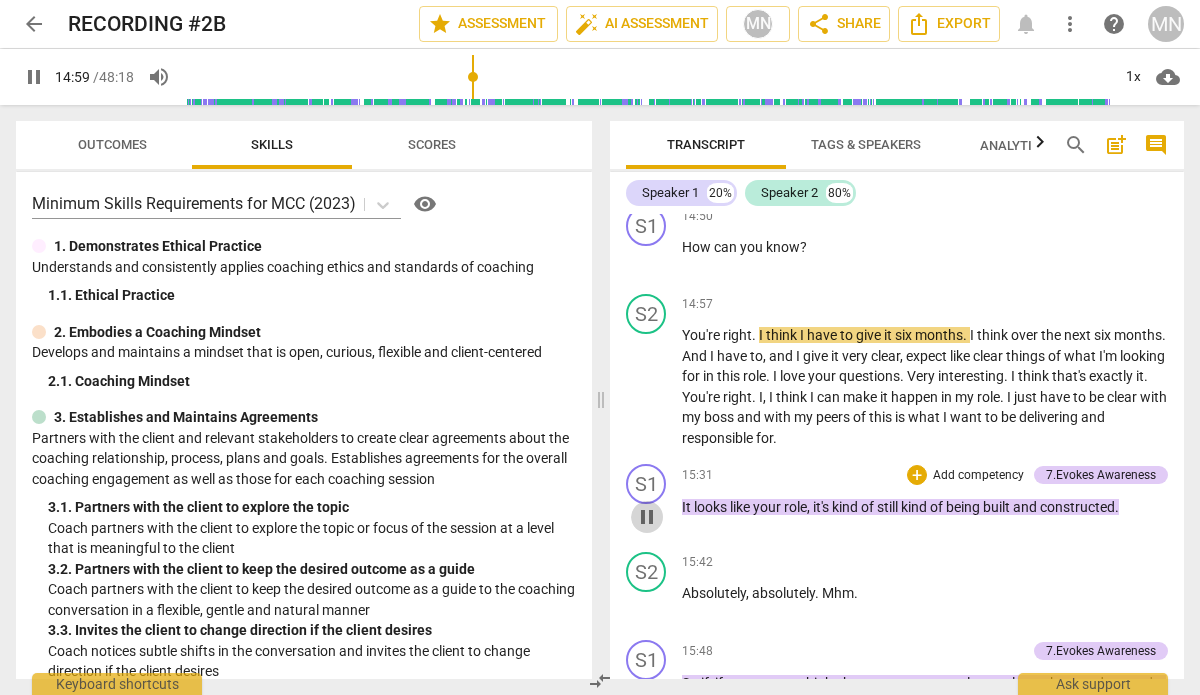 click on "pause" at bounding box center (647, 517) 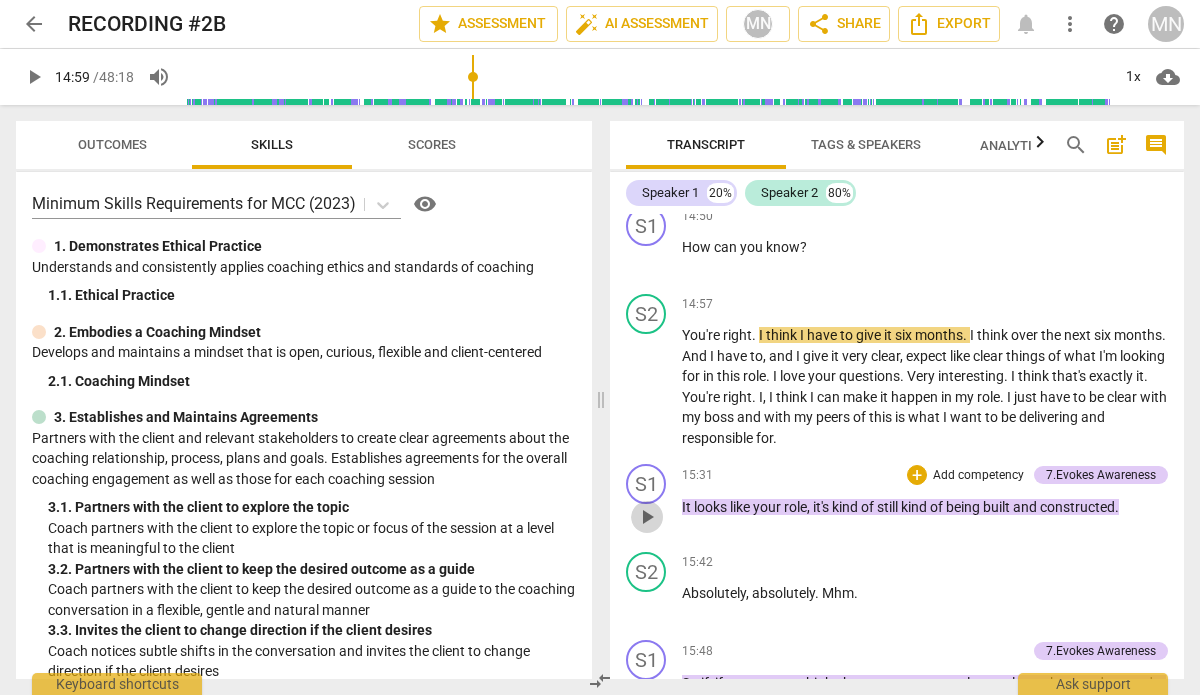 click on "play_arrow" at bounding box center [647, 517] 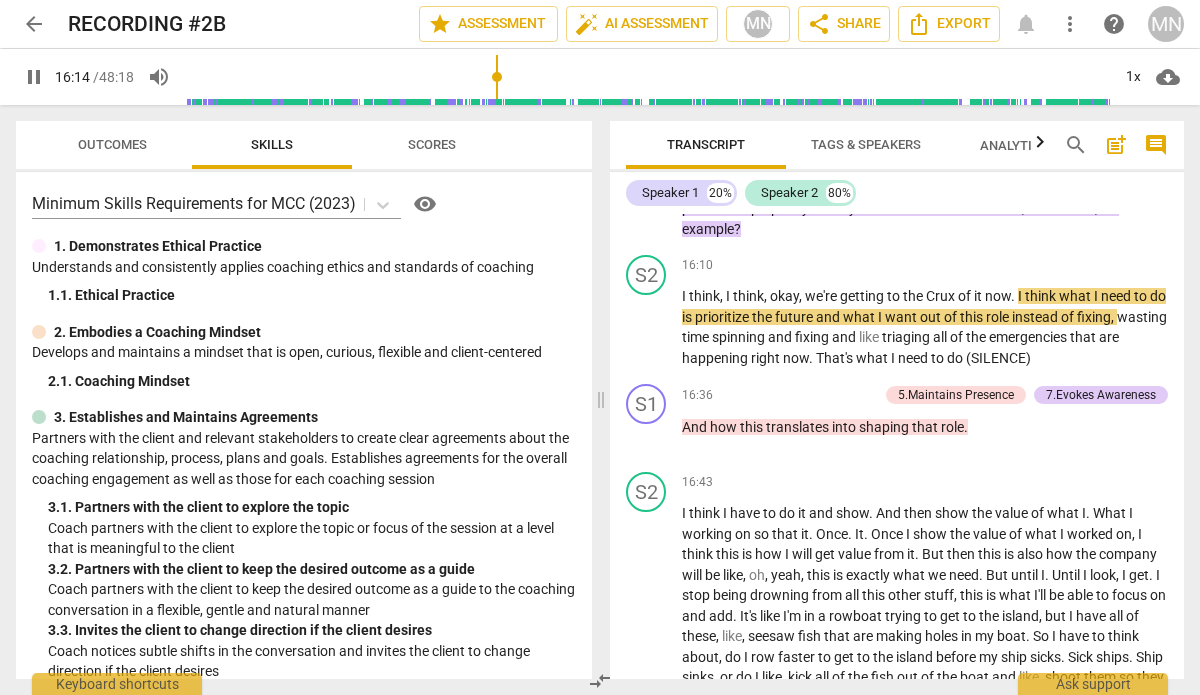 scroll, scrollTop: 6980, scrollLeft: 0, axis: vertical 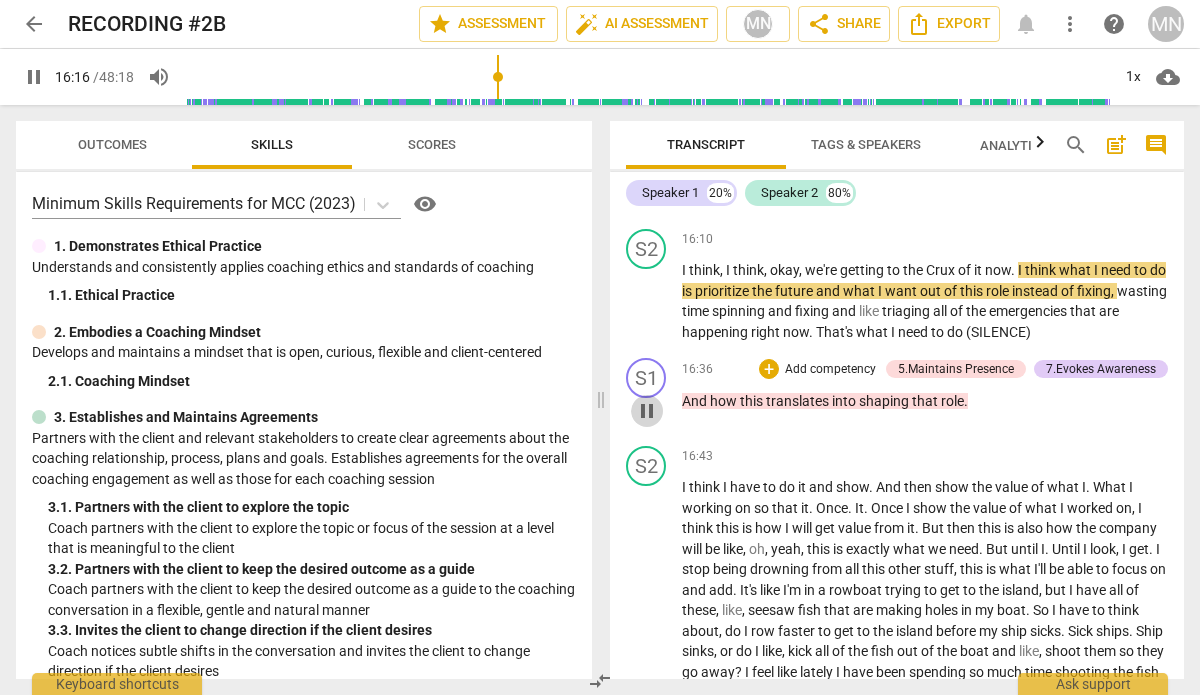 click on "pause" at bounding box center (647, 411) 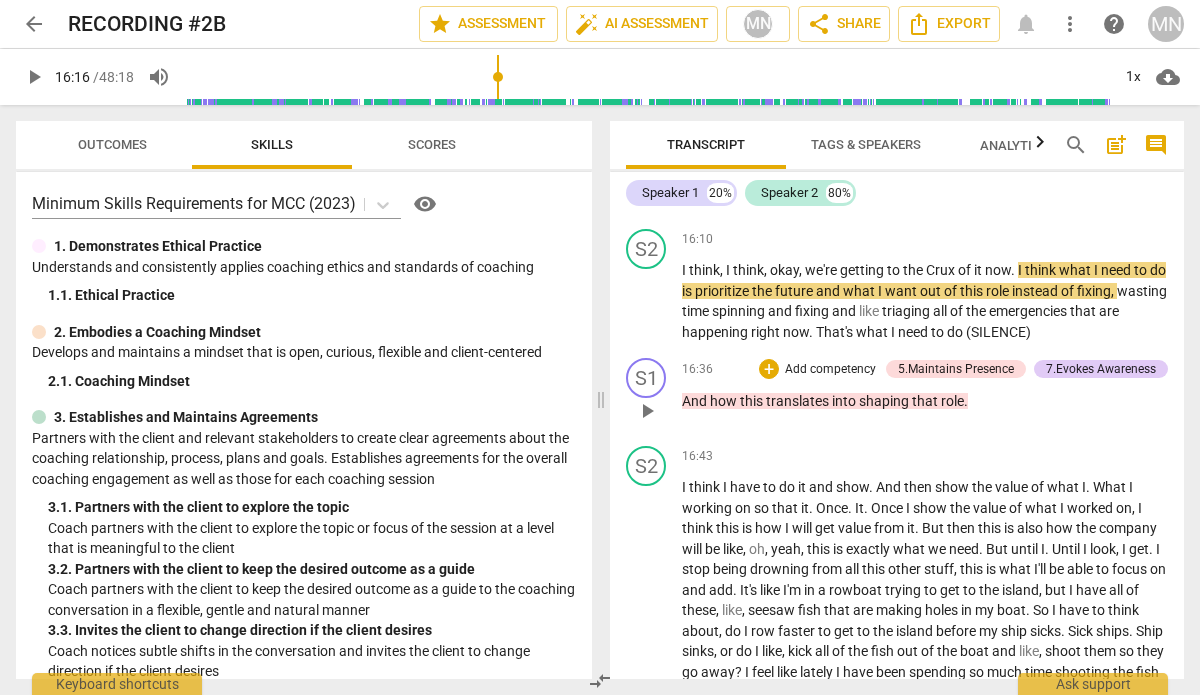 click on "play_arrow" at bounding box center (647, 411) 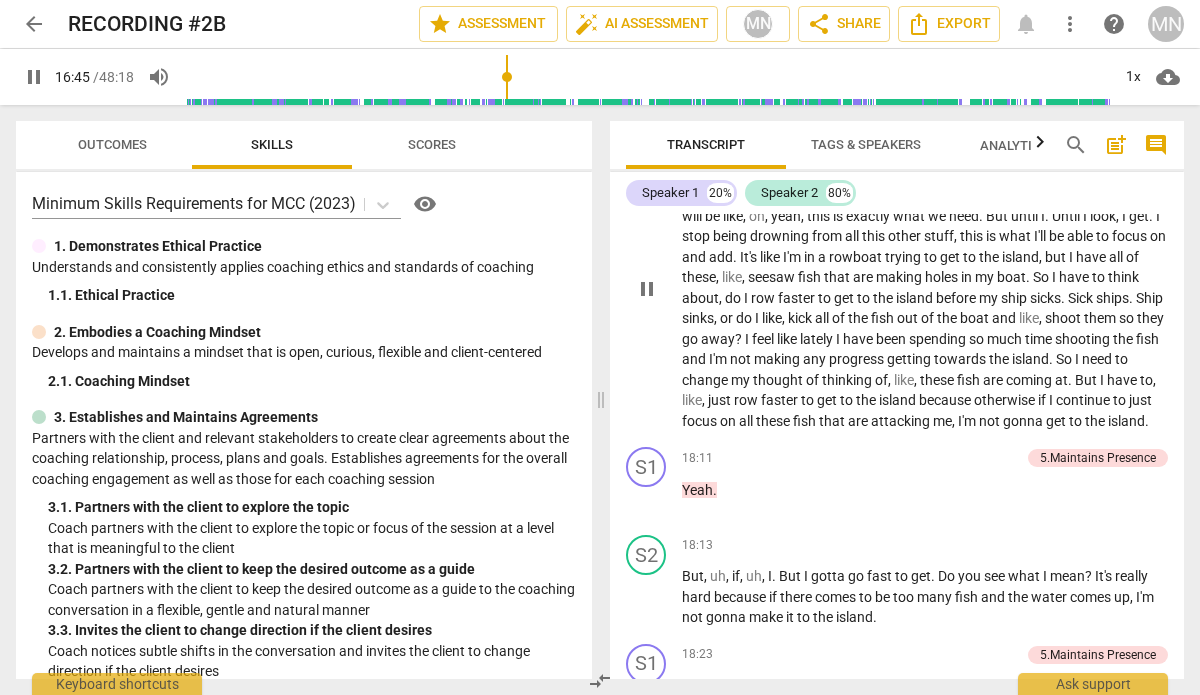 scroll, scrollTop: 7327, scrollLeft: 0, axis: vertical 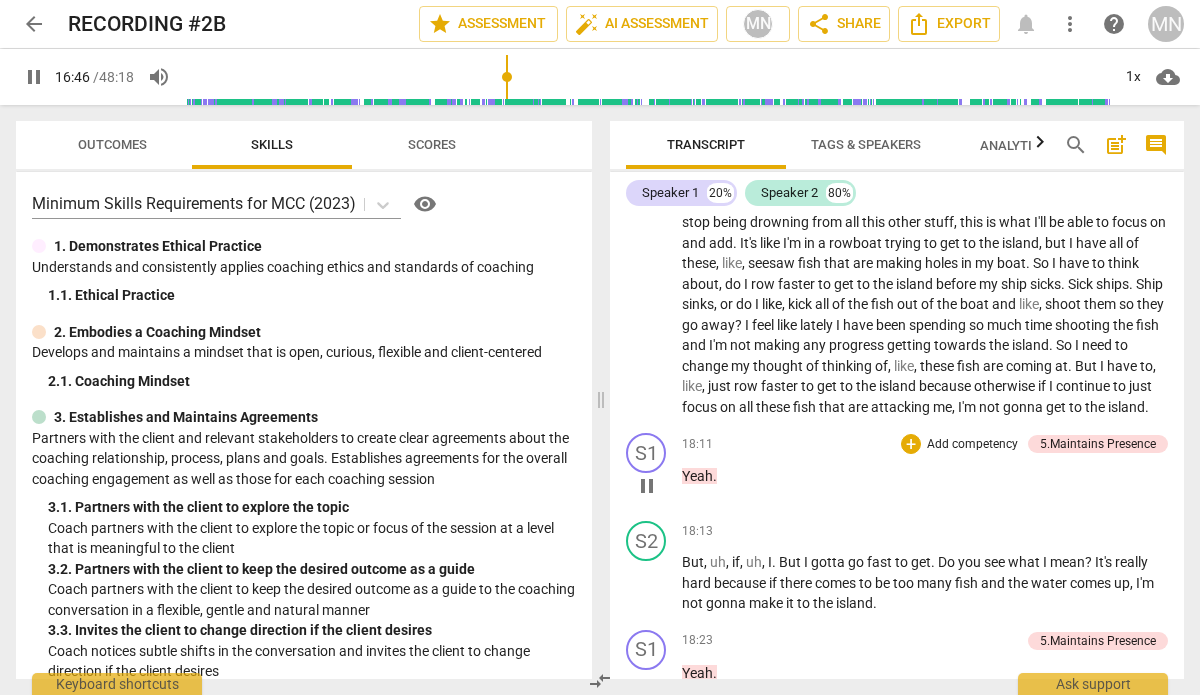 click on "pause" at bounding box center [647, 486] 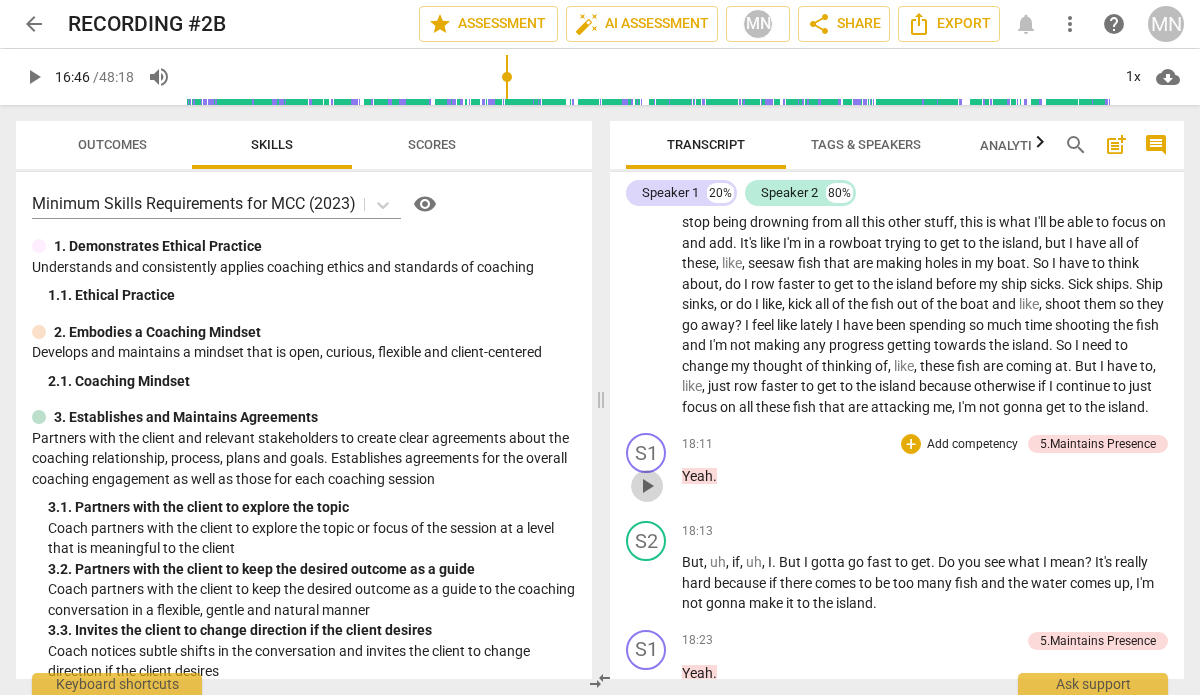 click on "play_arrow" at bounding box center [647, 486] 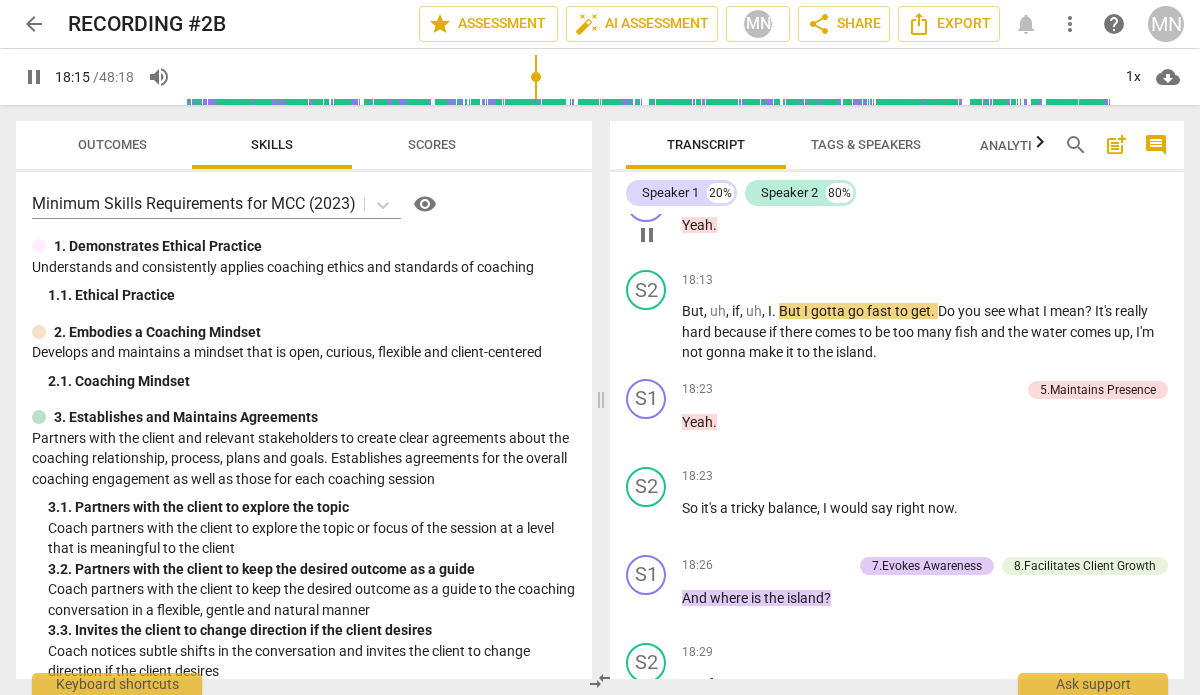 scroll, scrollTop: 7584, scrollLeft: 0, axis: vertical 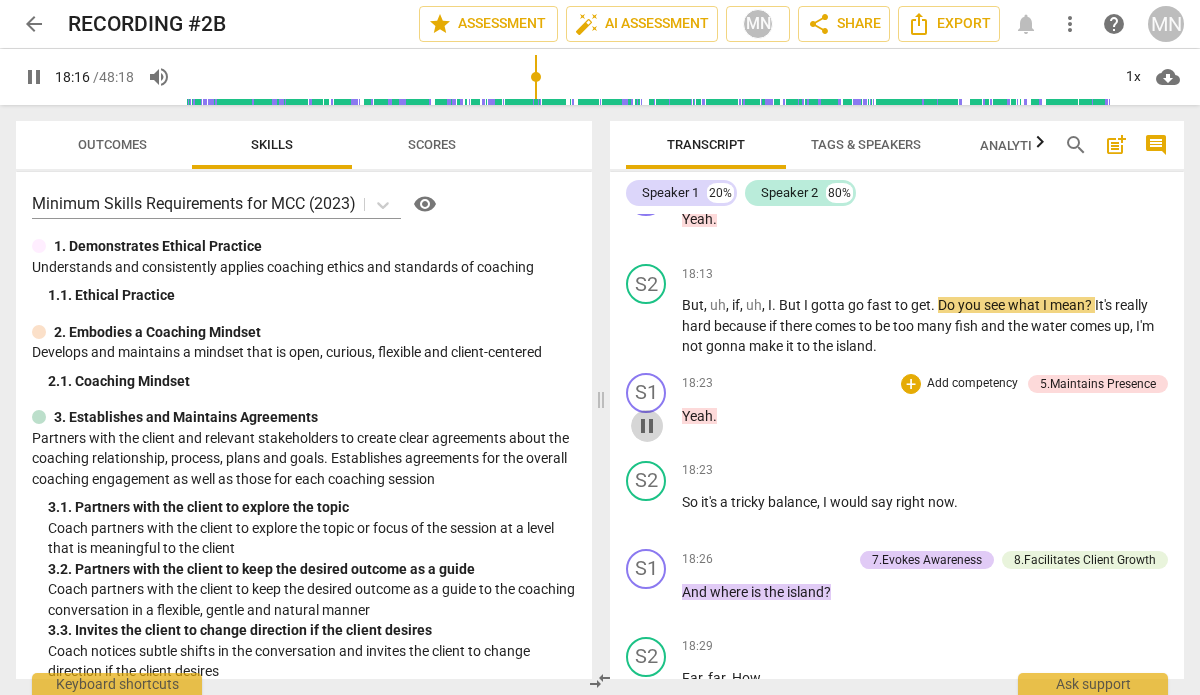 click on "pause" at bounding box center [647, 426] 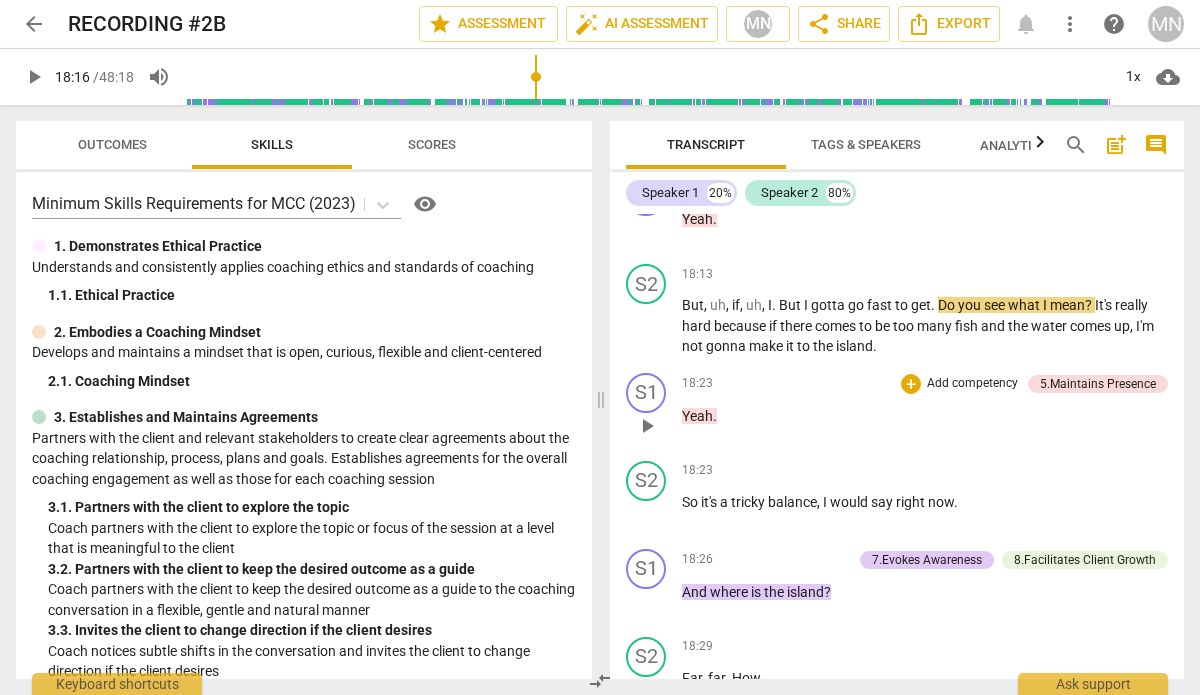 click on "play_arrow" at bounding box center [647, 426] 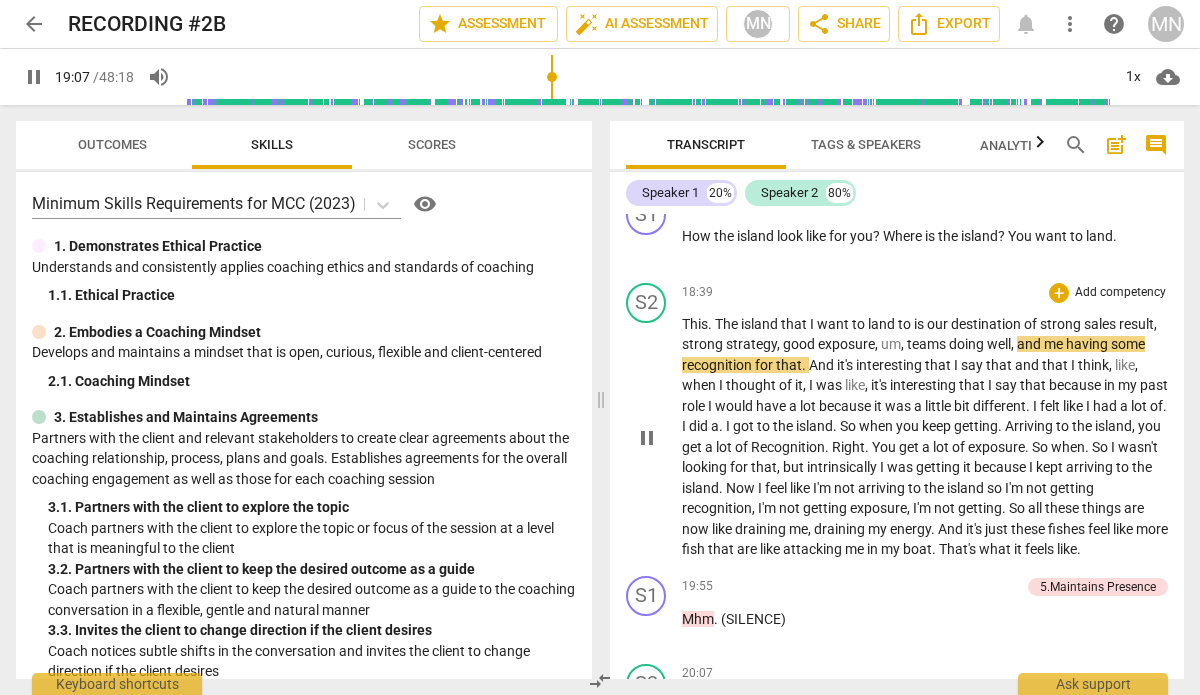 scroll, scrollTop: 8111, scrollLeft: 0, axis: vertical 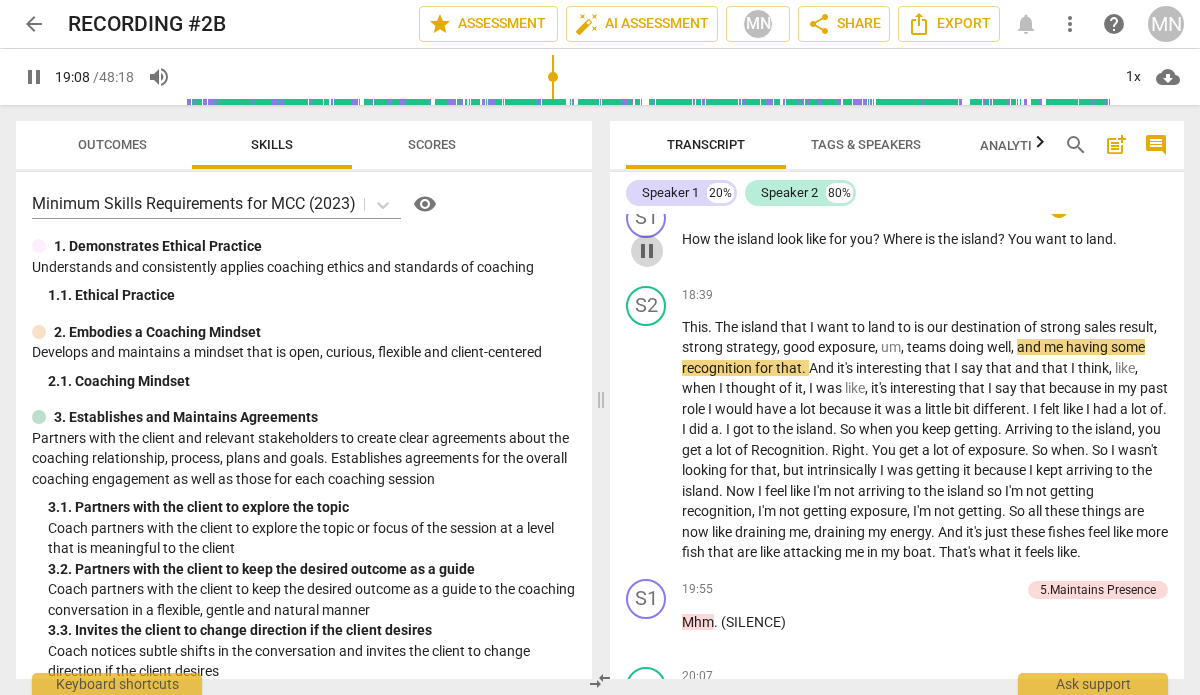 click on "pause" at bounding box center (647, 251) 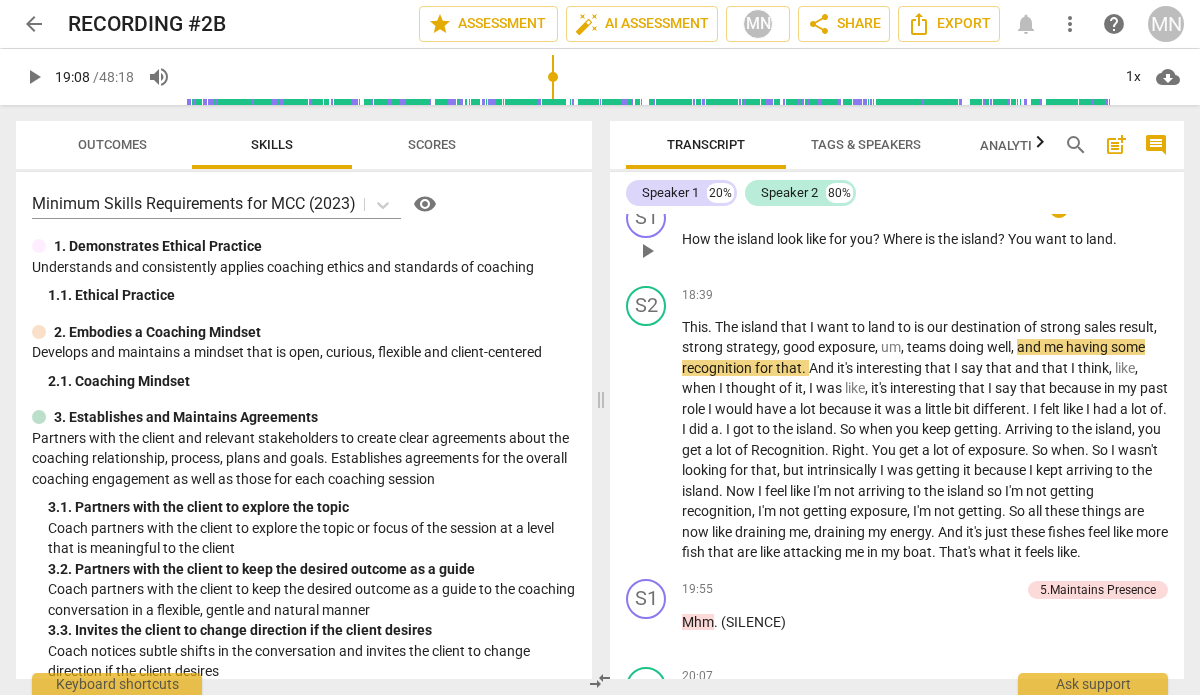 click on "play_arrow" at bounding box center [647, 251] 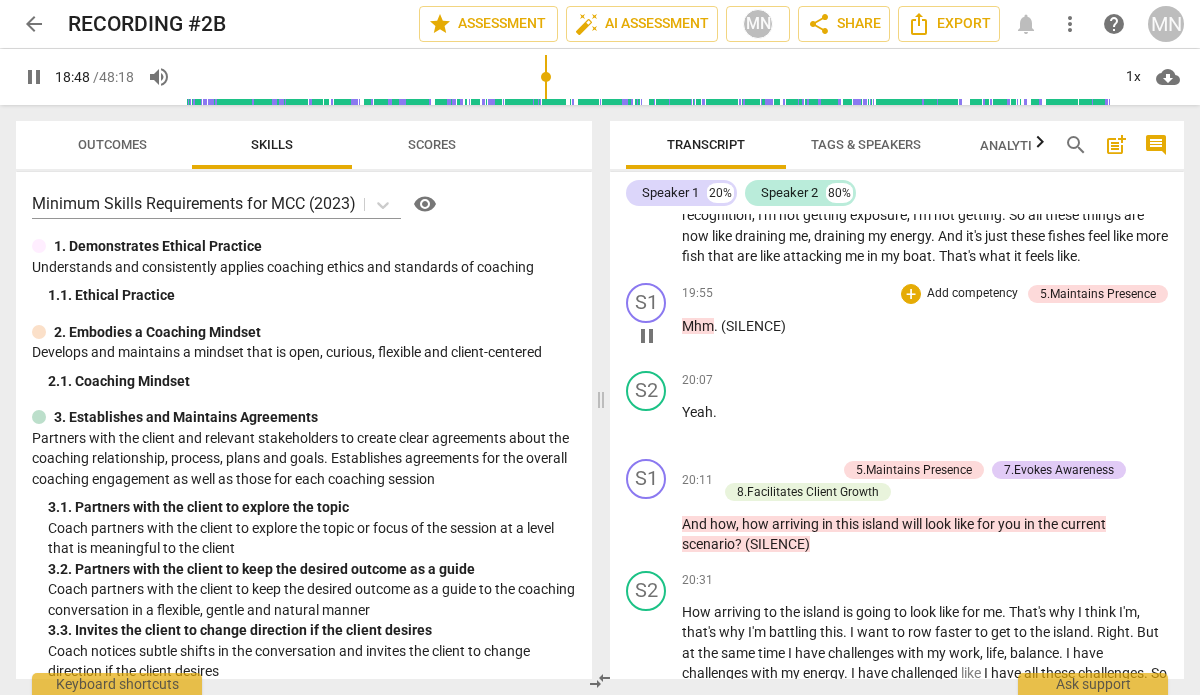 scroll, scrollTop: 8415, scrollLeft: 0, axis: vertical 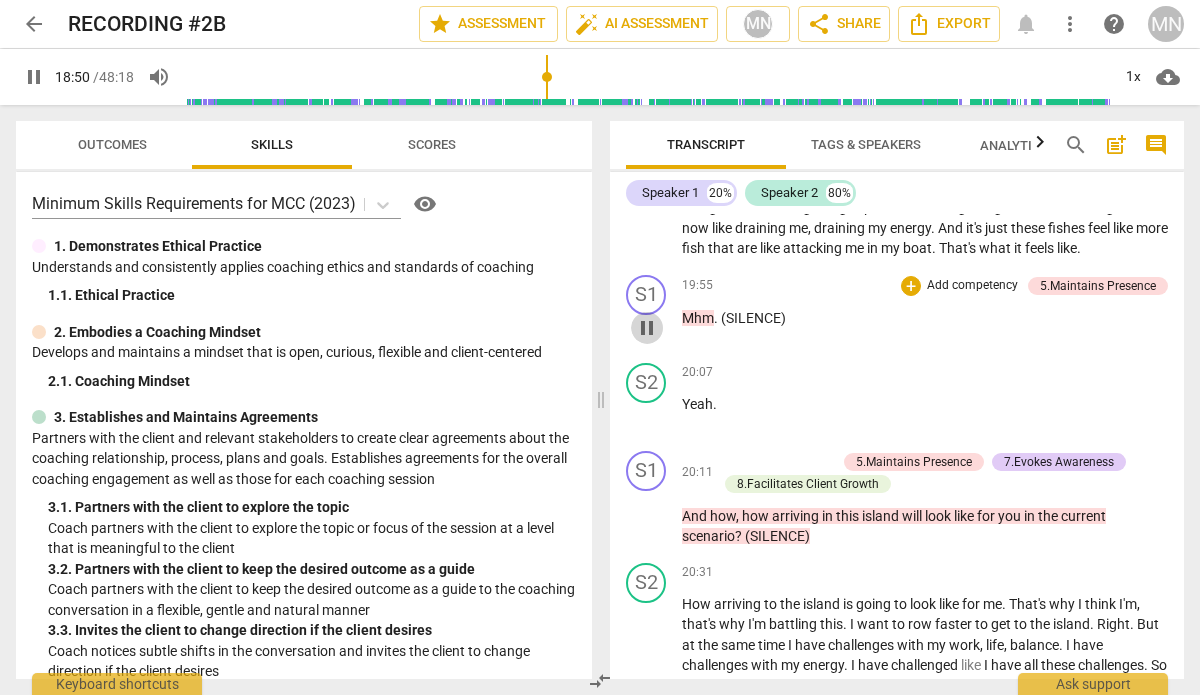 click on "pause" at bounding box center [647, 328] 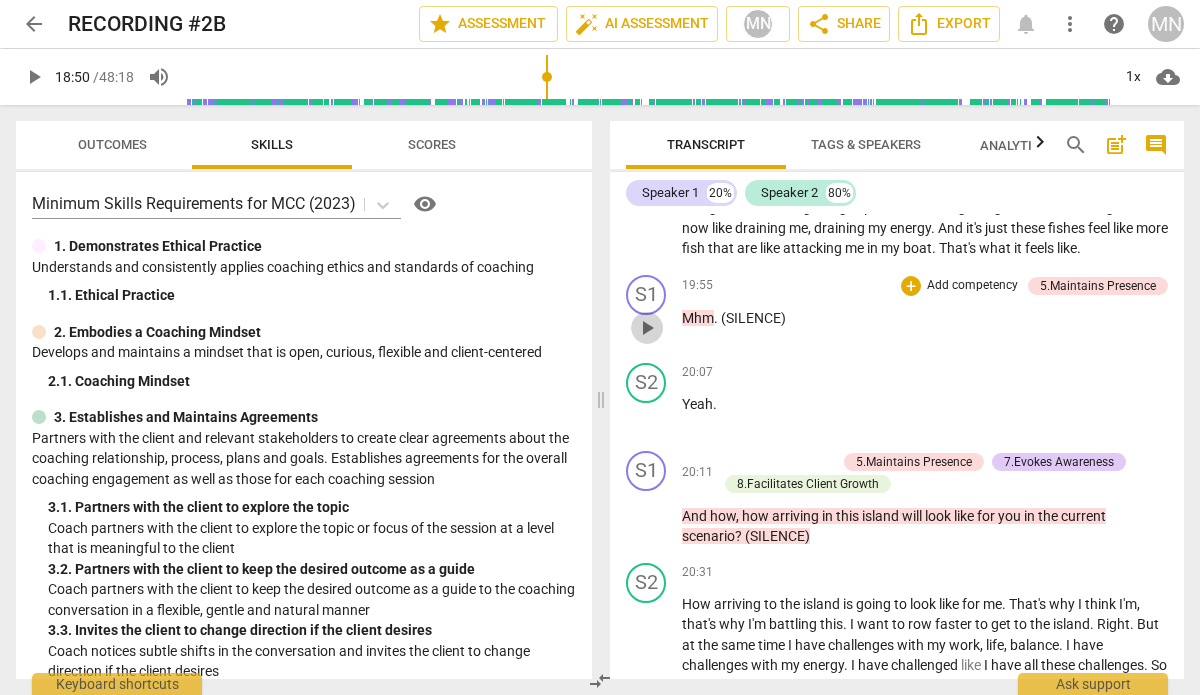 click on "play_arrow" at bounding box center (647, 328) 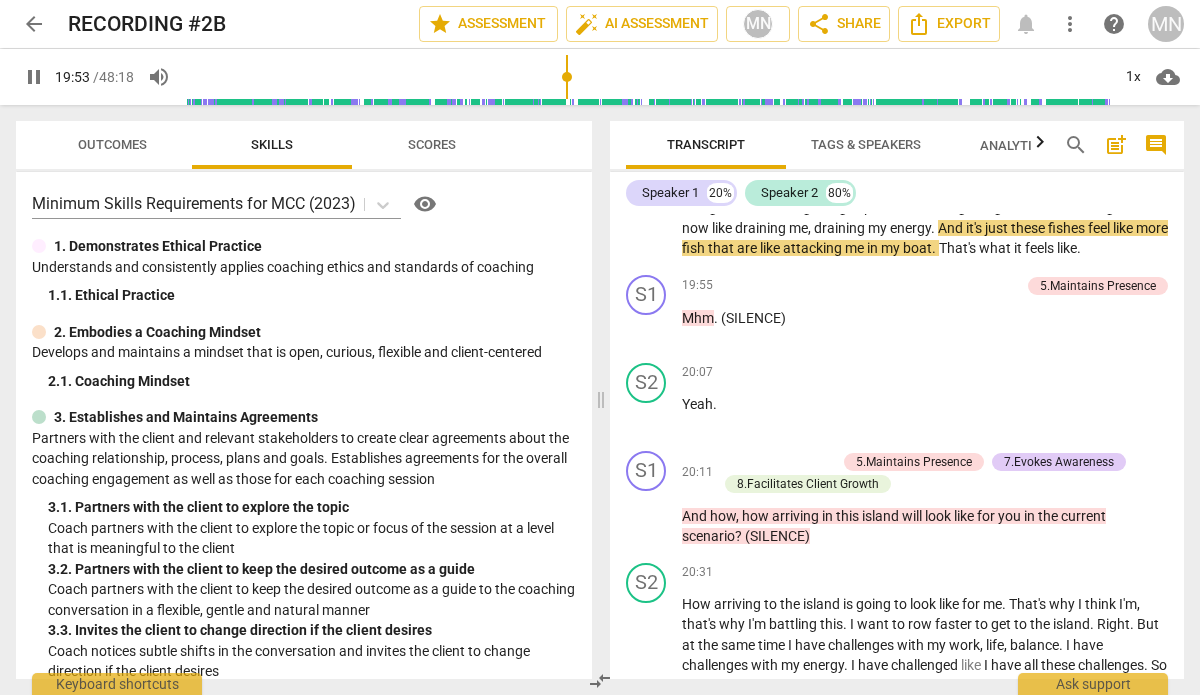 click at bounding box center [647, 77] 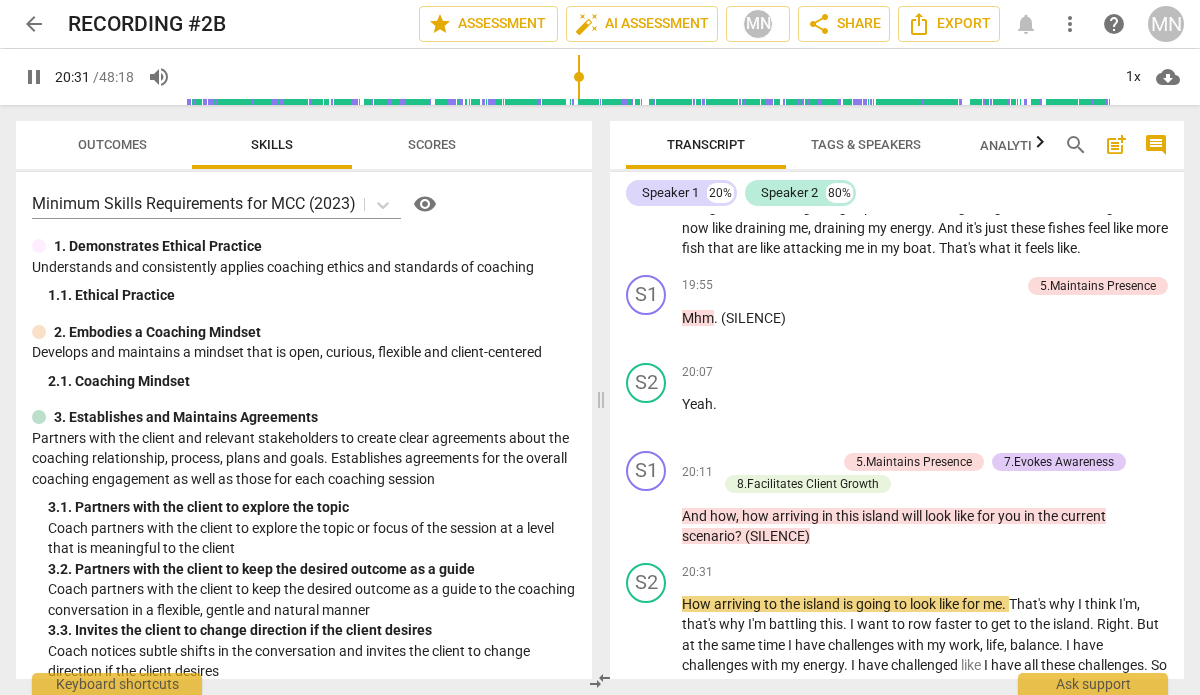 scroll, scrollTop: 8899, scrollLeft: 0, axis: vertical 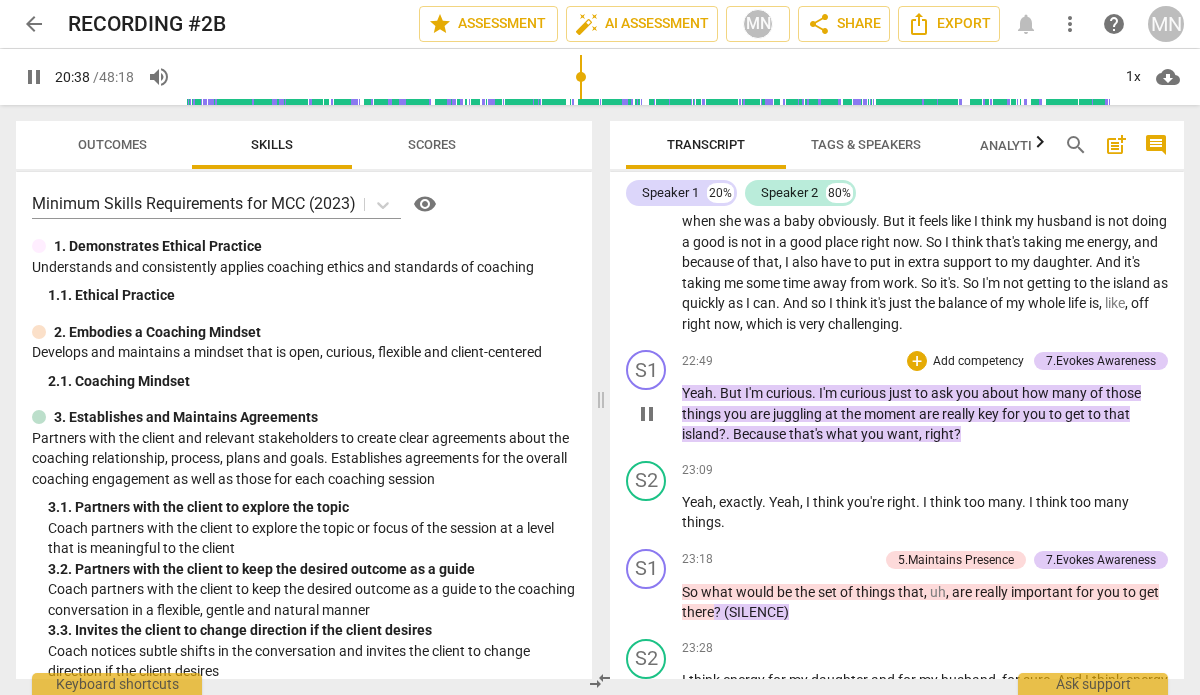 click on "pause" at bounding box center [647, 414] 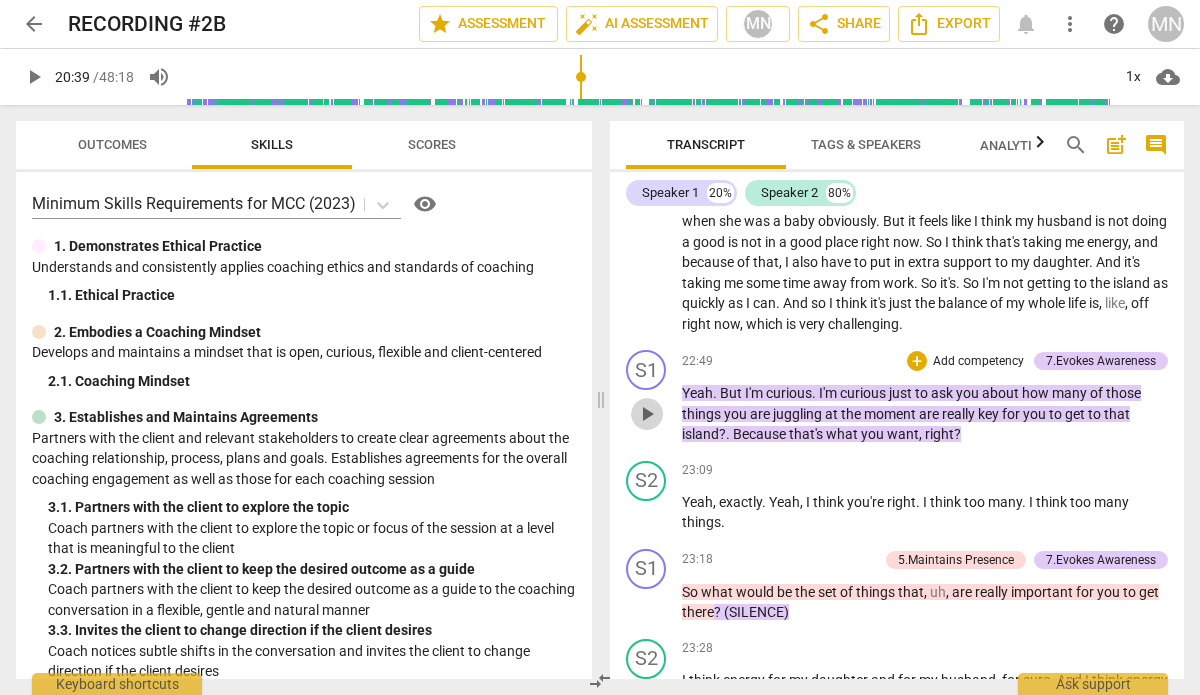 click on "play_arrow" at bounding box center (647, 414) 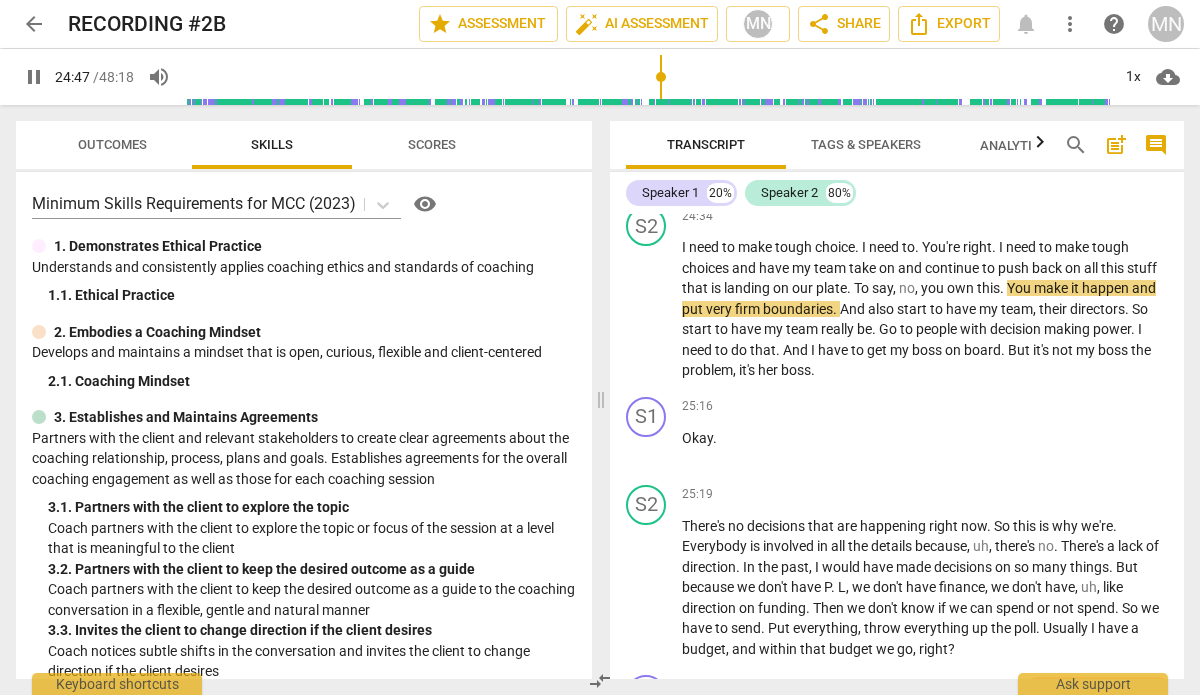 scroll, scrollTop: 10352, scrollLeft: 0, axis: vertical 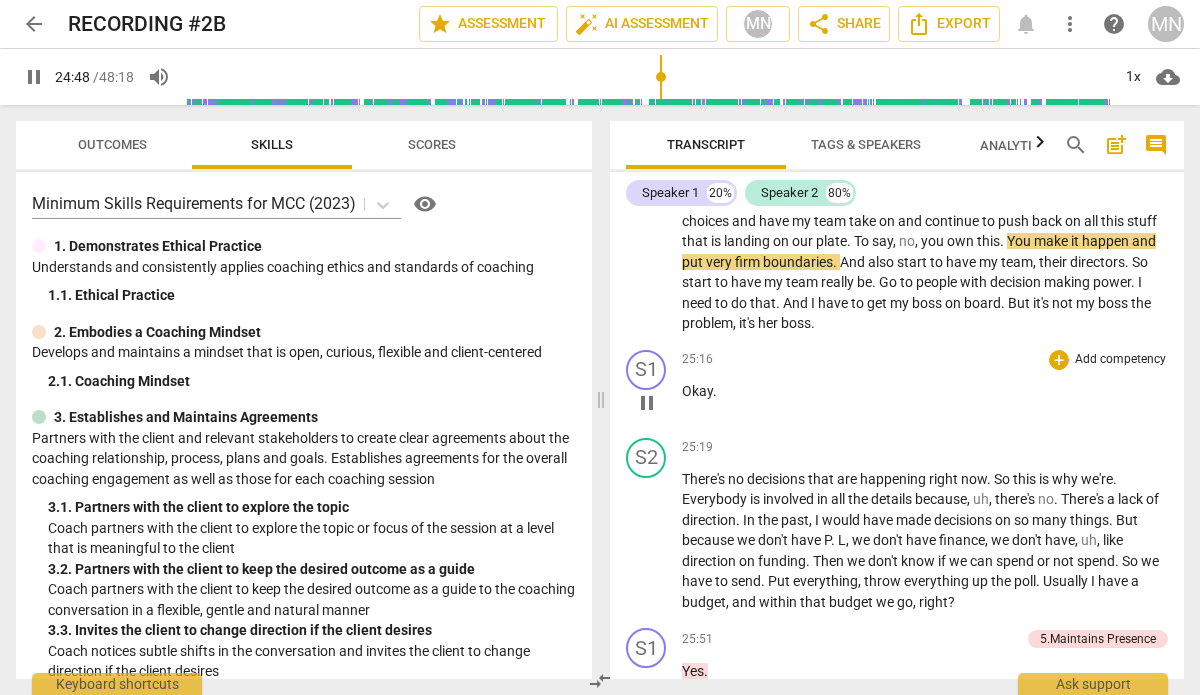 click on "pause" at bounding box center (647, 403) 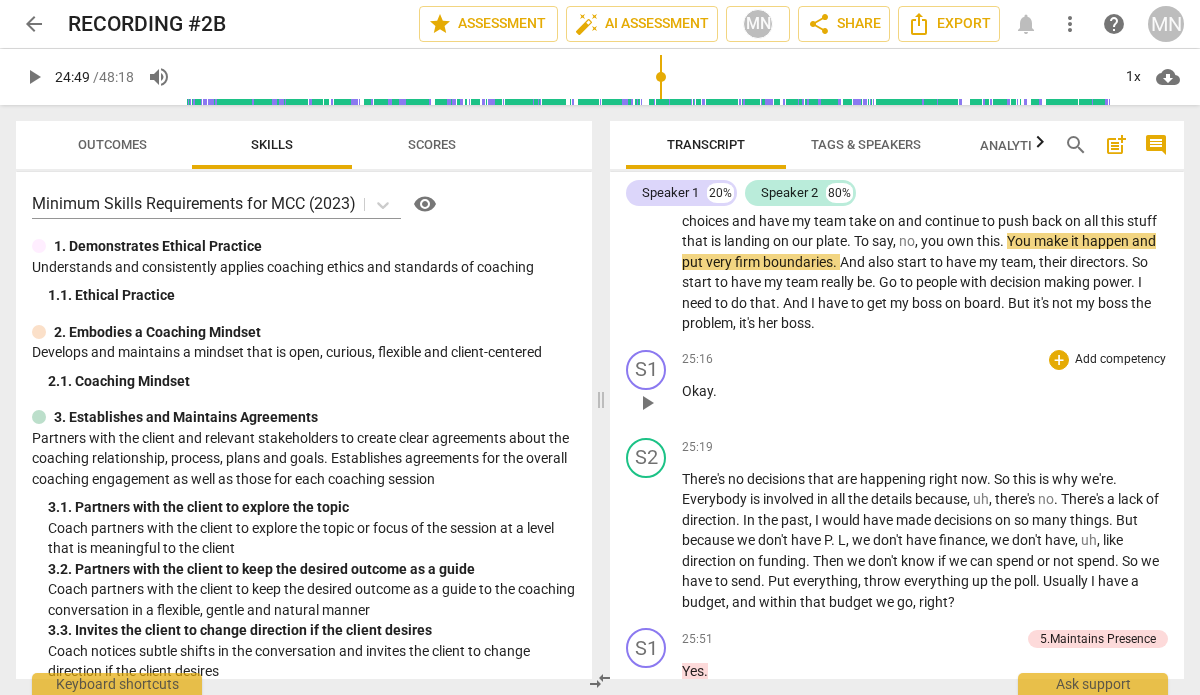 click on "play_arrow" at bounding box center (647, 403) 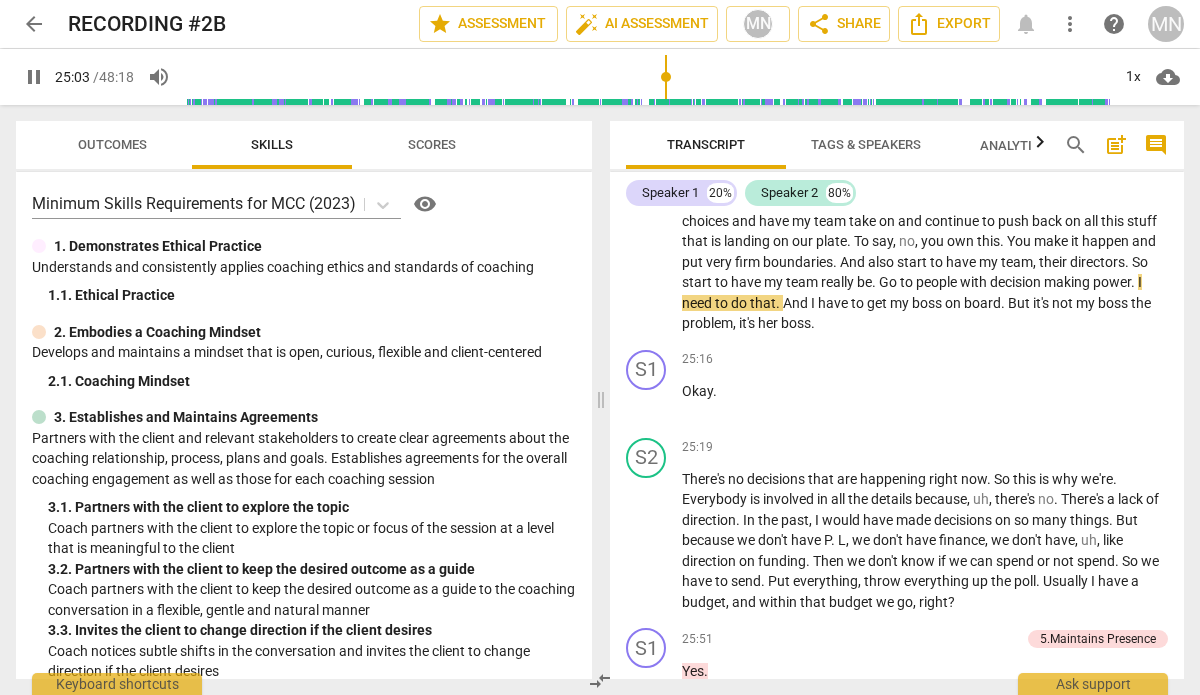 click at bounding box center (647, 77) 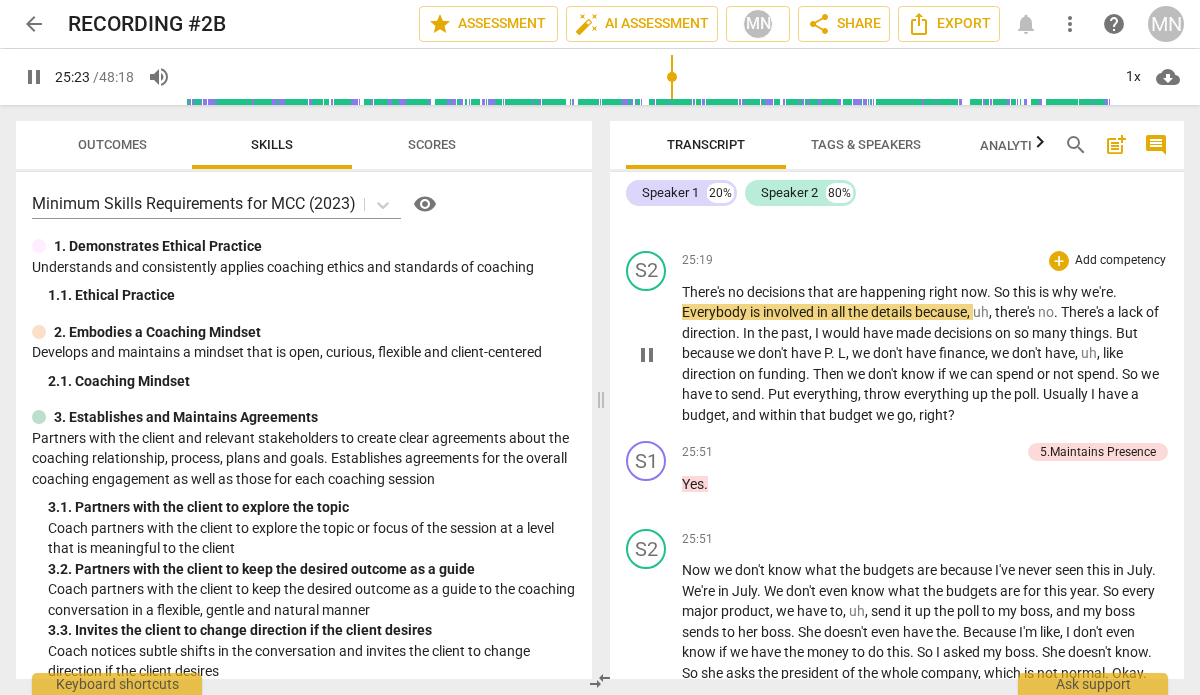 scroll, scrollTop: 10599, scrollLeft: 0, axis: vertical 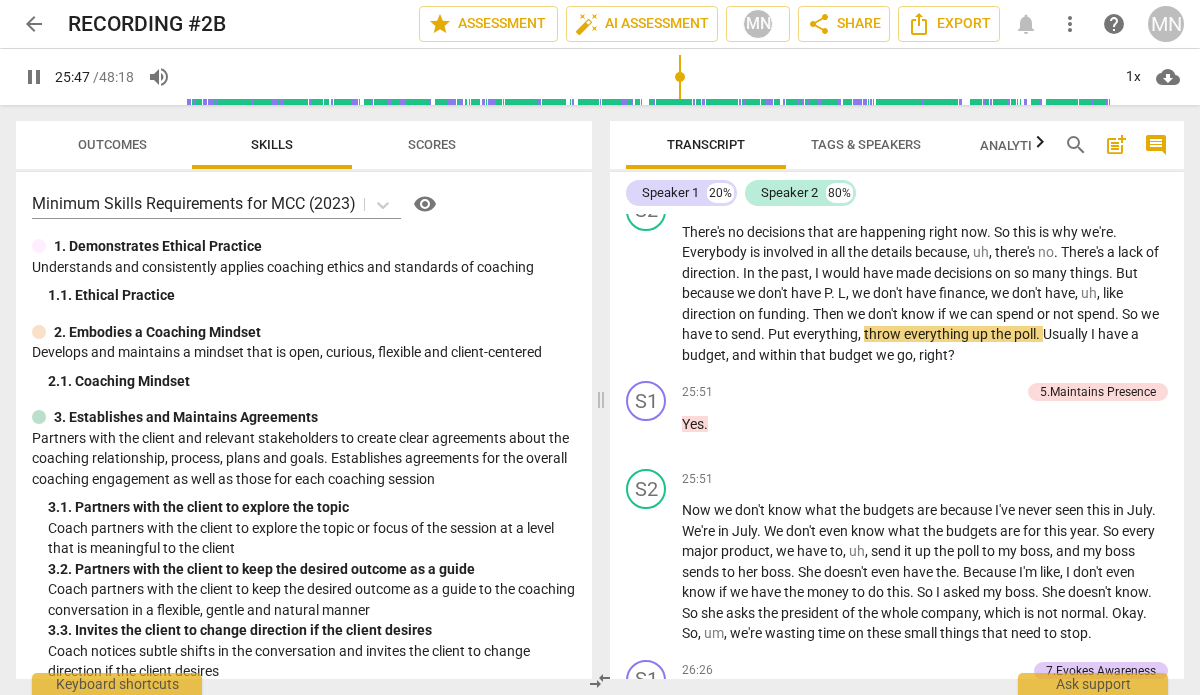 click at bounding box center (647, 77) 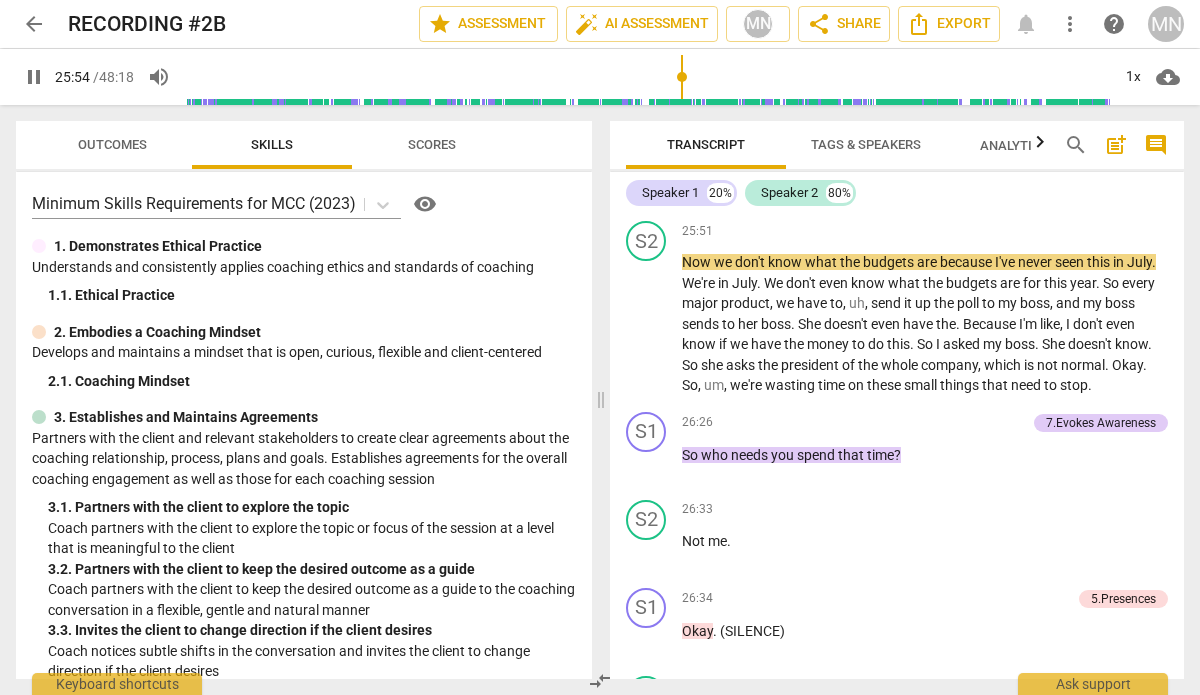 scroll, scrollTop: 10849, scrollLeft: 0, axis: vertical 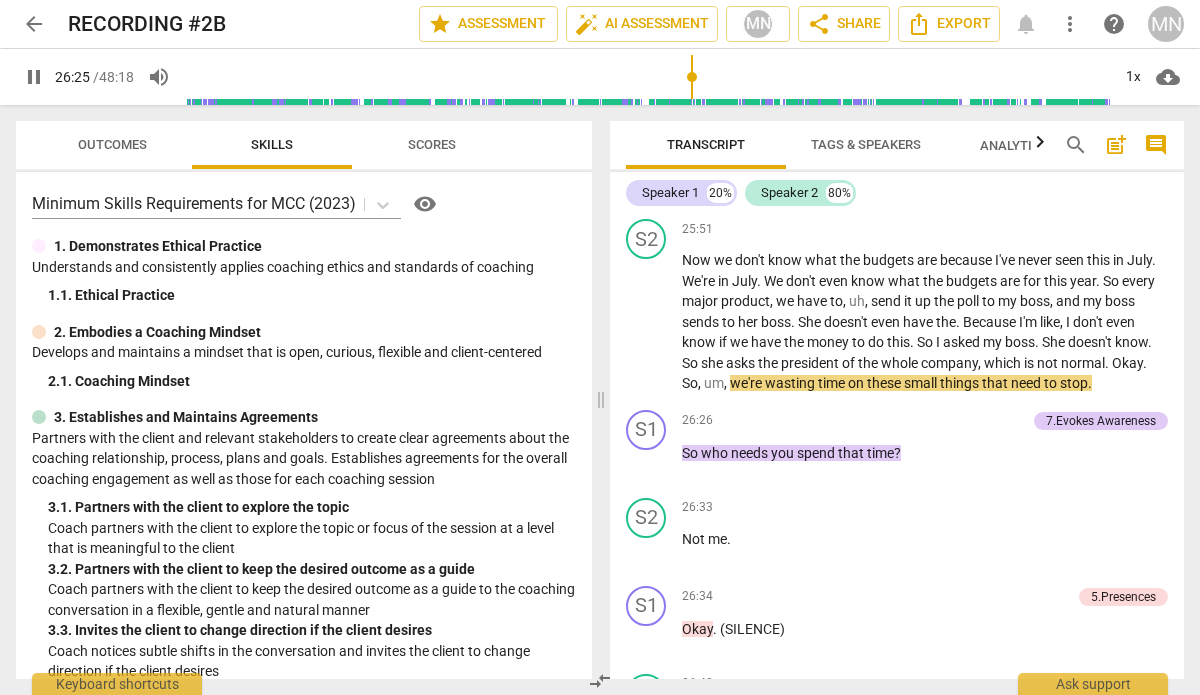 click at bounding box center (647, 77) 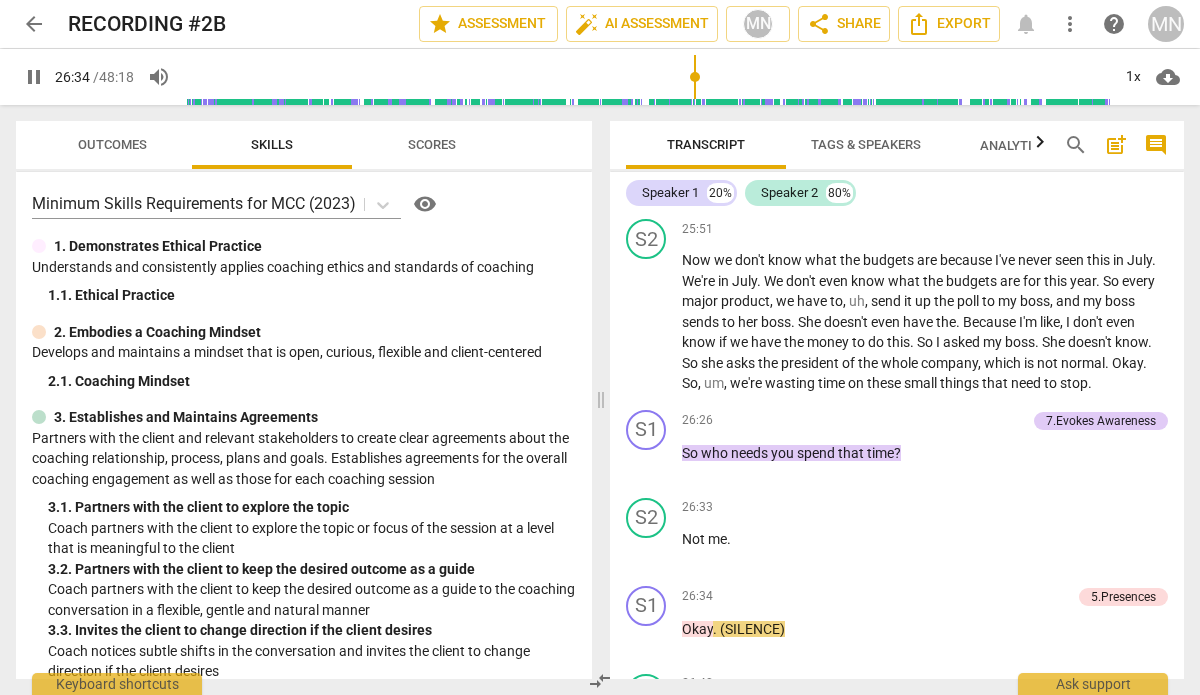 scroll, scrollTop: 11358, scrollLeft: 0, axis: vertical 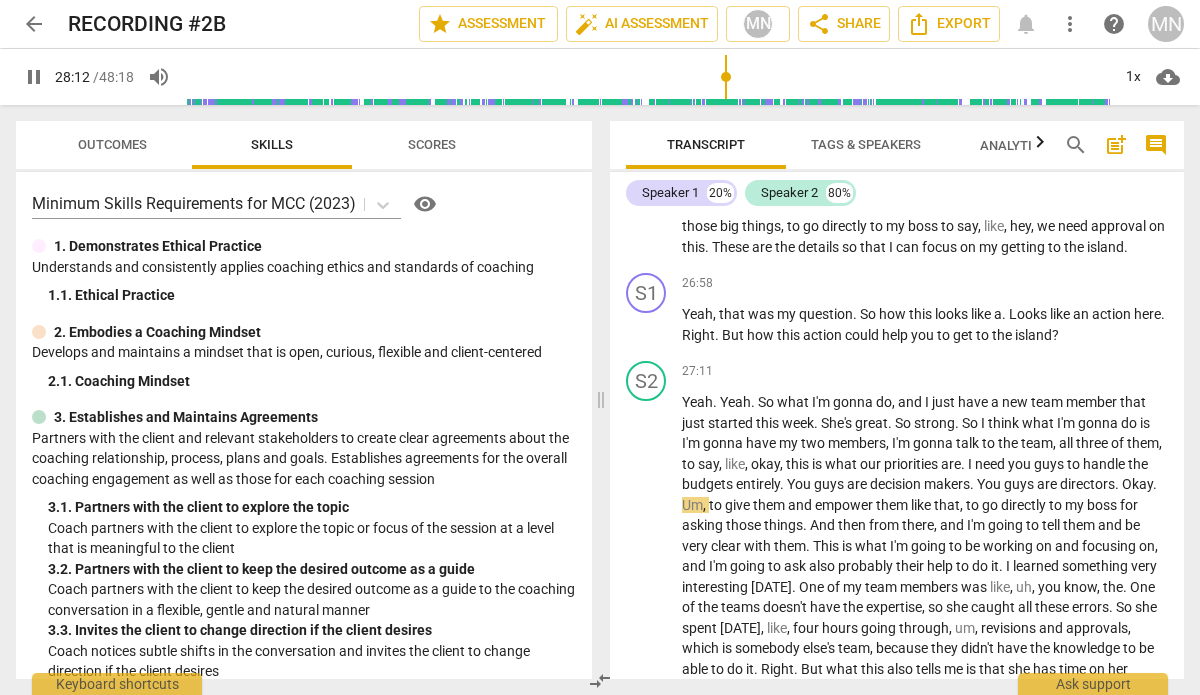 drag, startPoint x: 708, startPoint y: 75, endPoint x: 725, endPoint y: 76, distance: 17.029387 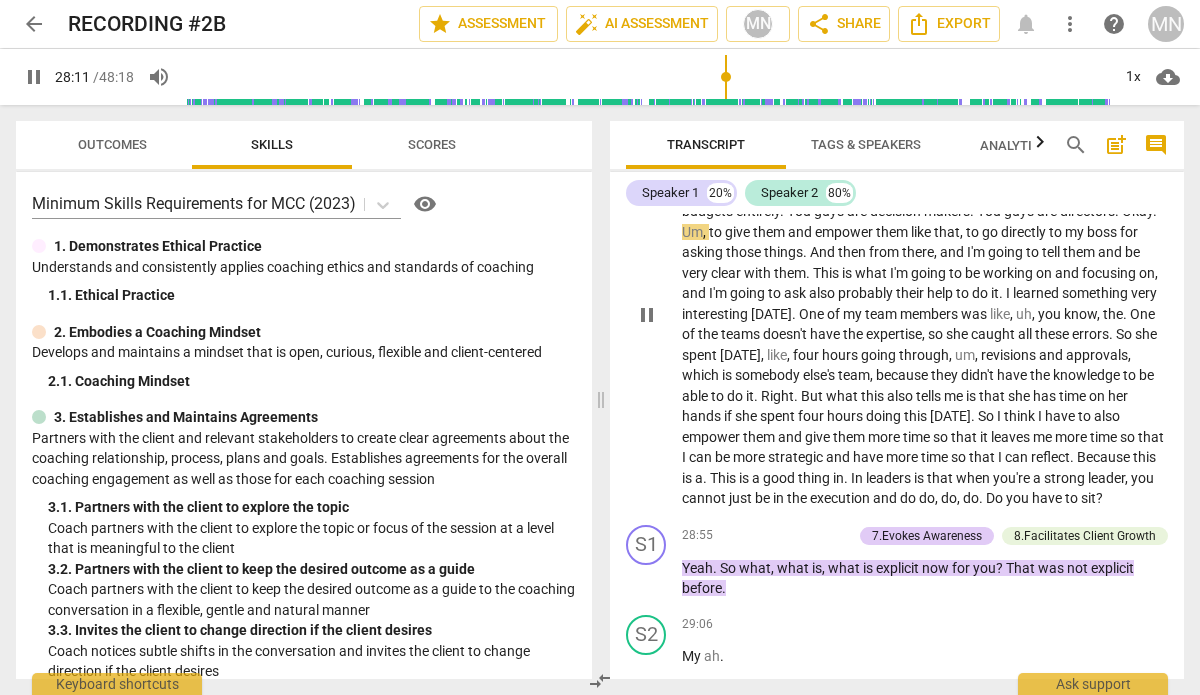 scroll, scrollTop: 11750, scrollLeft: 0, axis: vertical 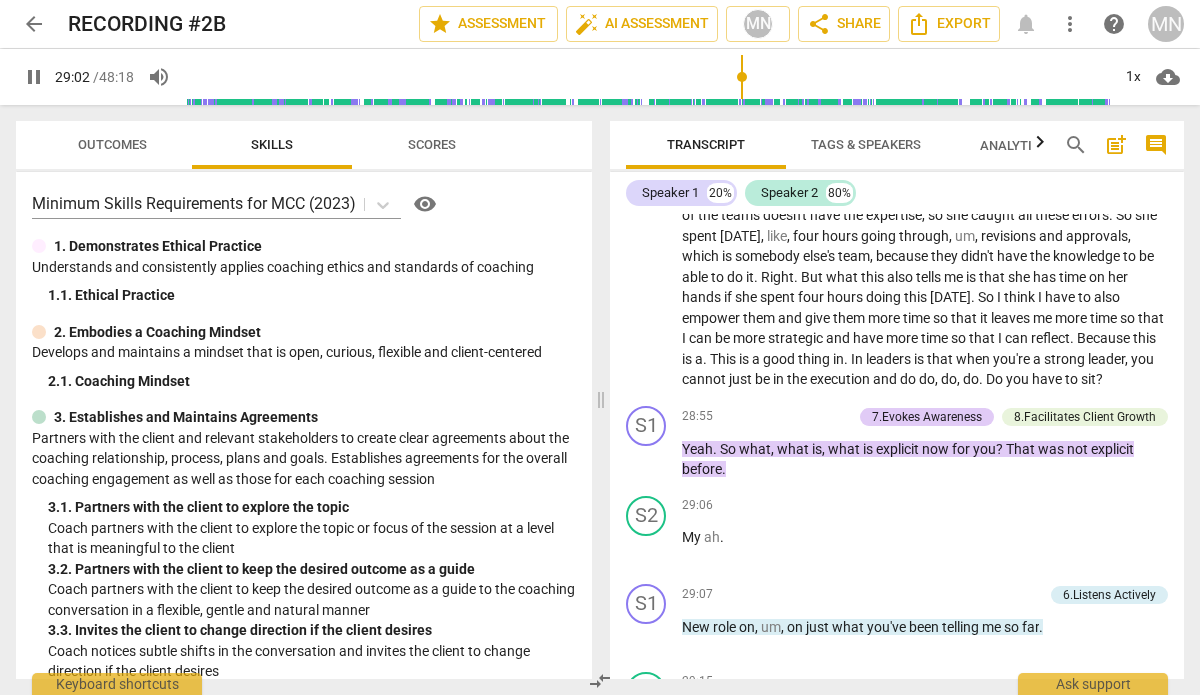 drag, startPoint x: 728, startPoint y: 72, endPoint x: 741, endPoint y: 72, distance: 13 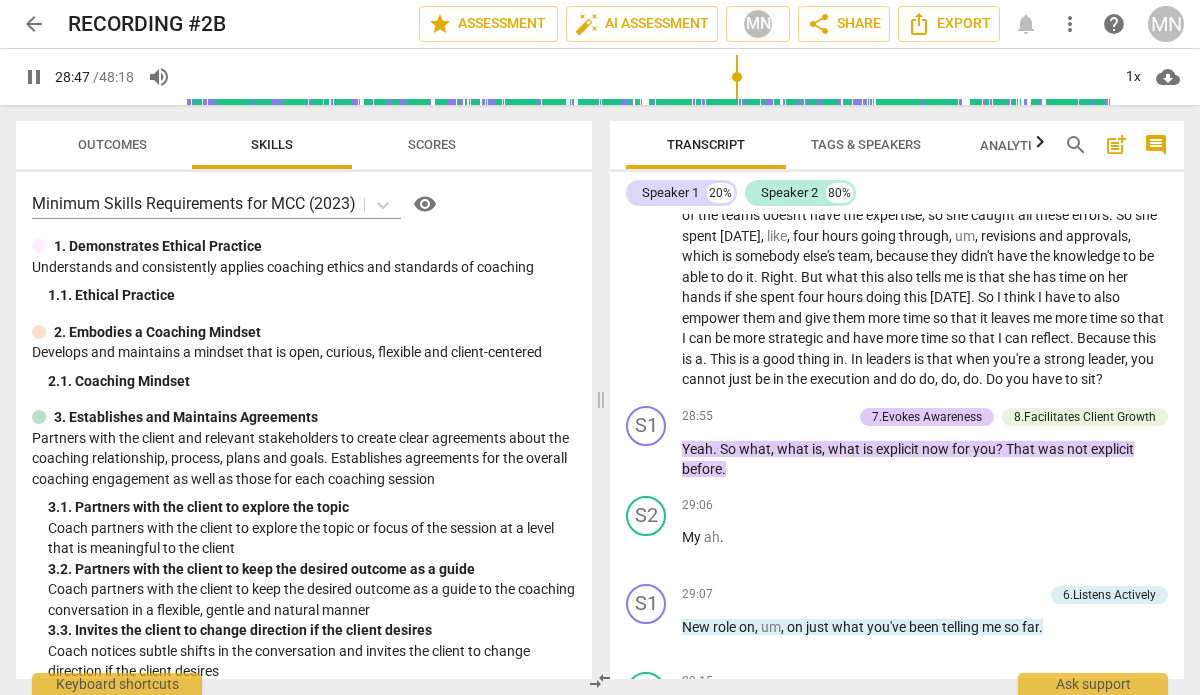 type on "1727" 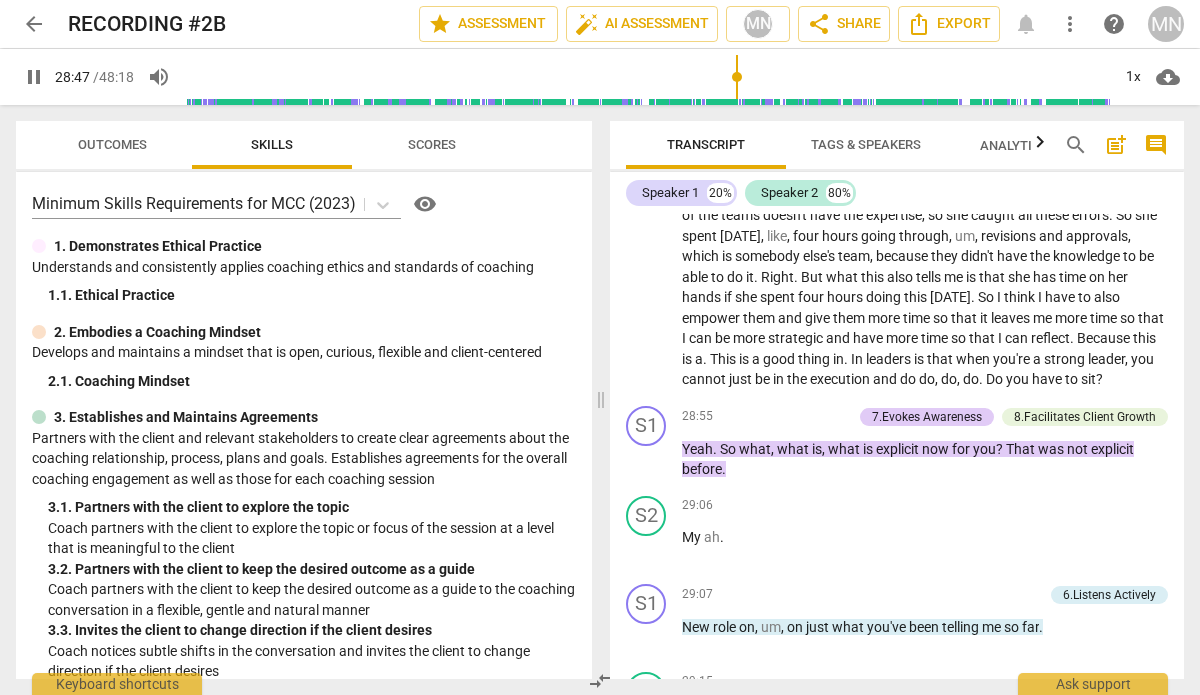 click on "pause" at bounding box center (647, 196) 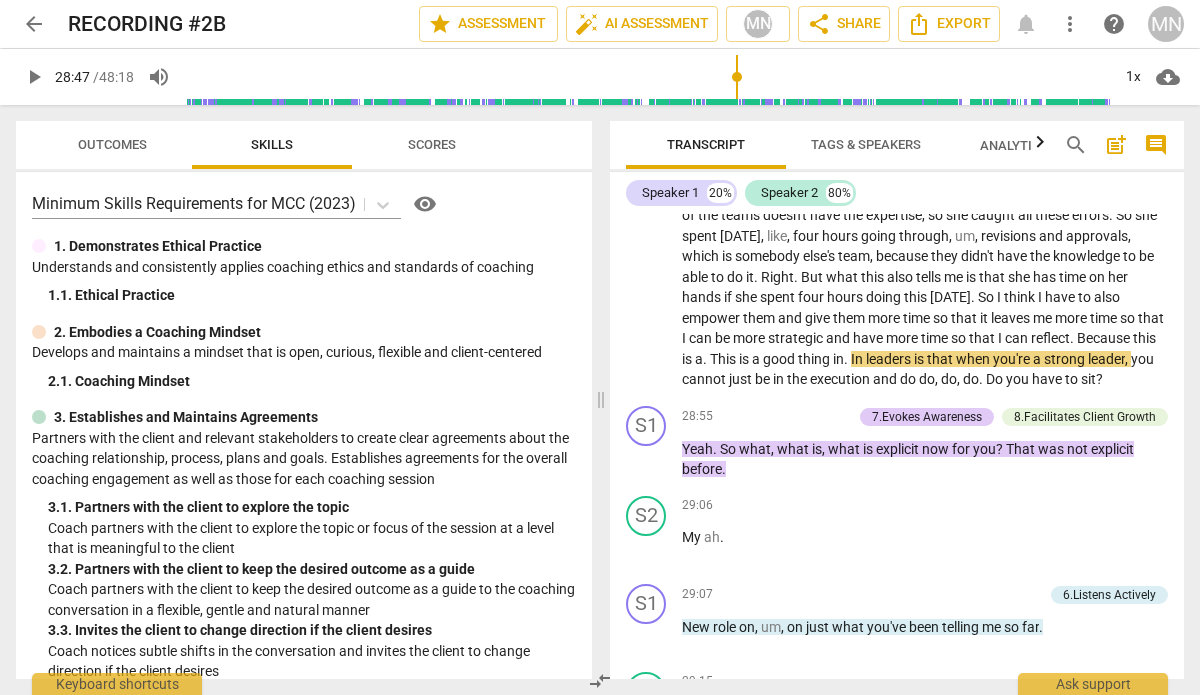 click on "play_arrow" at bounding box center [647, 196] 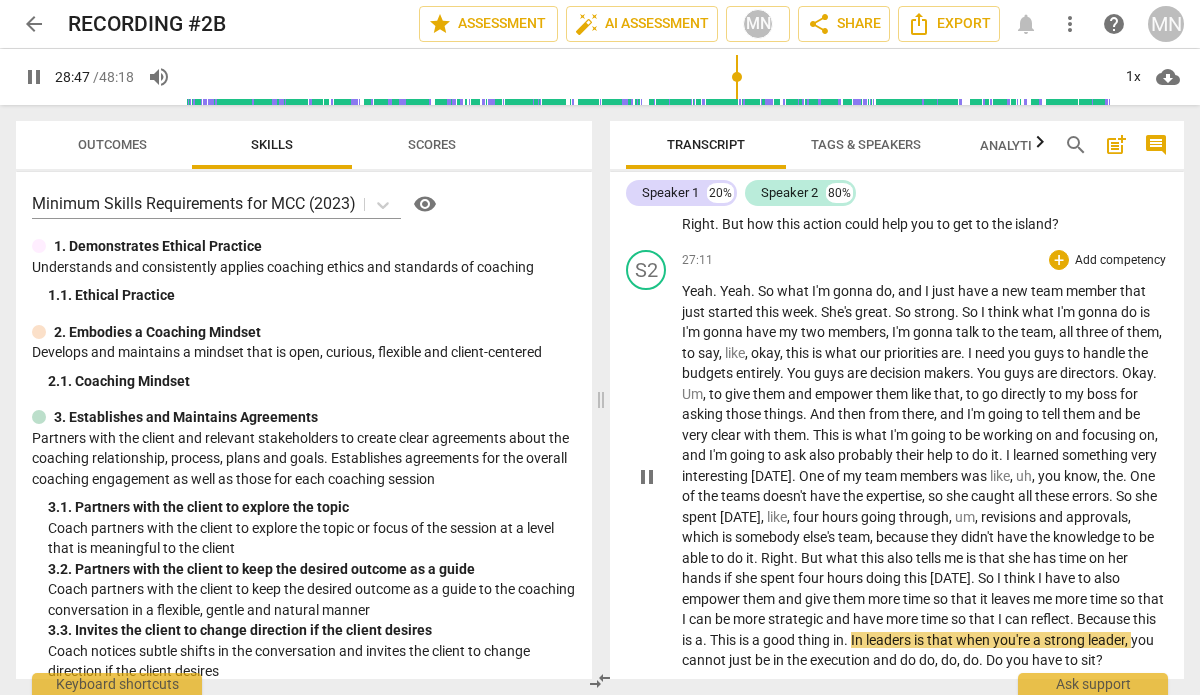 scroll, scrollTop: 11464, scrollLeft: 0, axis: vertical 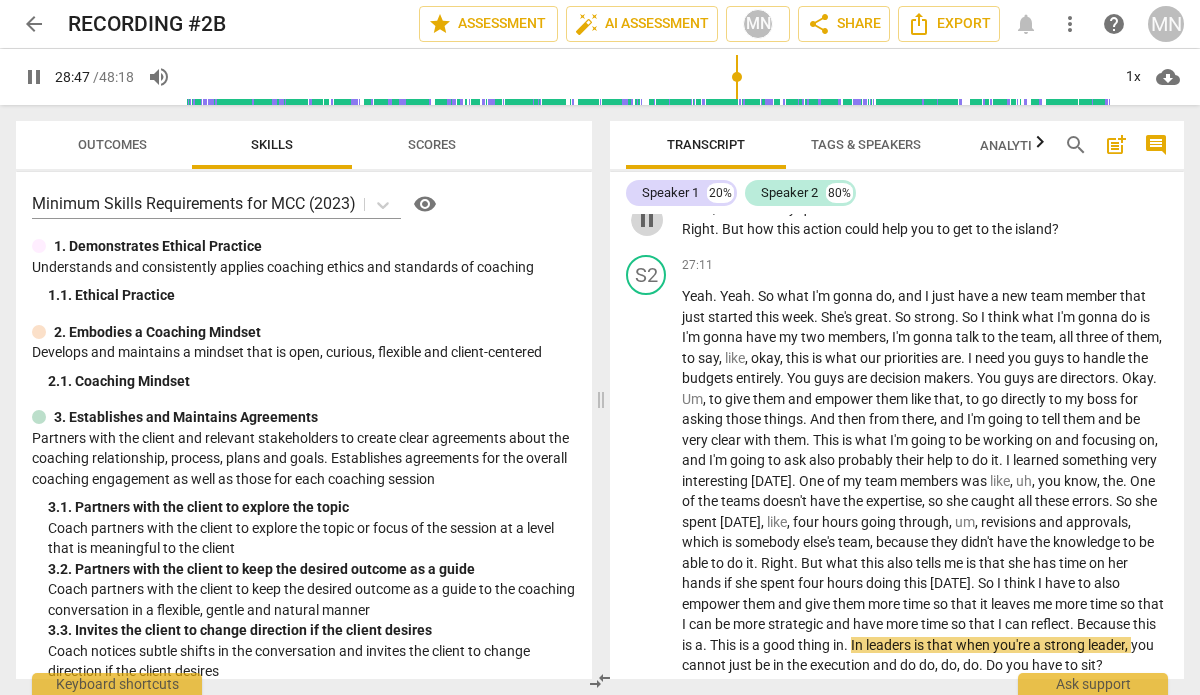 click on "pause" at bounding box center [647, 220] 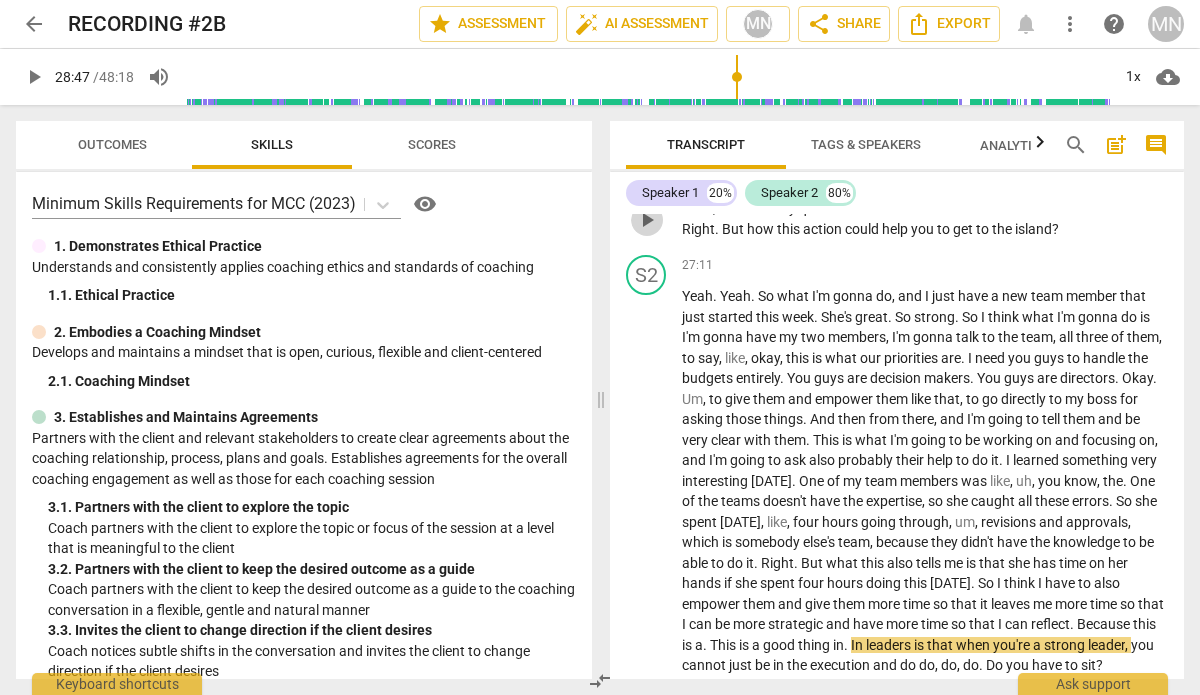 click on "play_arrow" at bounding box center (647, 220) 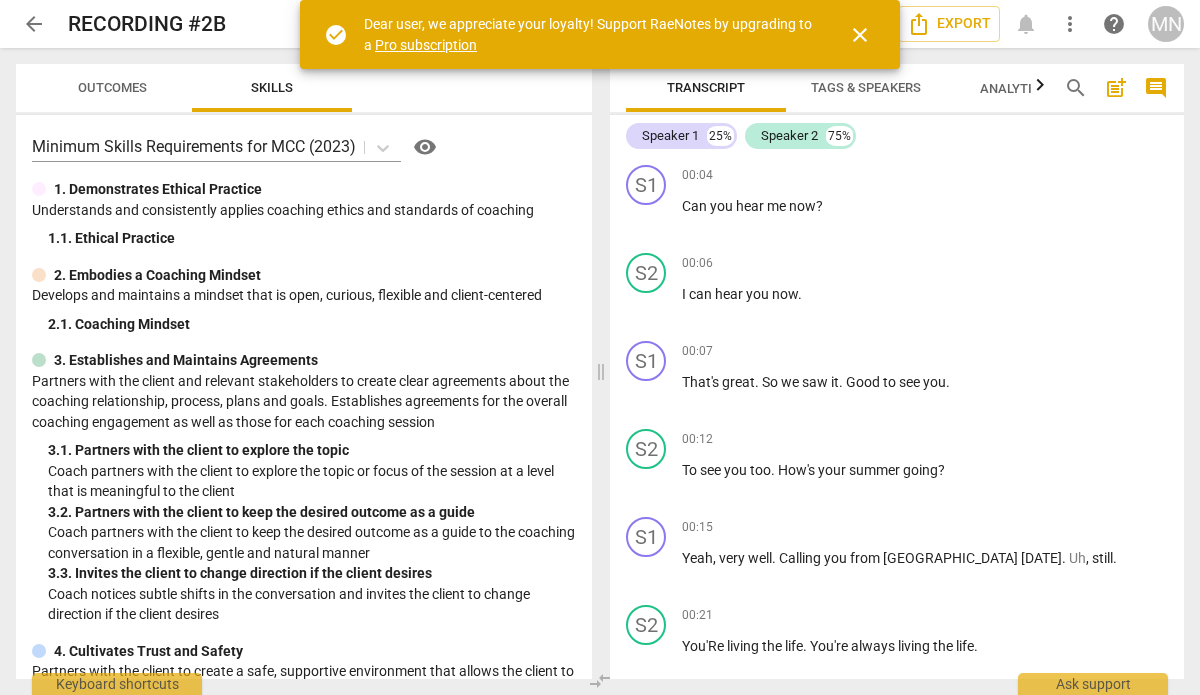 scroll, scrollTop: 0, scrollLeft: 0, axis: both 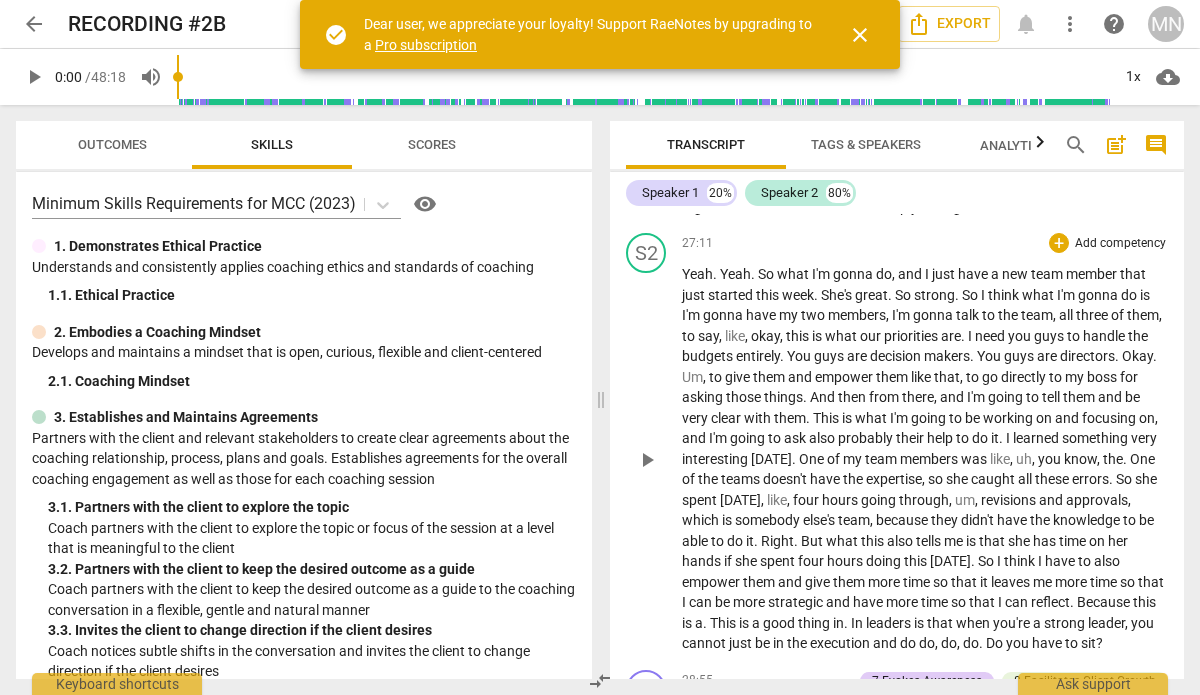 click on "play_arrow" at bounding box center (647, 460) 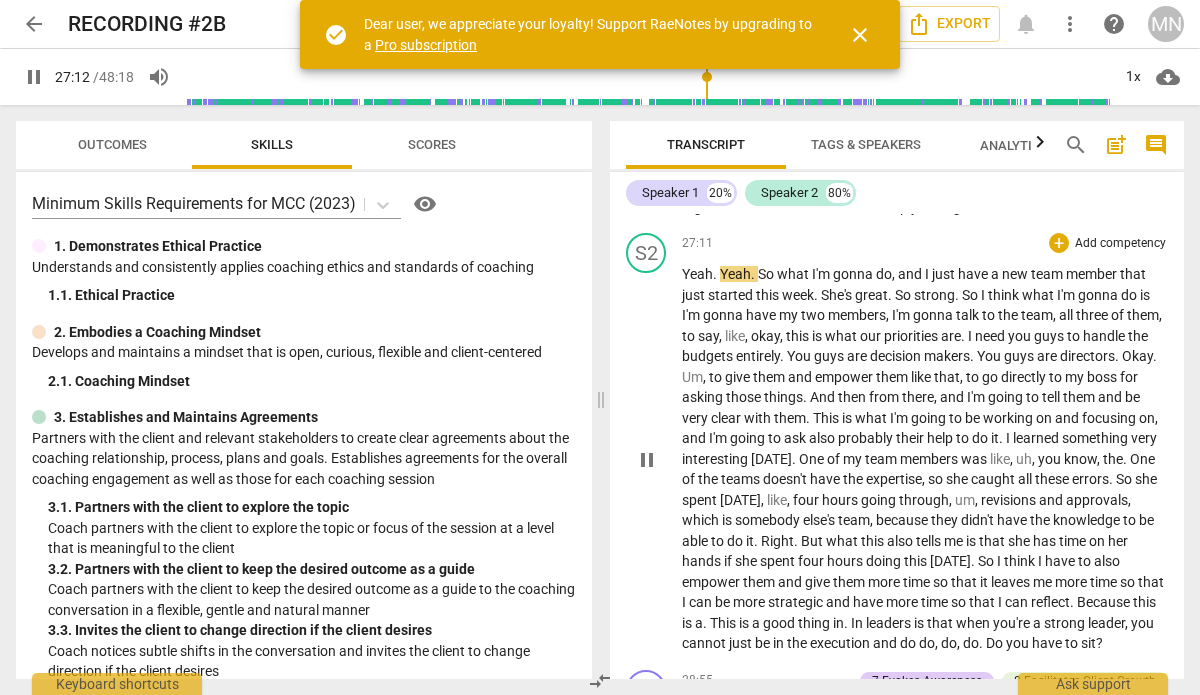 scroll, scrollTop: 11546, scrollLeft: 0, axis: vertical 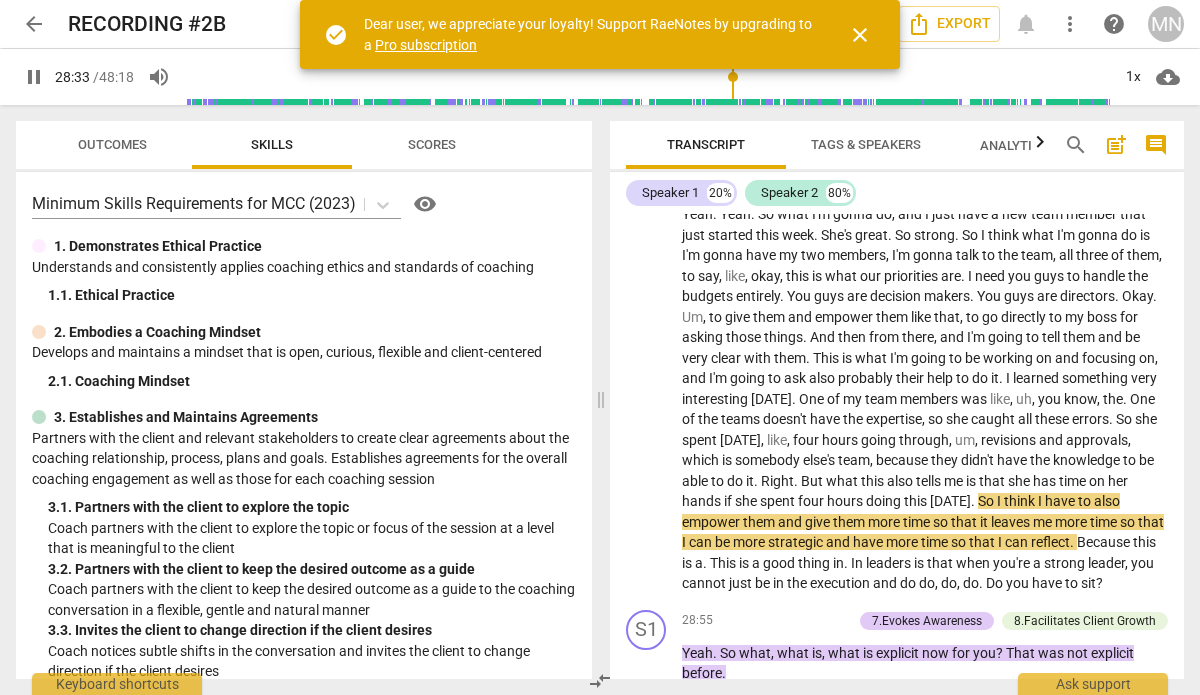drag, startPoint x: 710, startPoint y: 75, endPoint x: 732, endPoint y: 75, distance: 22 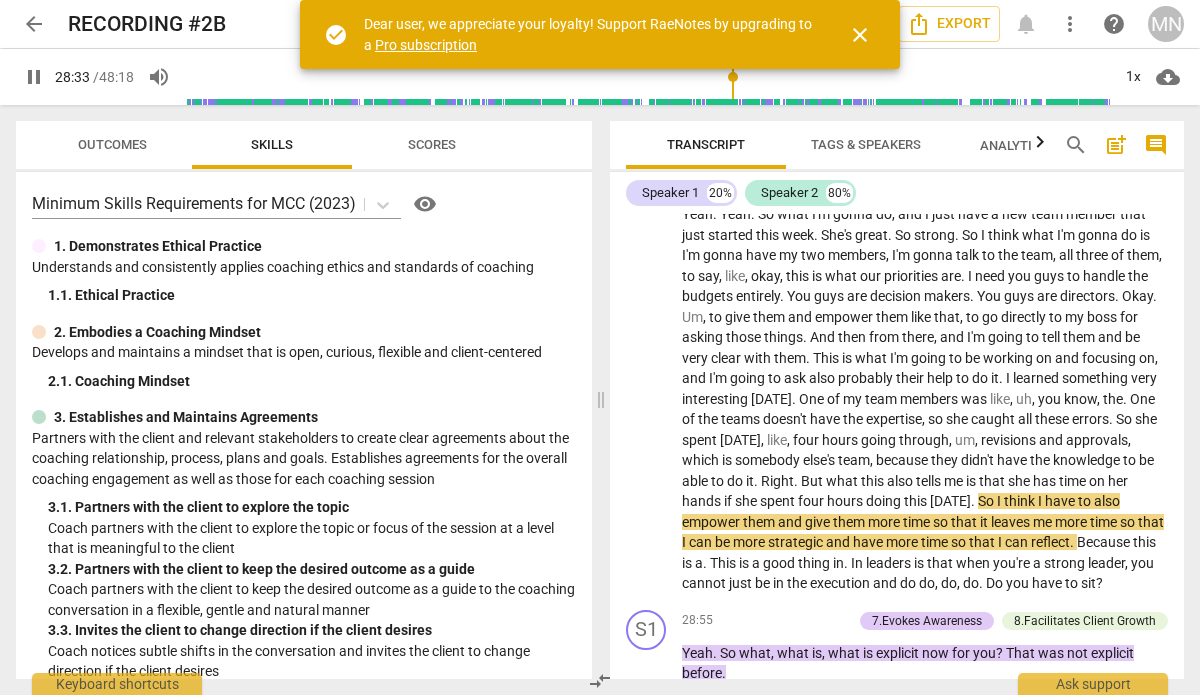 click at bounding box center (647, 77) 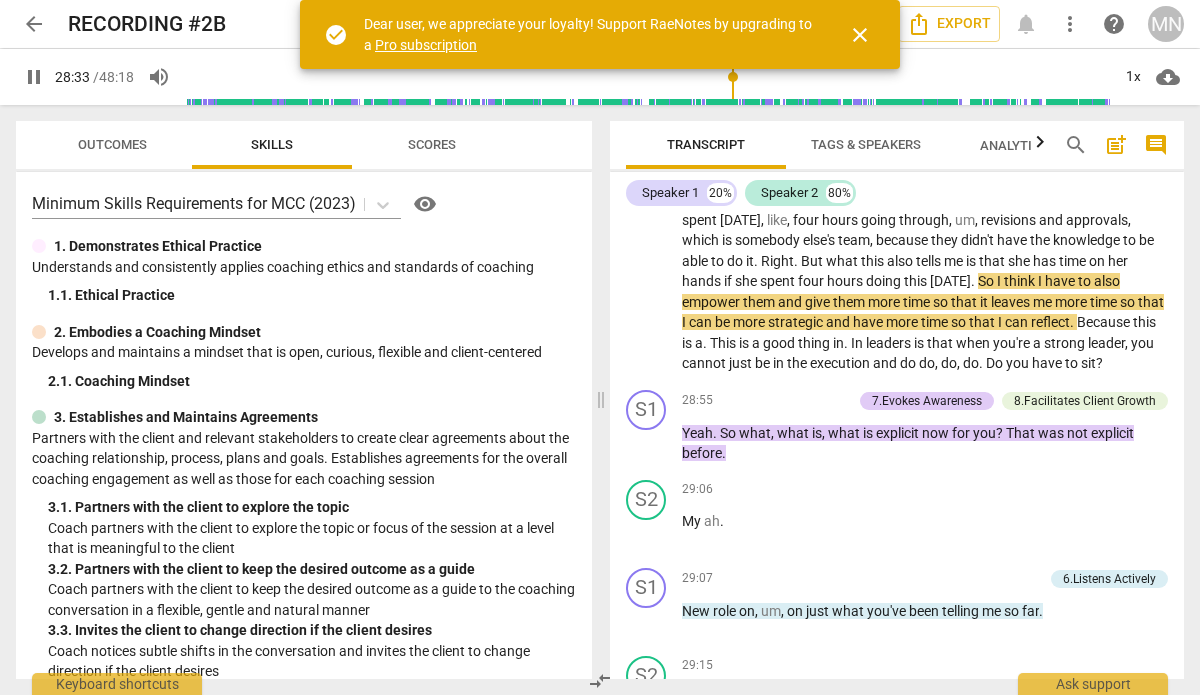 scroll, scrollTop: 11807, scrollLeft: 0, axis: vertical 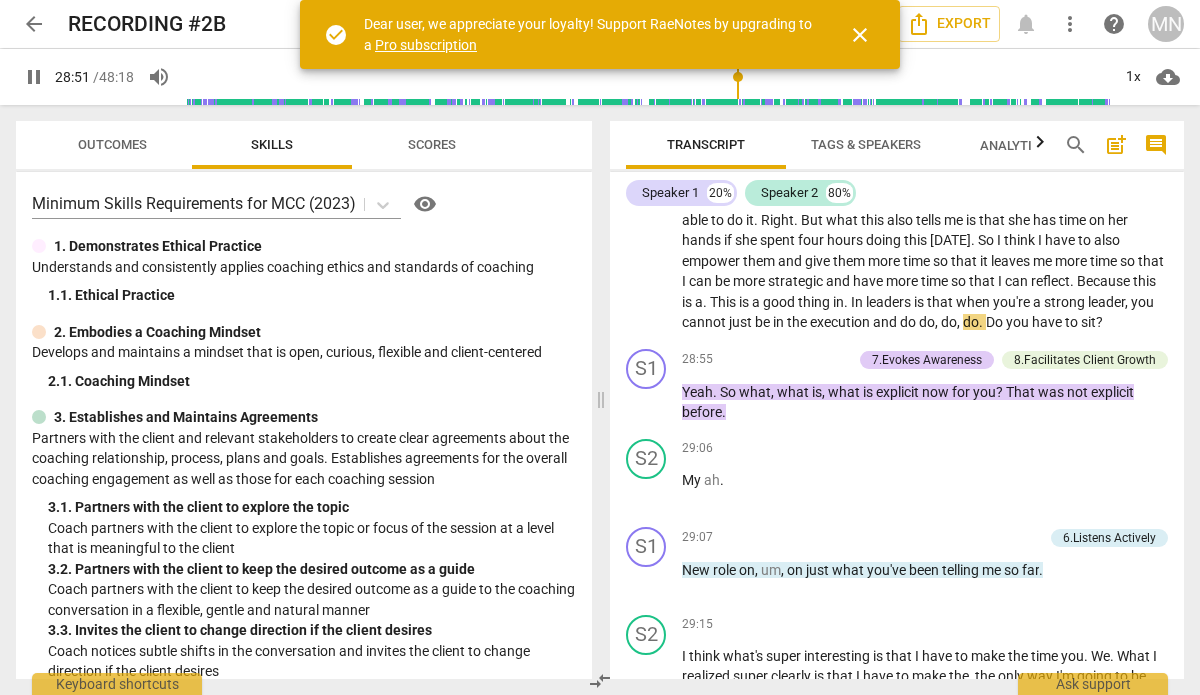 click at bounding box center [647, 77] 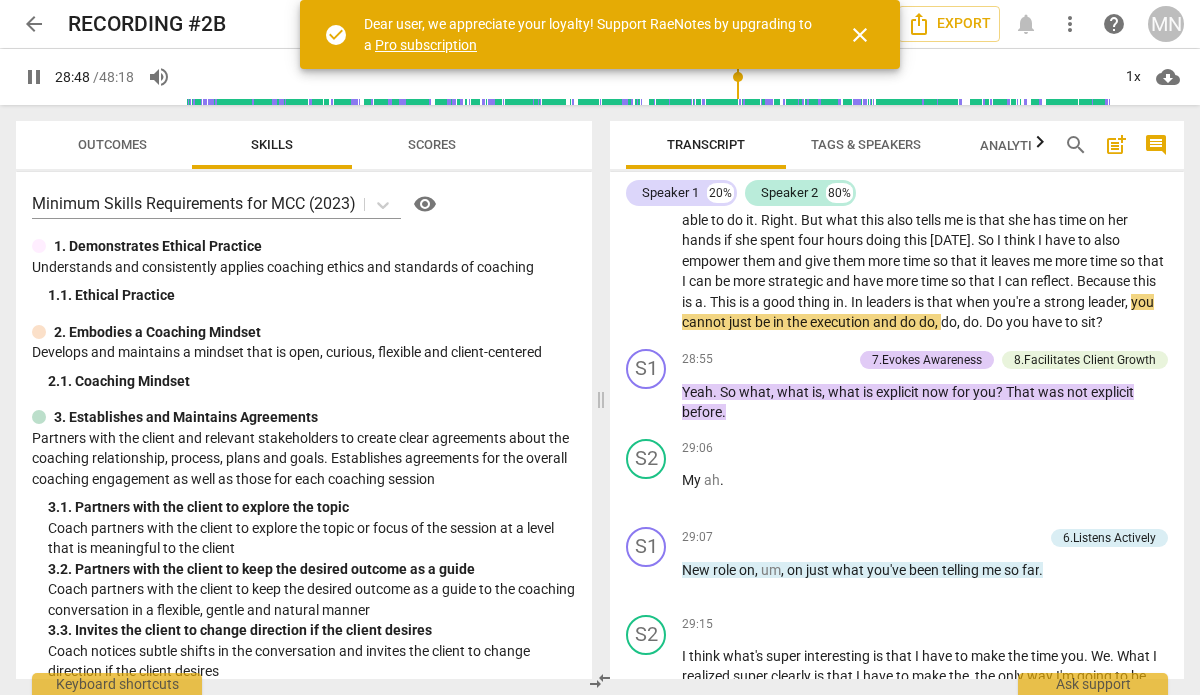 click at bounding box center (647, 77) 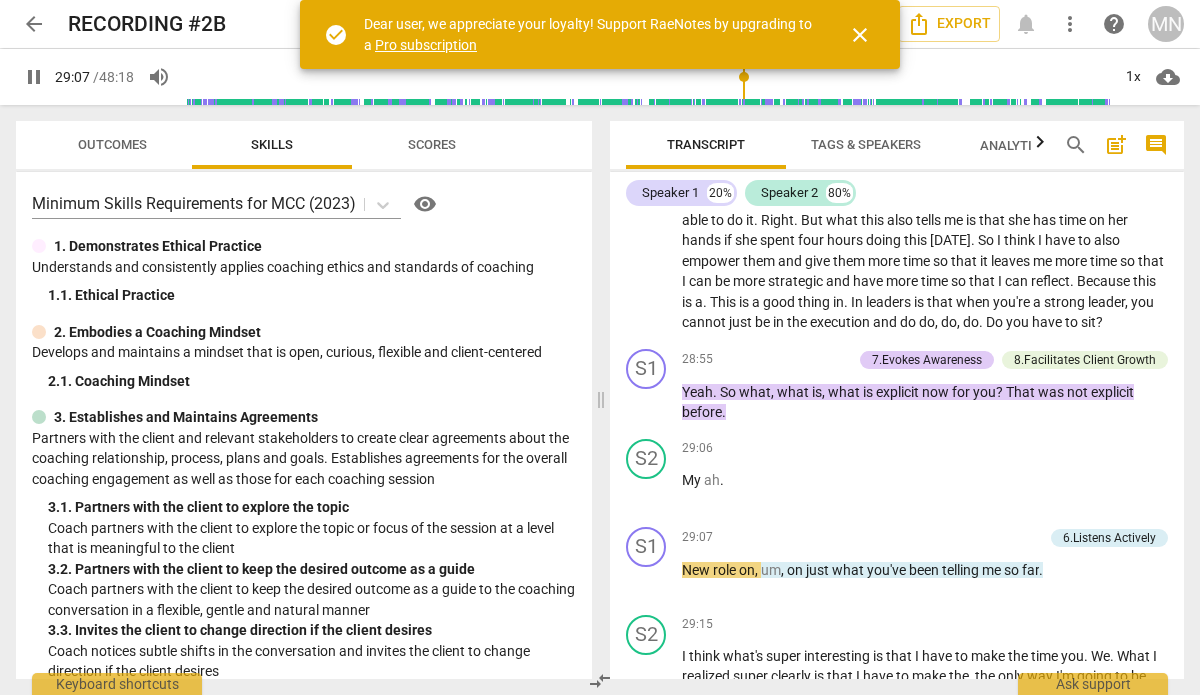 scroll, scrollTop: 12298, scrollLeft: 0, axis: vertical 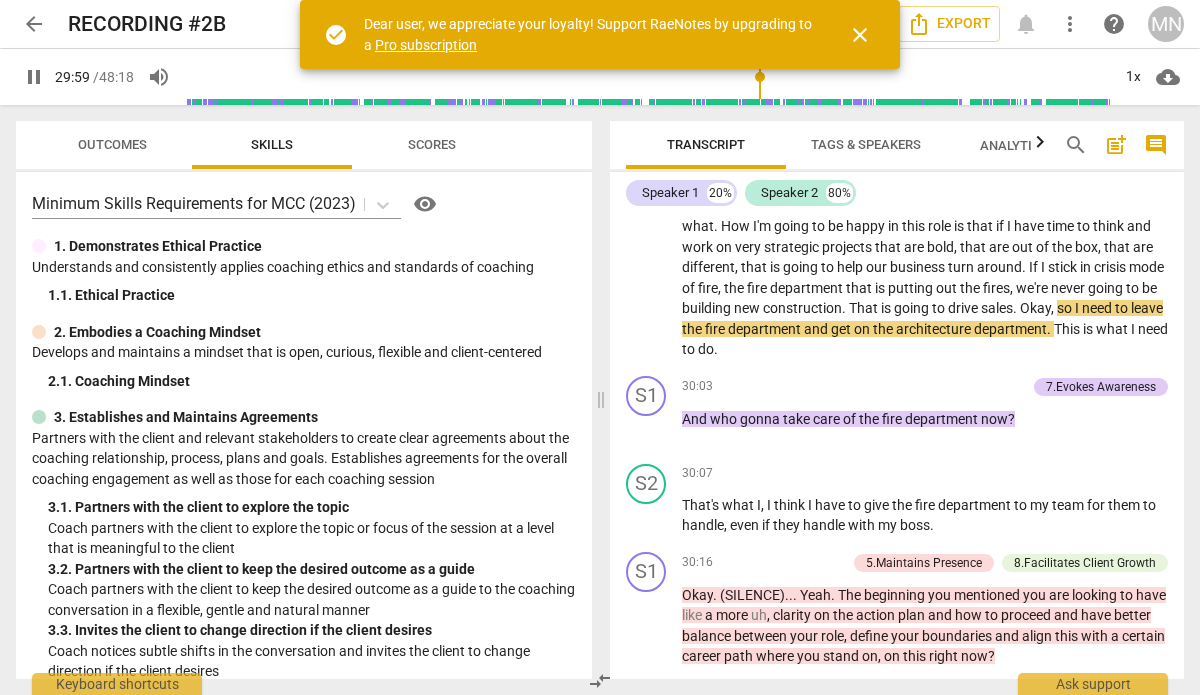 click at bounding box center [647, 77] 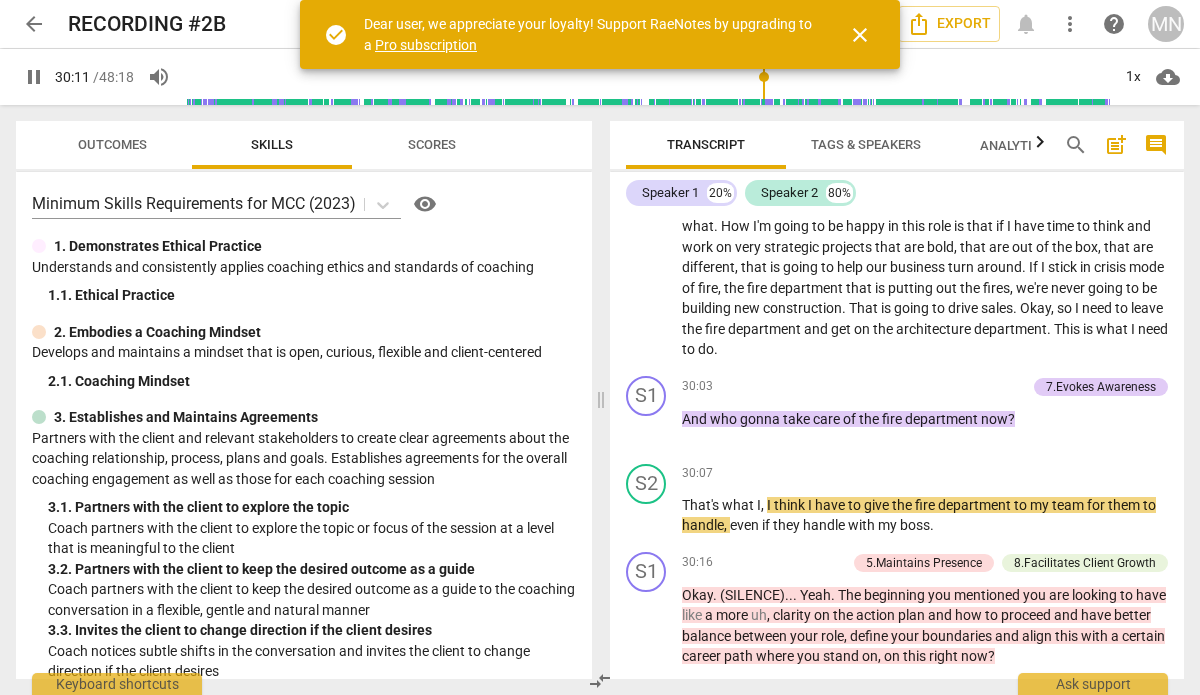 click on "close" at bounding box center (860, 35) 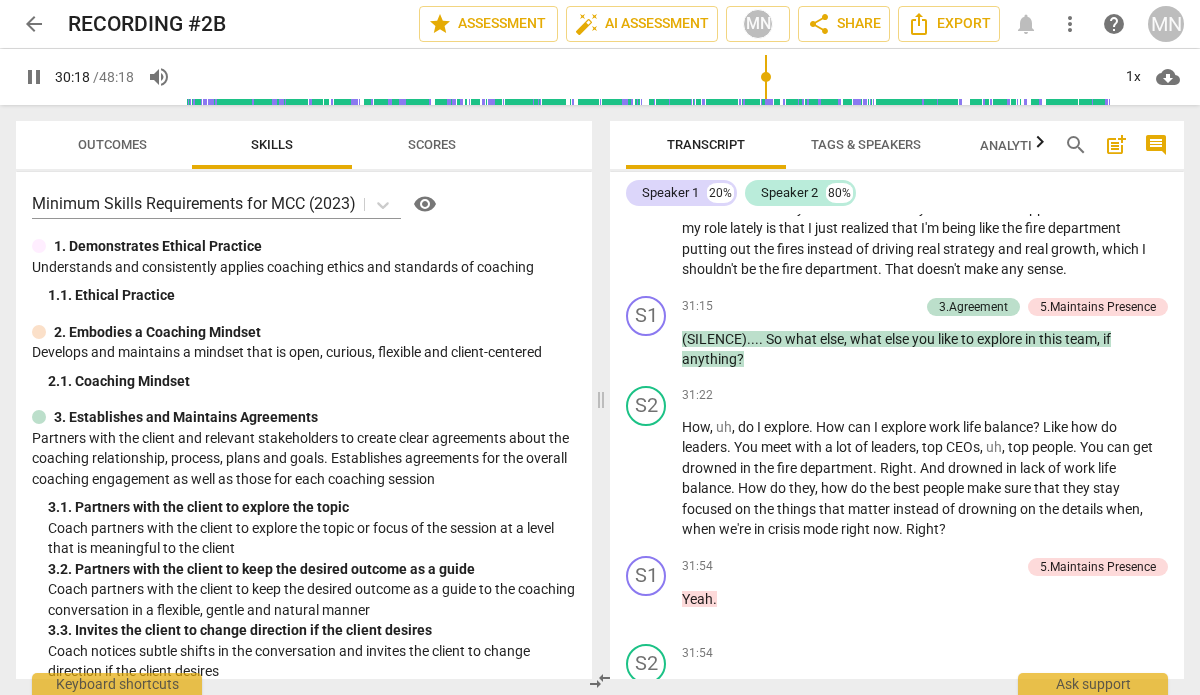 click at bounding box center [647, 77] 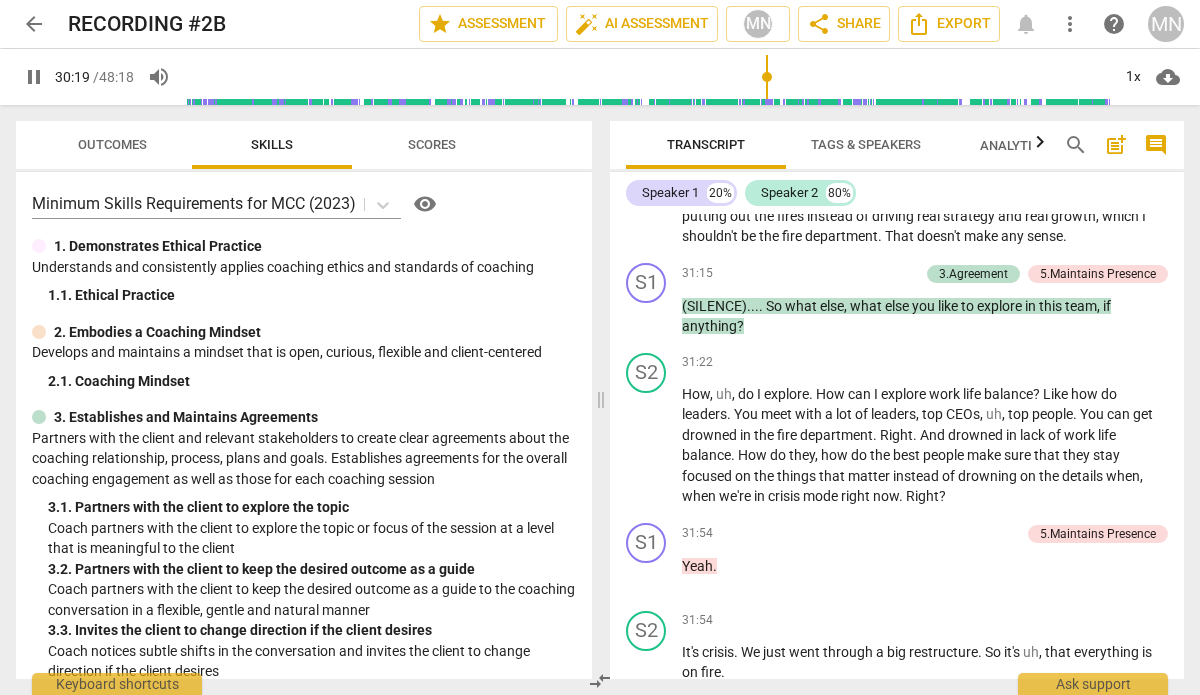 scroll, scrollTop: 12845, scrollLeft: 0, axis: vertical 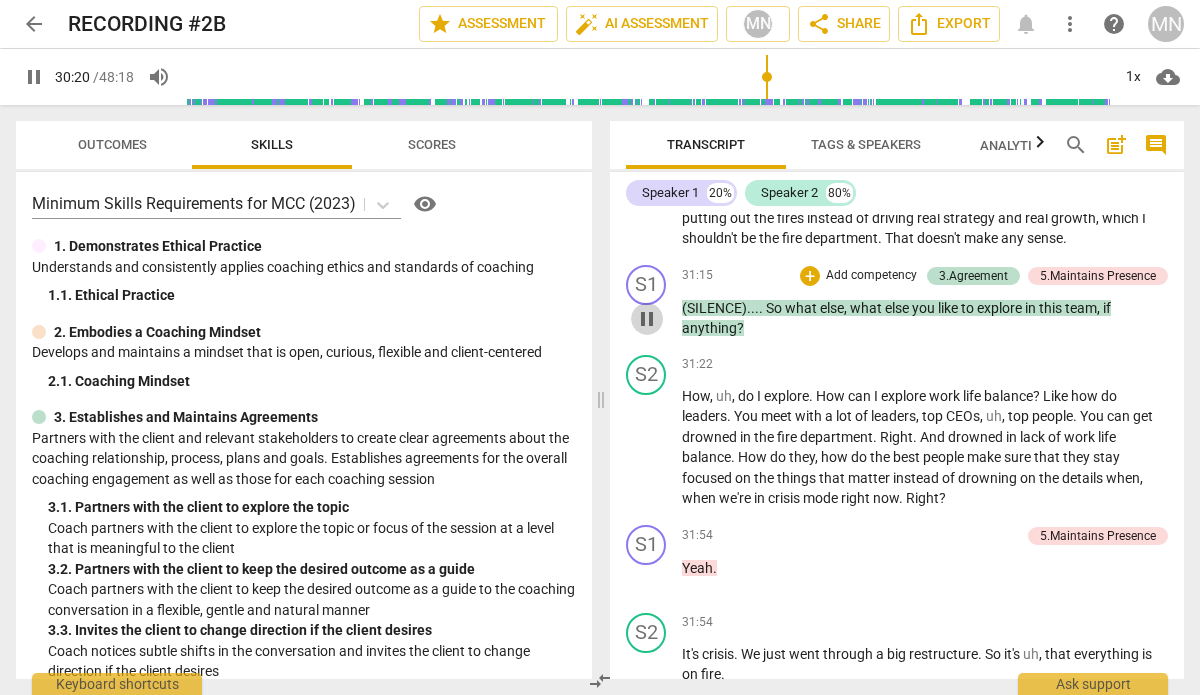 click on "pause" at bounding box center (647, 319) 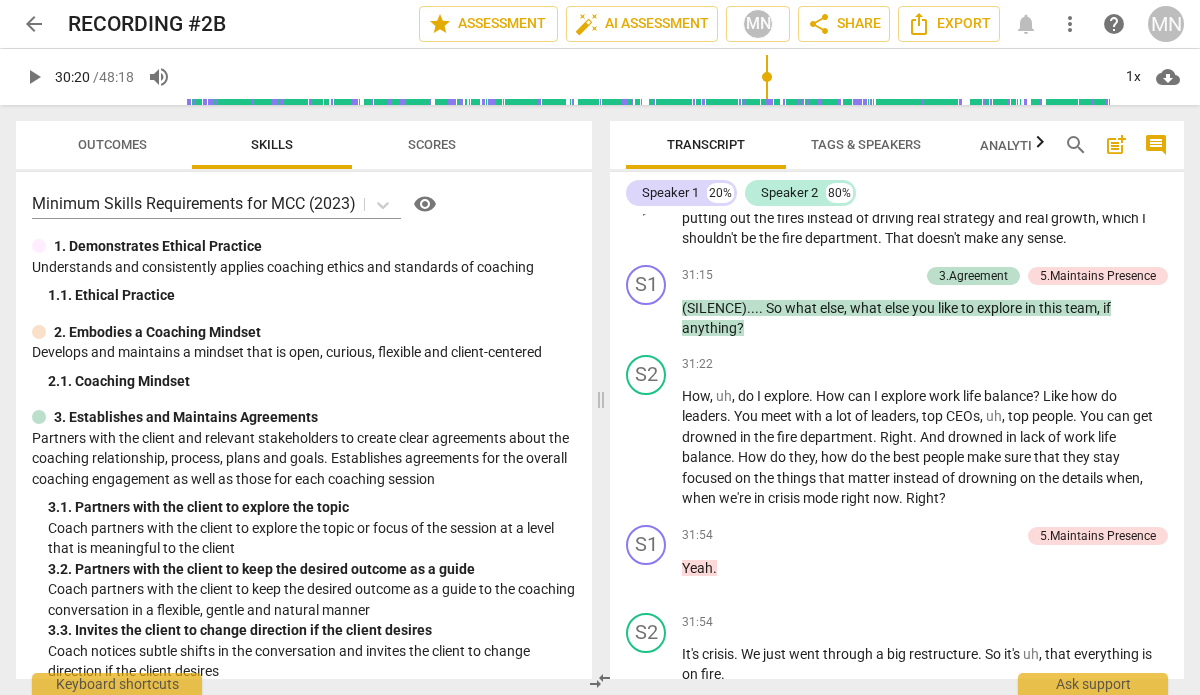 click on "play_arrow" at bounding box center (647, 209) 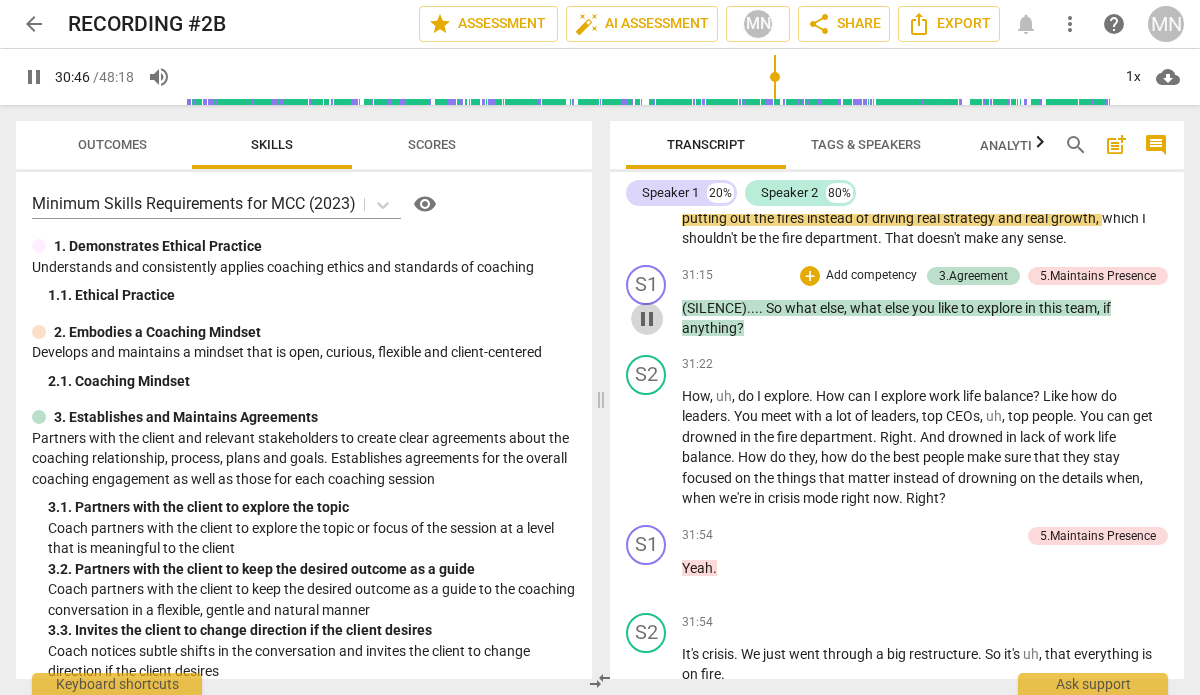 click on "pause" at bounding box center (647, 319) 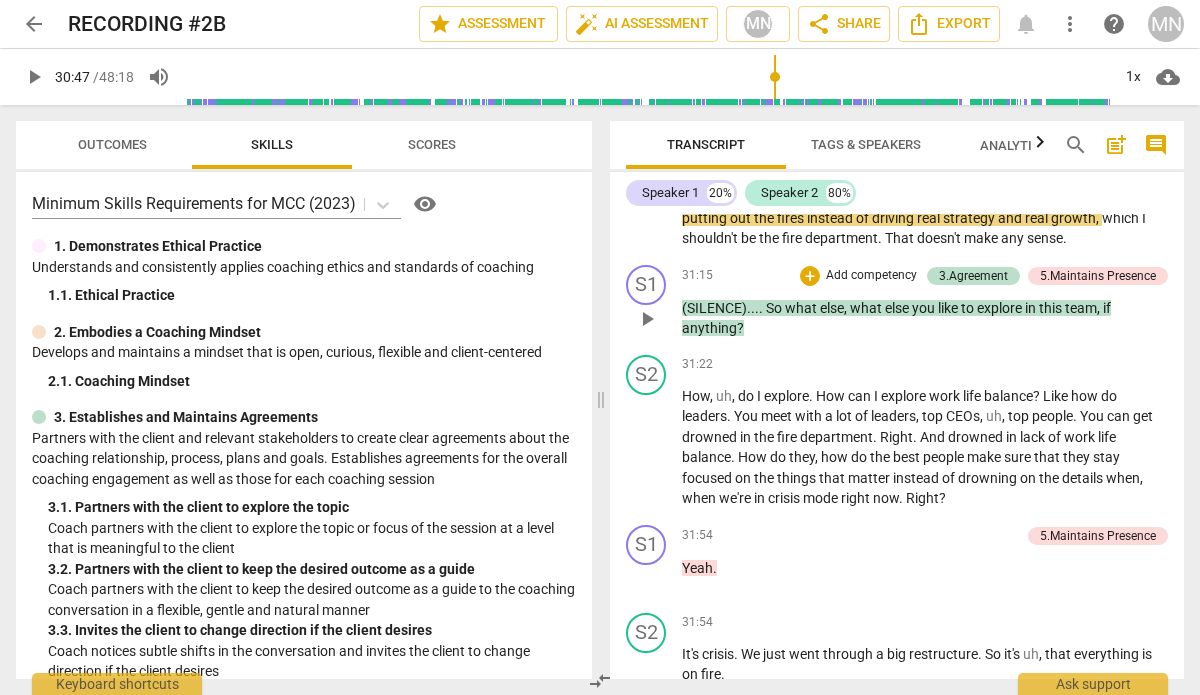 click on "play_arrow" at bounding box center (647, 319) 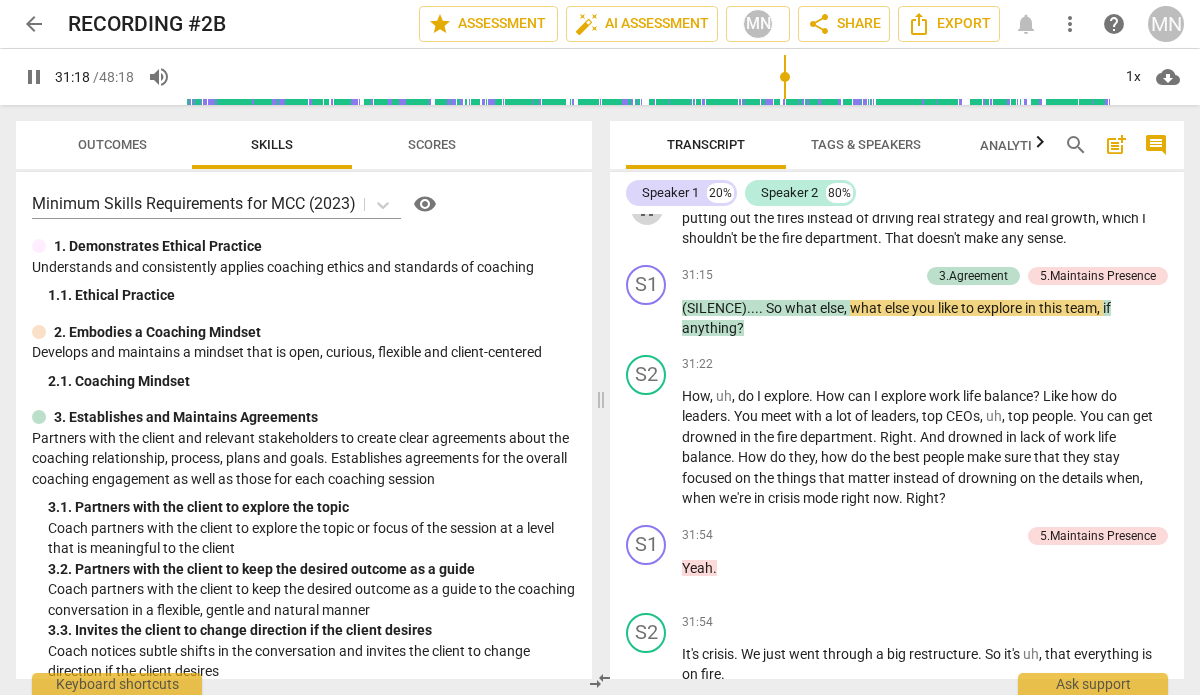 click on "pause" at bounding box center [647, 209] 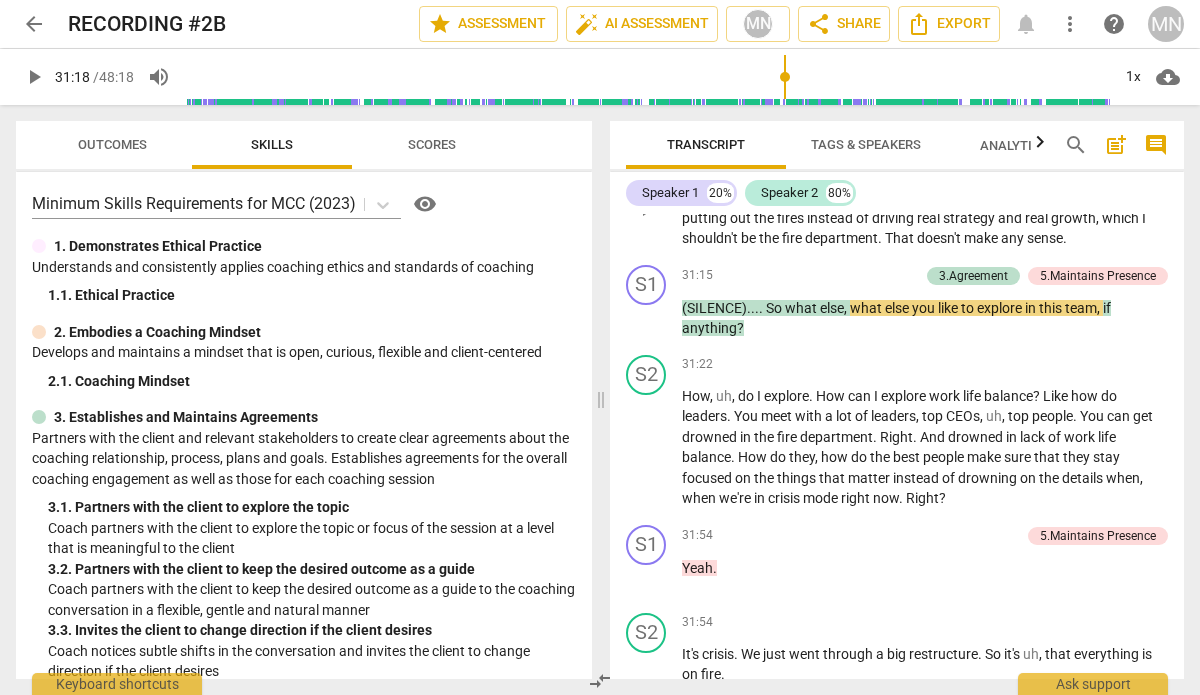 click on "play_arrow" at bounding box center (647, 209) 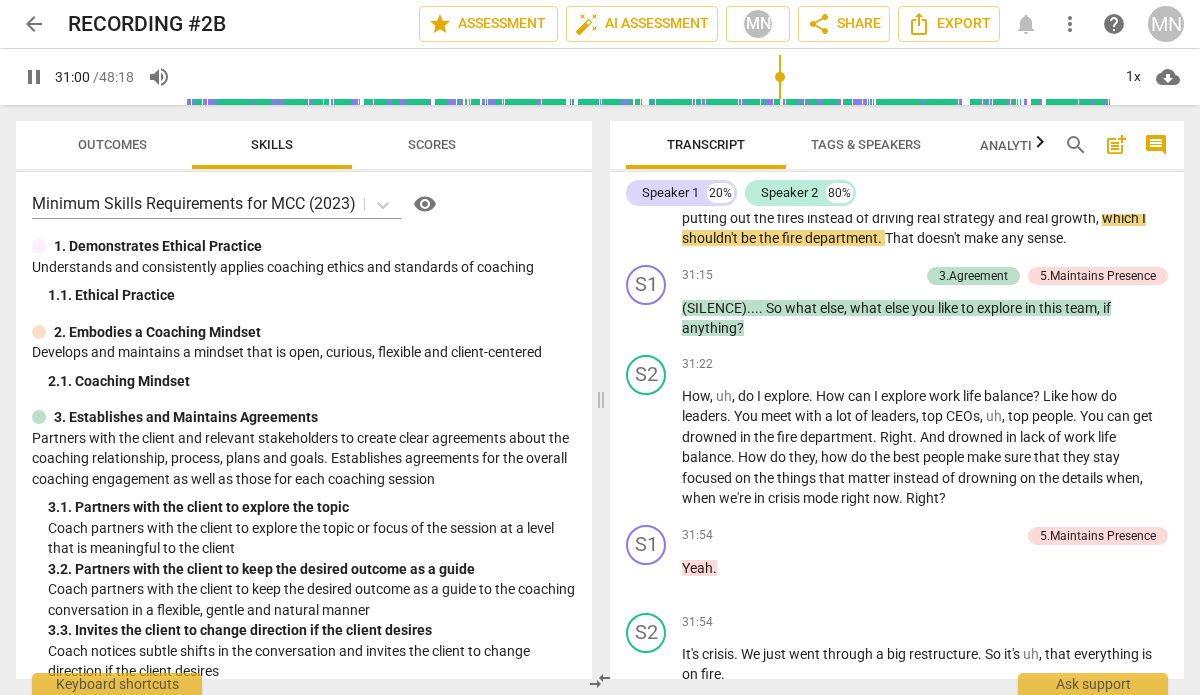 click at bounding box center (647, 77) 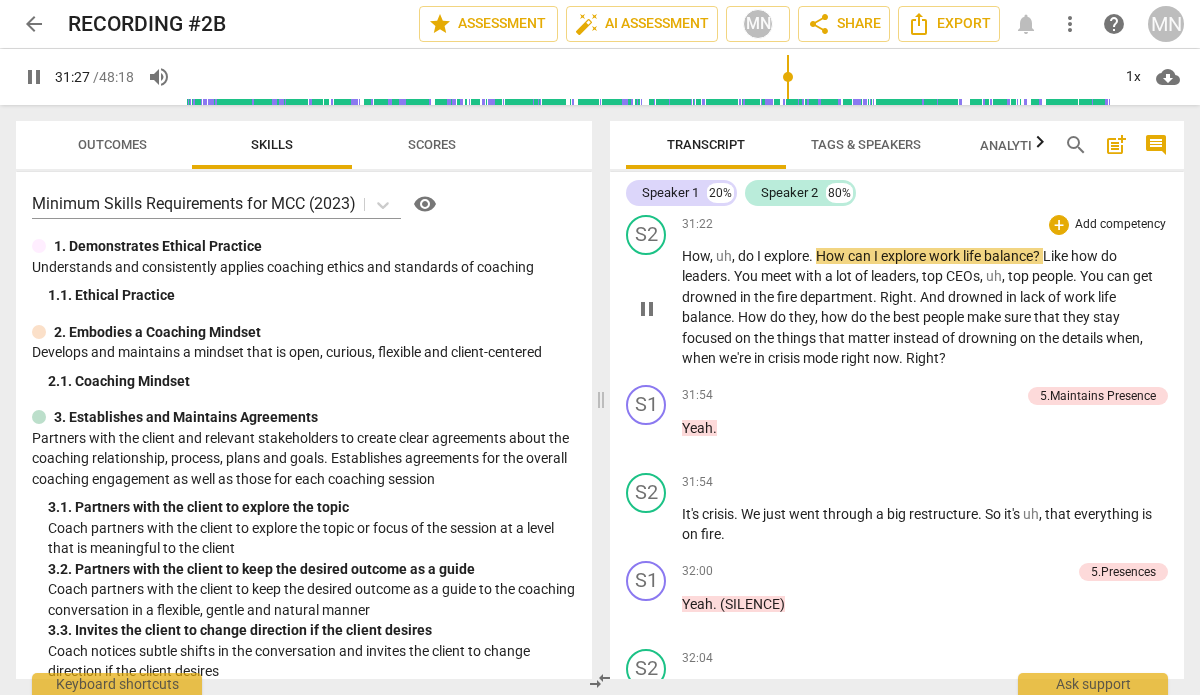 scroll, scrollTop: 12997, scrollLeft: 0, axis: vertical 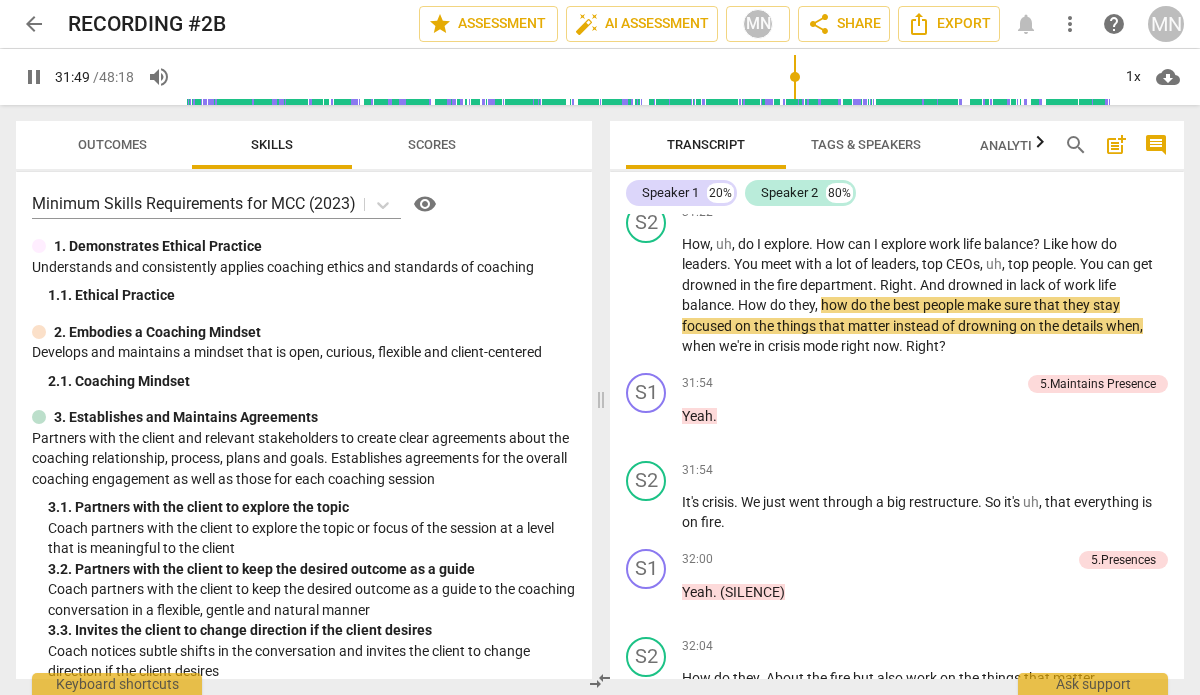 click at bounding box center (647, 77) 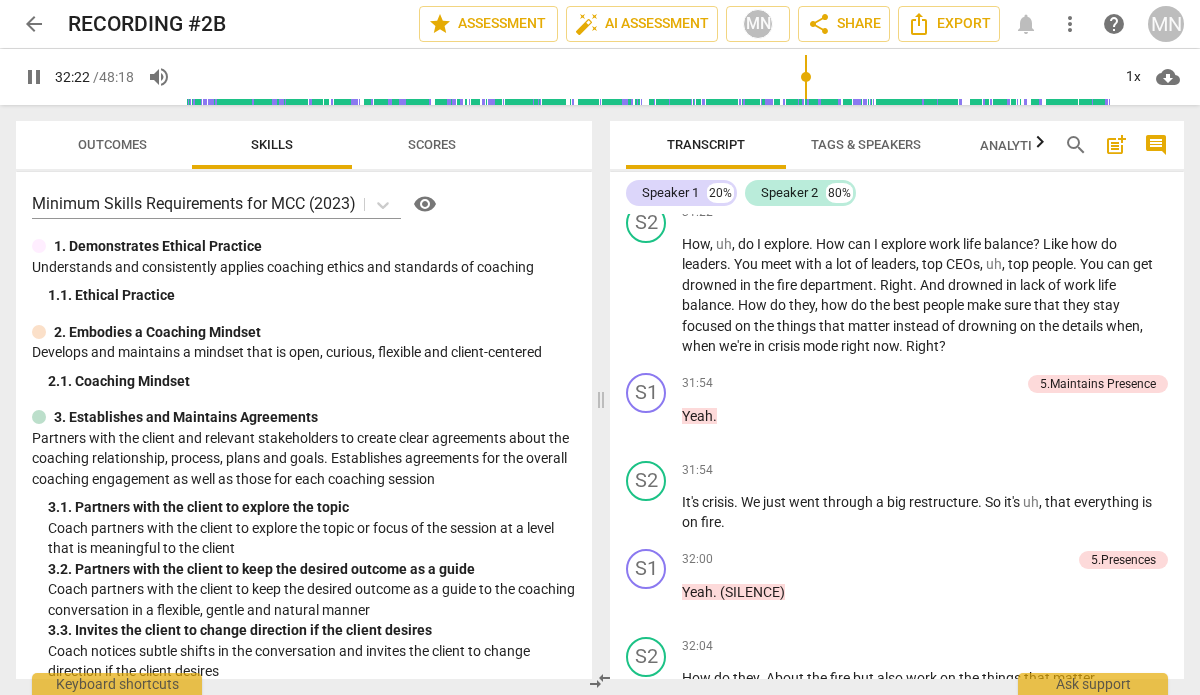 click at bounding box center (647, 77) 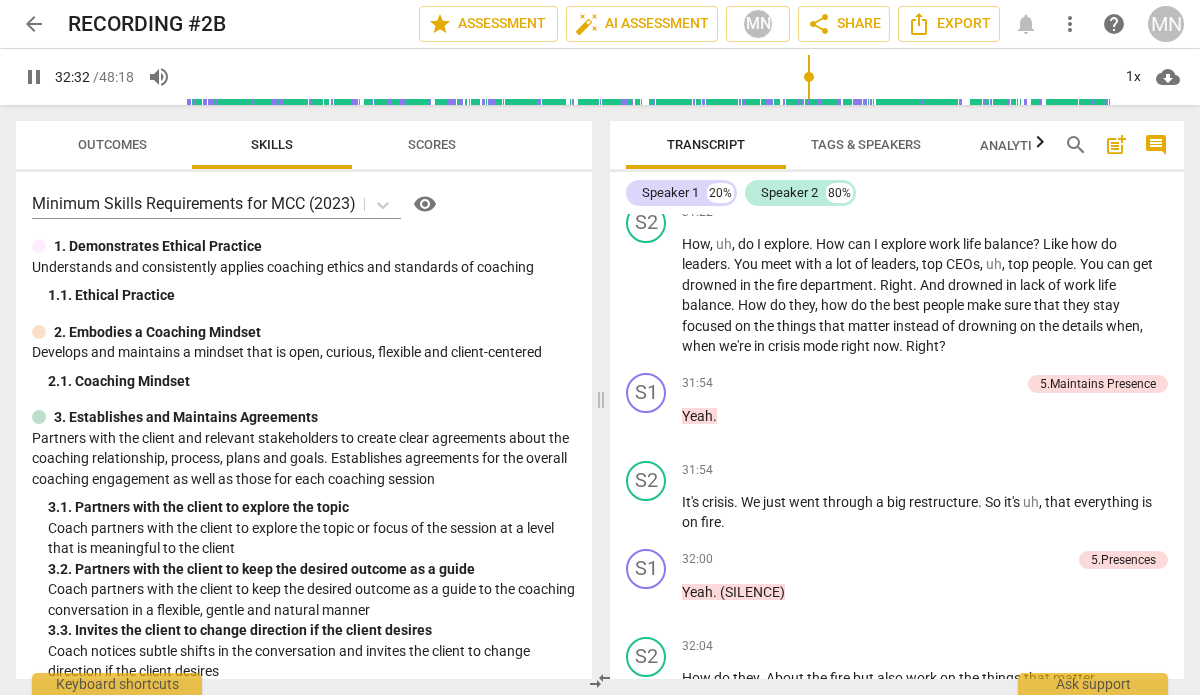 scroll, scrollTop: 13862, scrollLeft: 0, axis: vertical 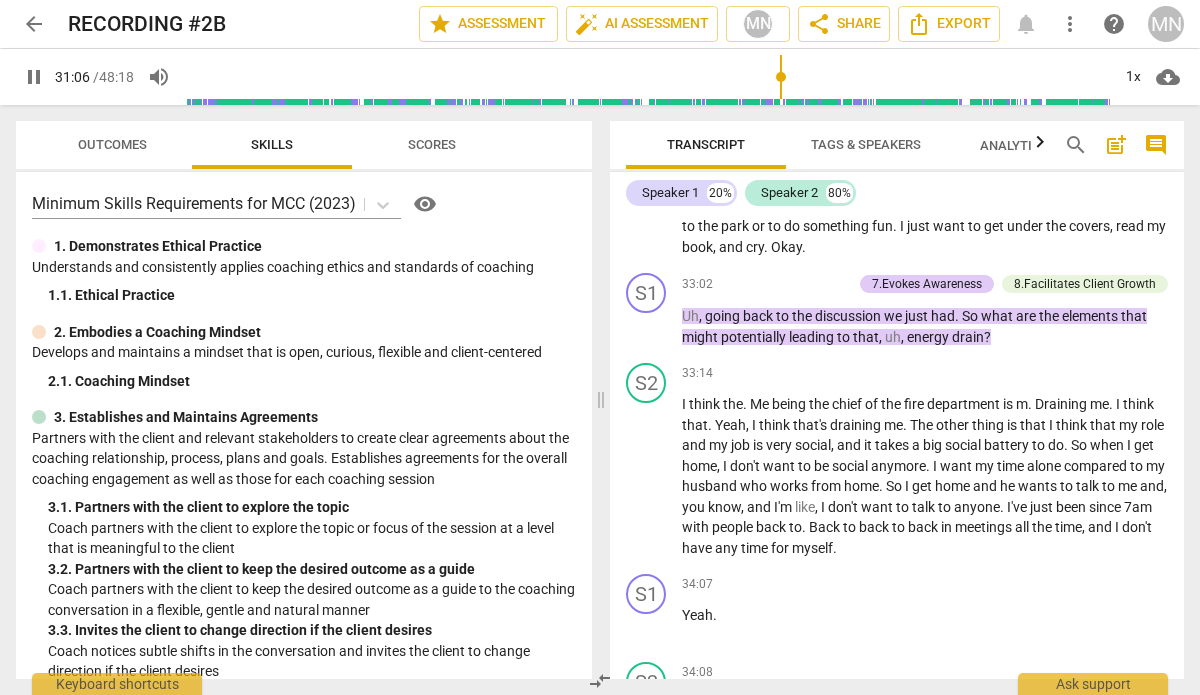 drag, startPoint x: 808, startPoint y: 73, endPoint x: 781, endPoint y: 73, distance: 27 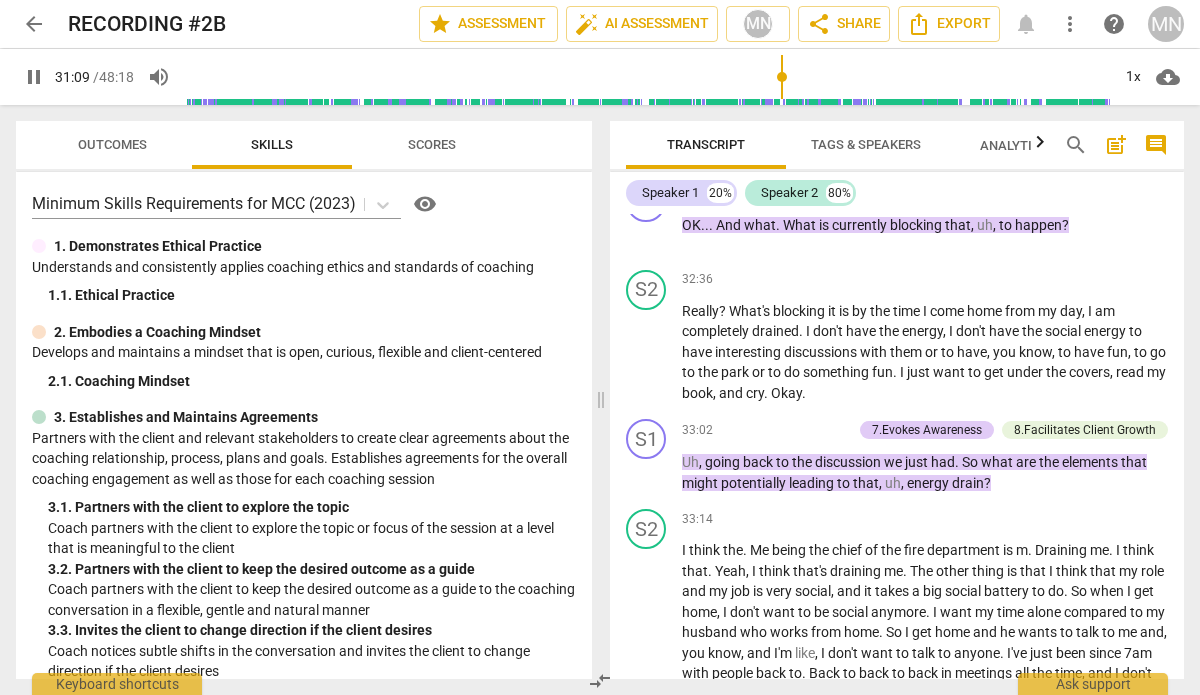 scroll, scrollTop: 13717, scrollLeft: 0, axis: vertical 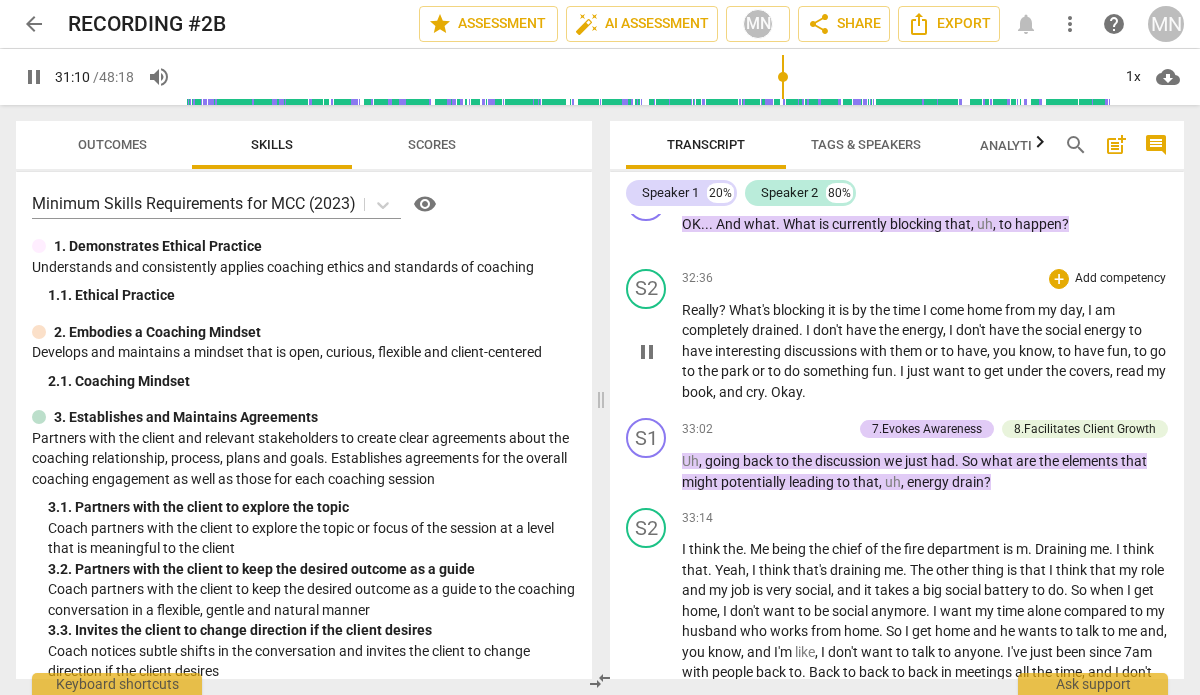 click on "pause" at bounding box center [647, 352] 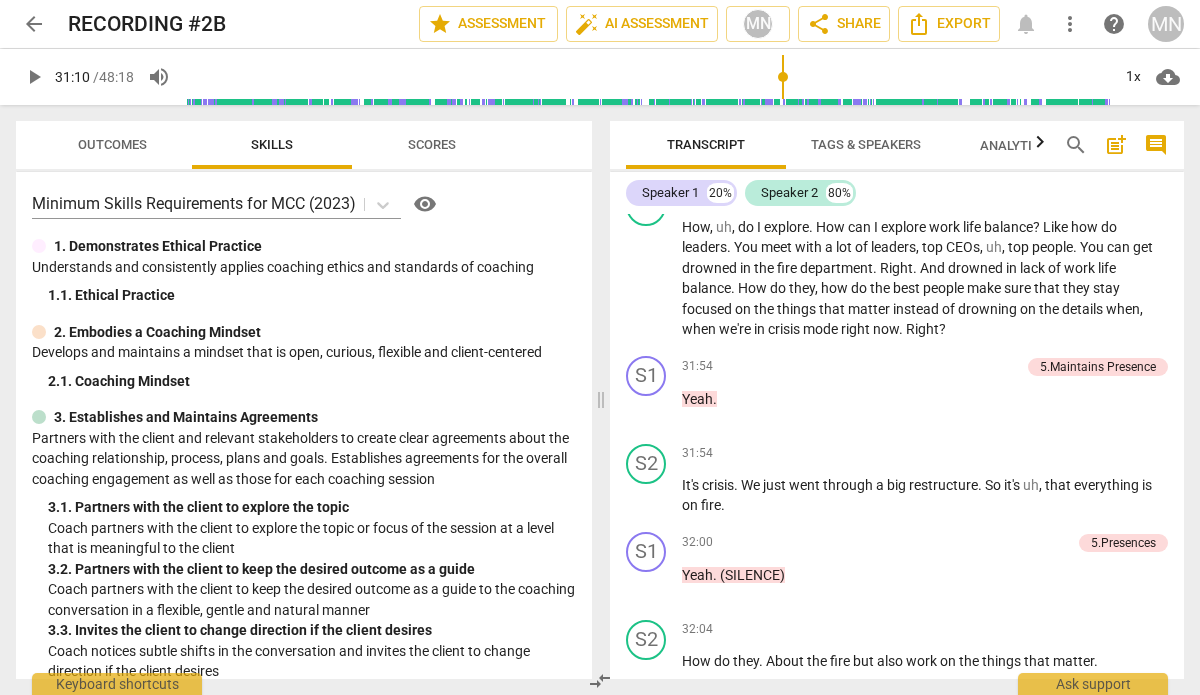 scroll, scrollTop: 13012, scrollLeft: 0, axis: vertical 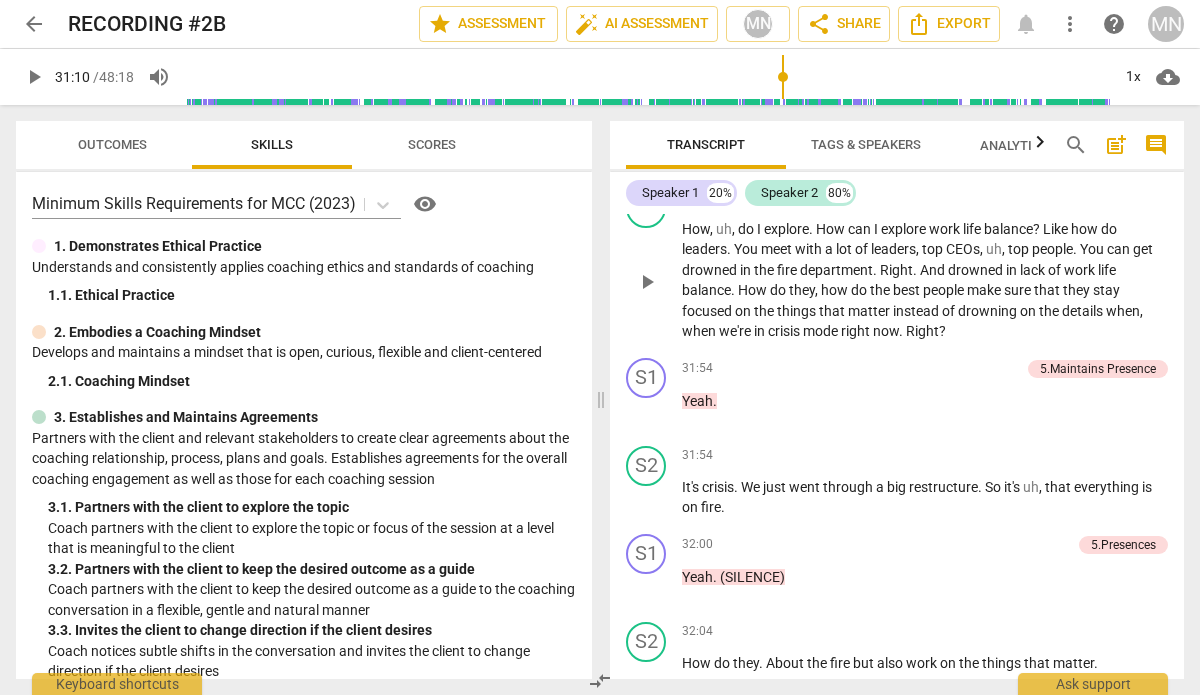 click on "play_arrow" at bounding box center (647, 282) 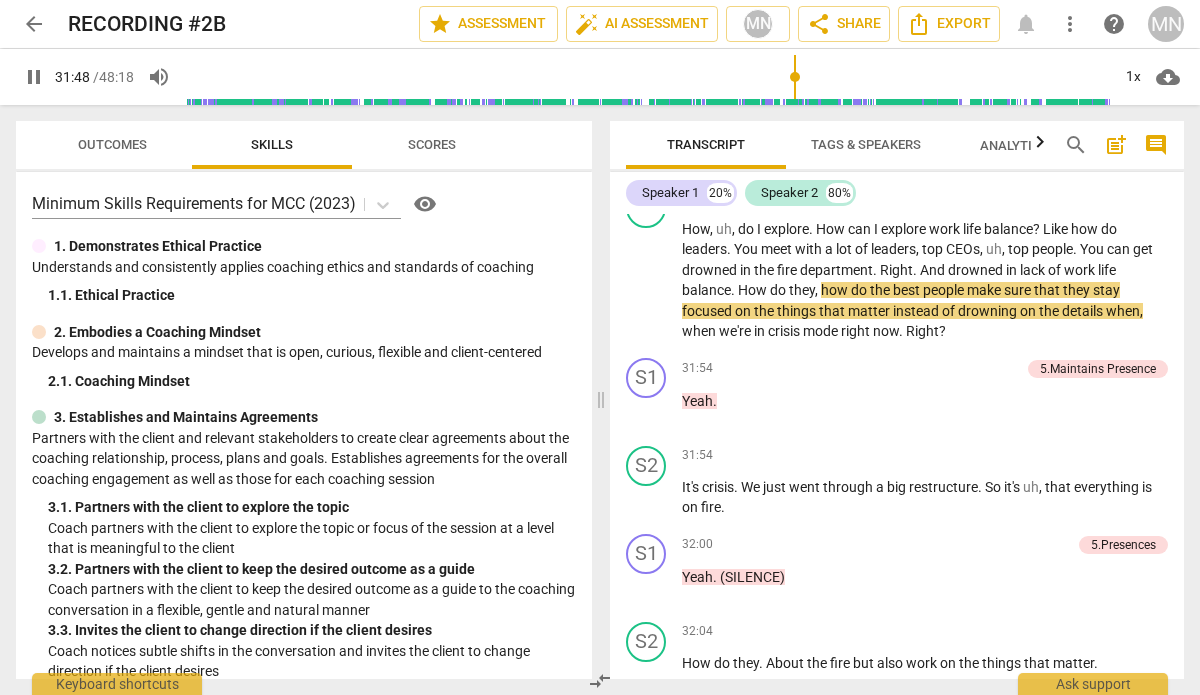 click at bounding box center (647, 77) 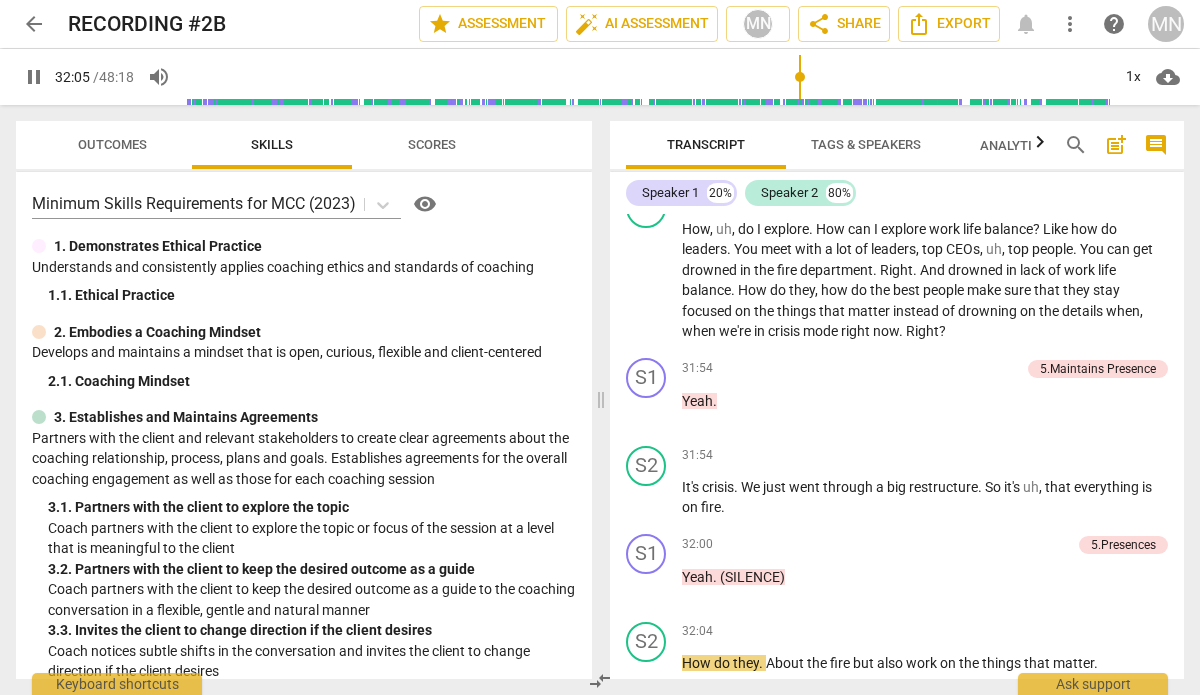 scroll, scrollTop: 13596, scrollLeft: 0, axis: vertical 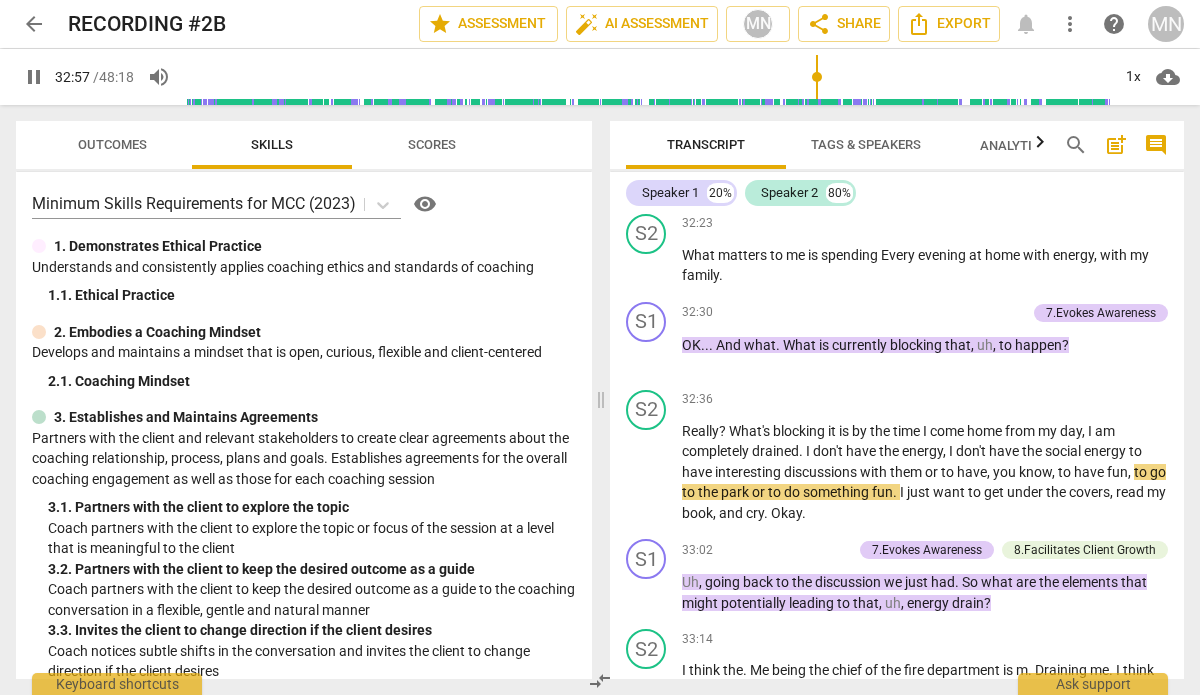click at bounding box center [647, 77] 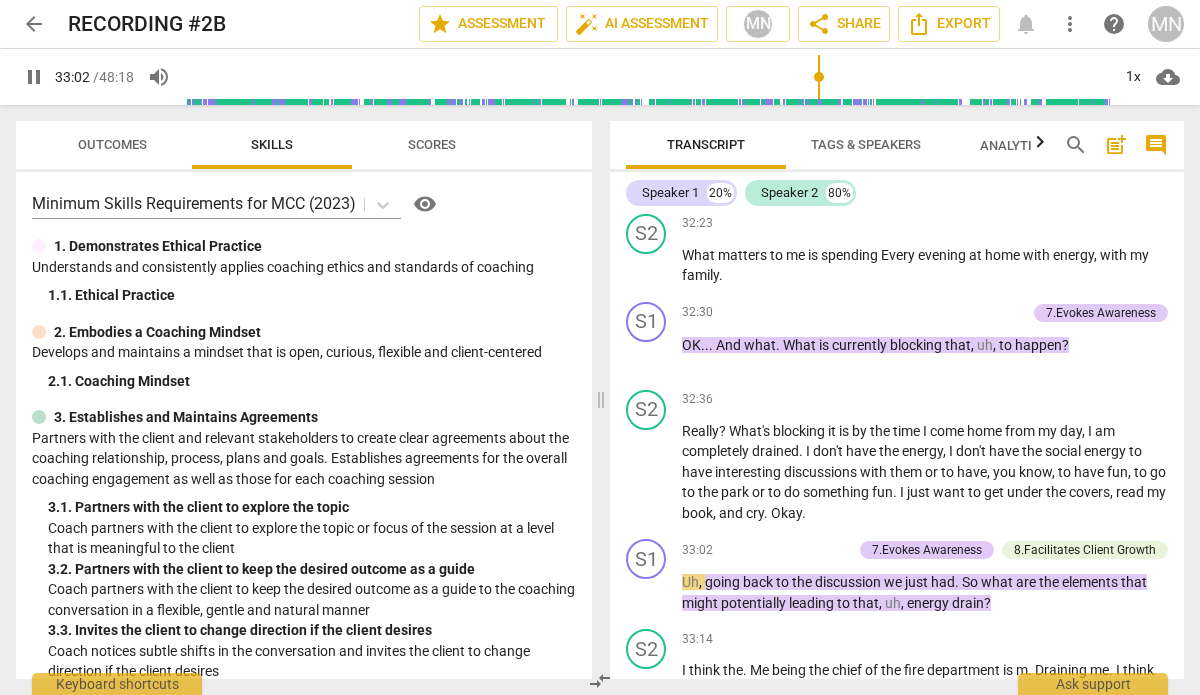 scroll, scrollTop: 14099, scrollLeft: 0, axis: vertical 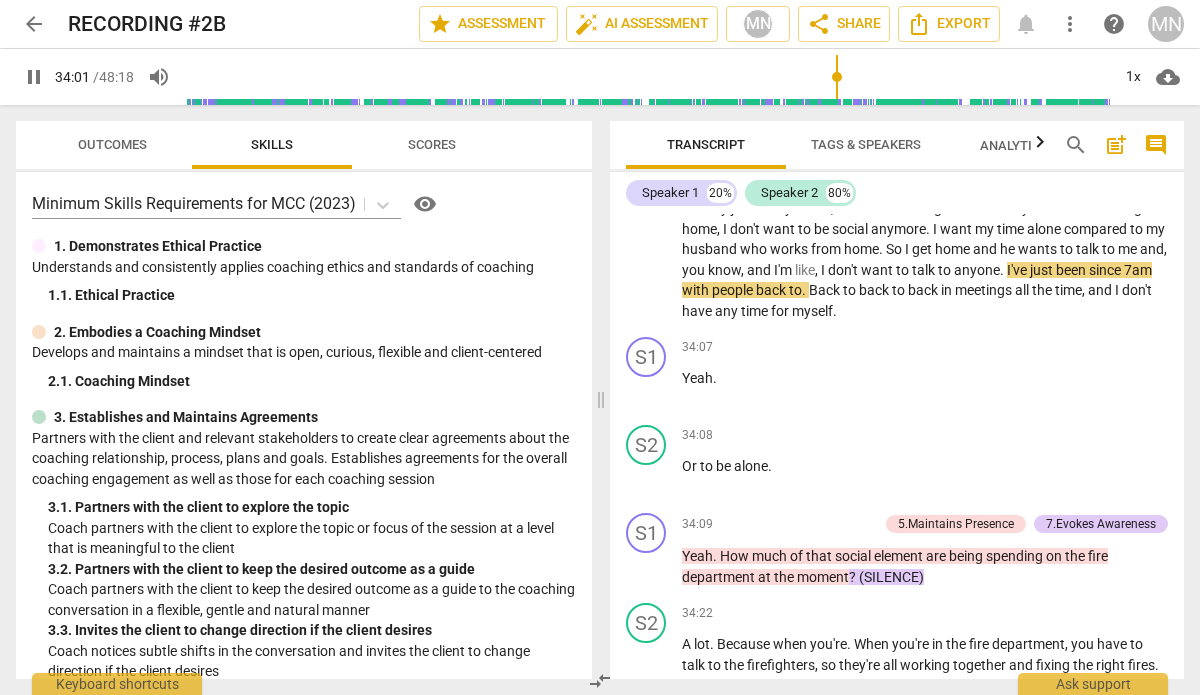 drag, startPoint x: 825, startPoint y: 75, endPoint x: 837, endPoint y: 75, distance: 12 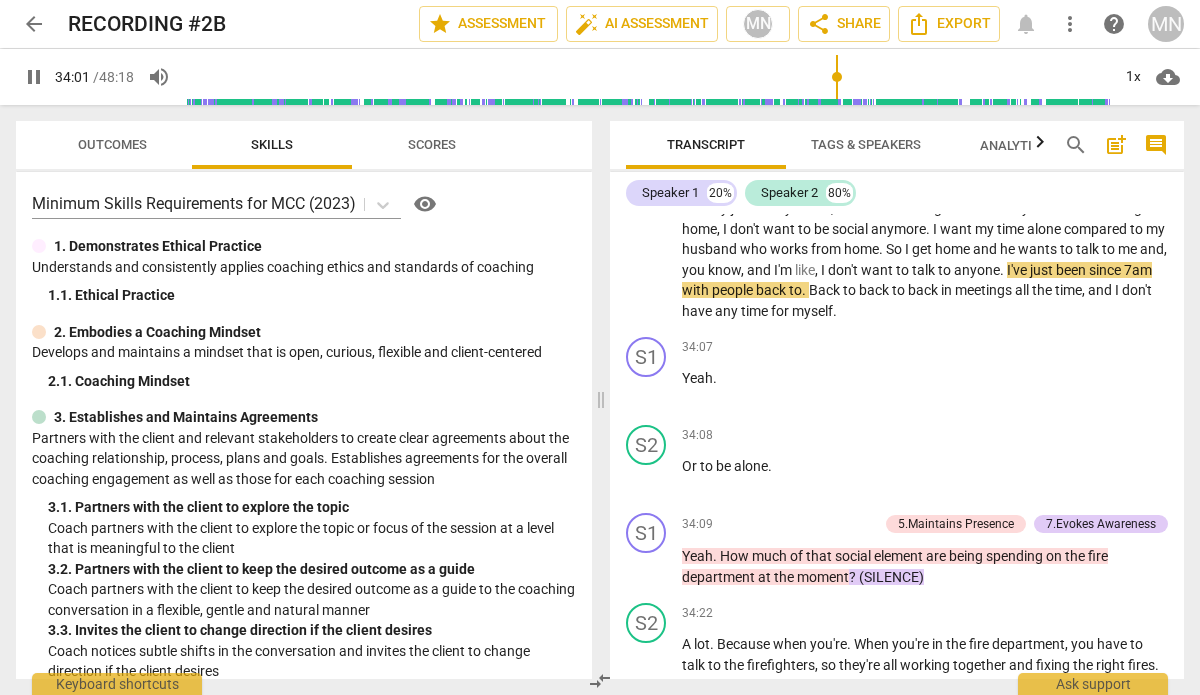 click at bounding box center [647, 77] 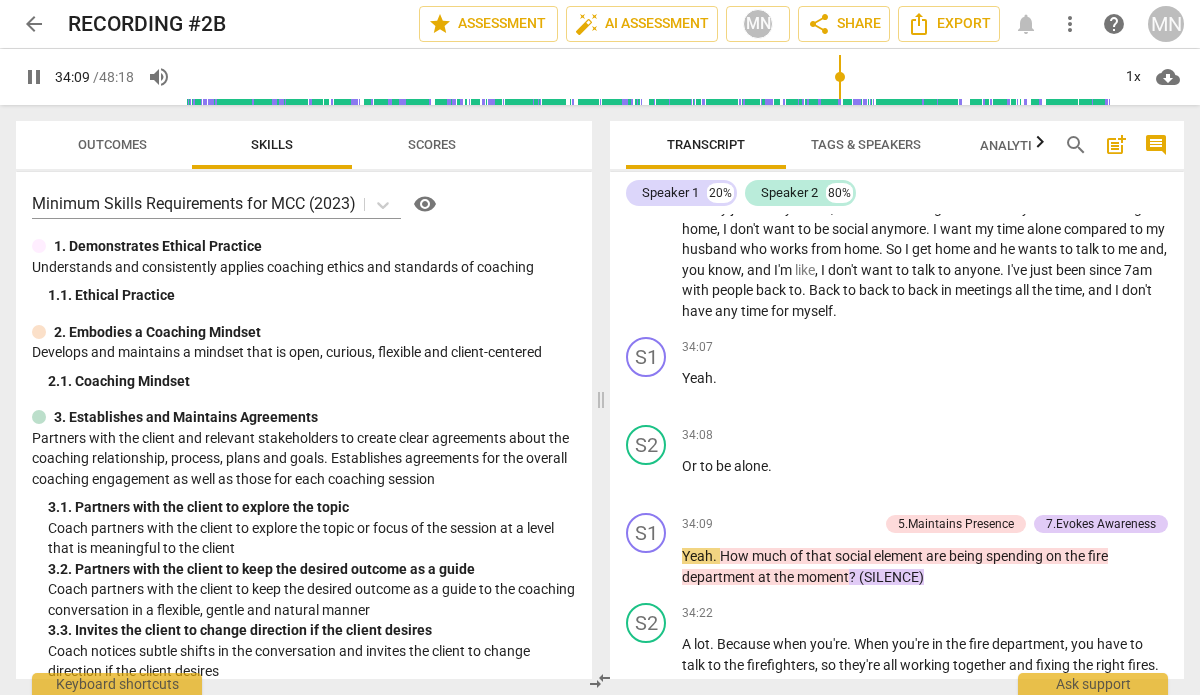 scroll, scrollTop: 14576, scrollLeft: 0, axis: vertical 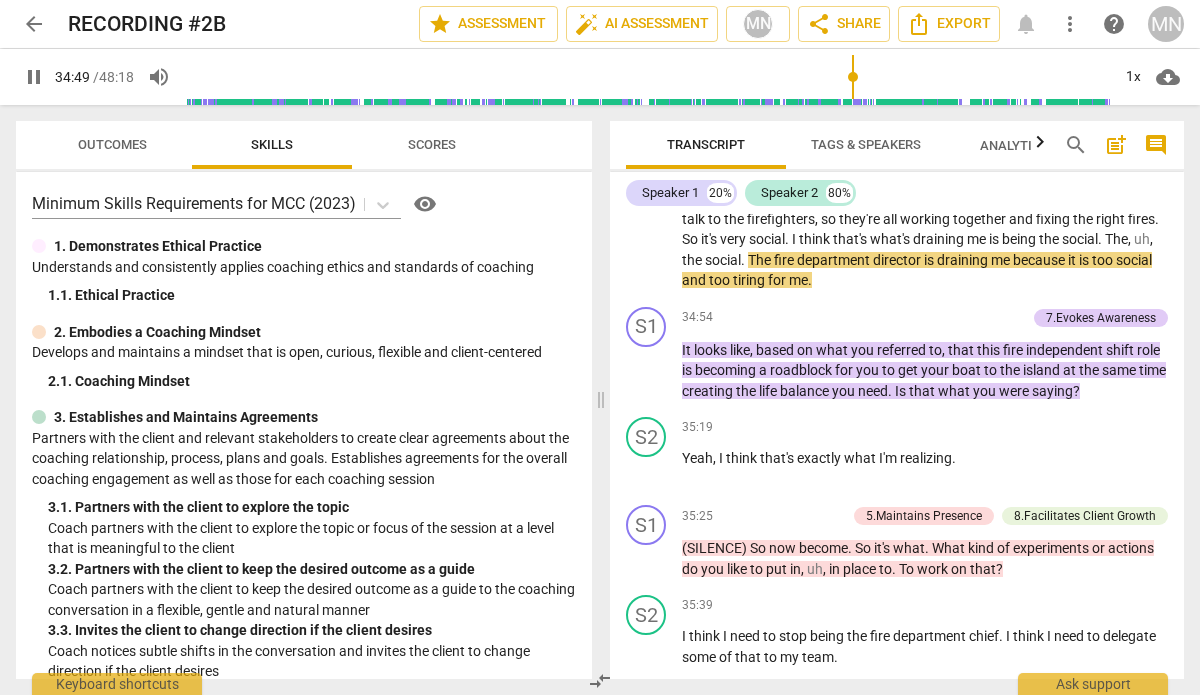 click at bounding box center [647, 77] 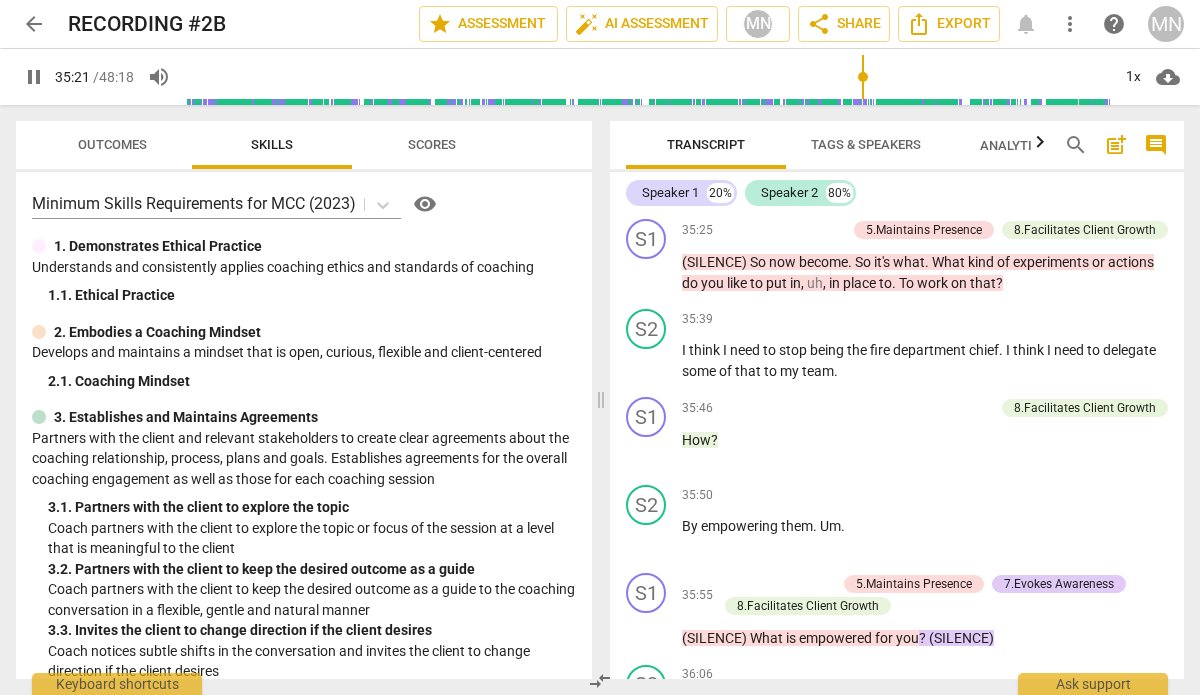 scroll, scrollTop: 14833, scrollLeft: 0, axis: vertical 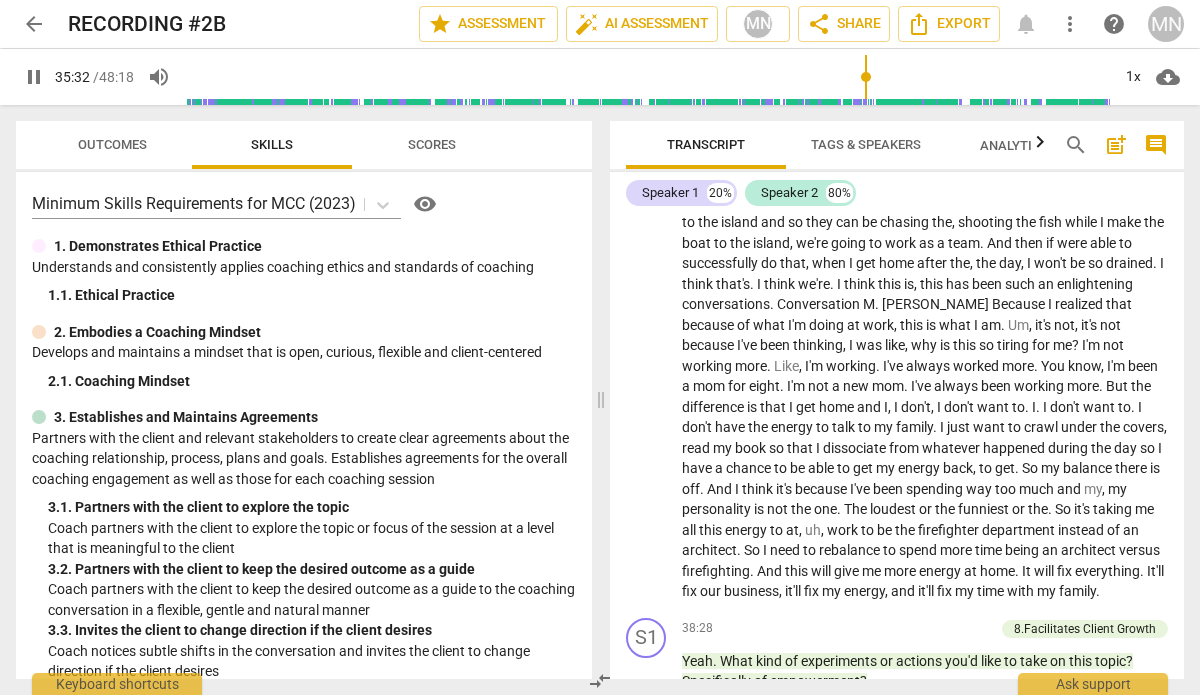 click at bounding box center [647, 77] 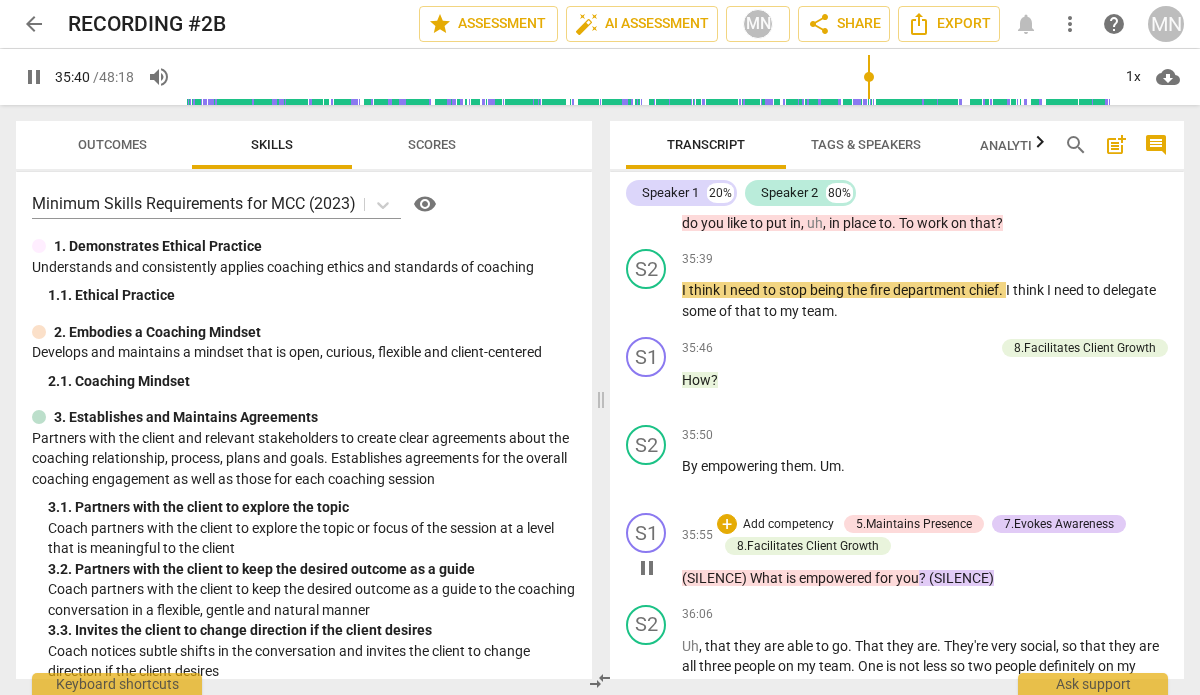 scroll, scrollTop: 14899, scrollLeft: 0, axis: vertical 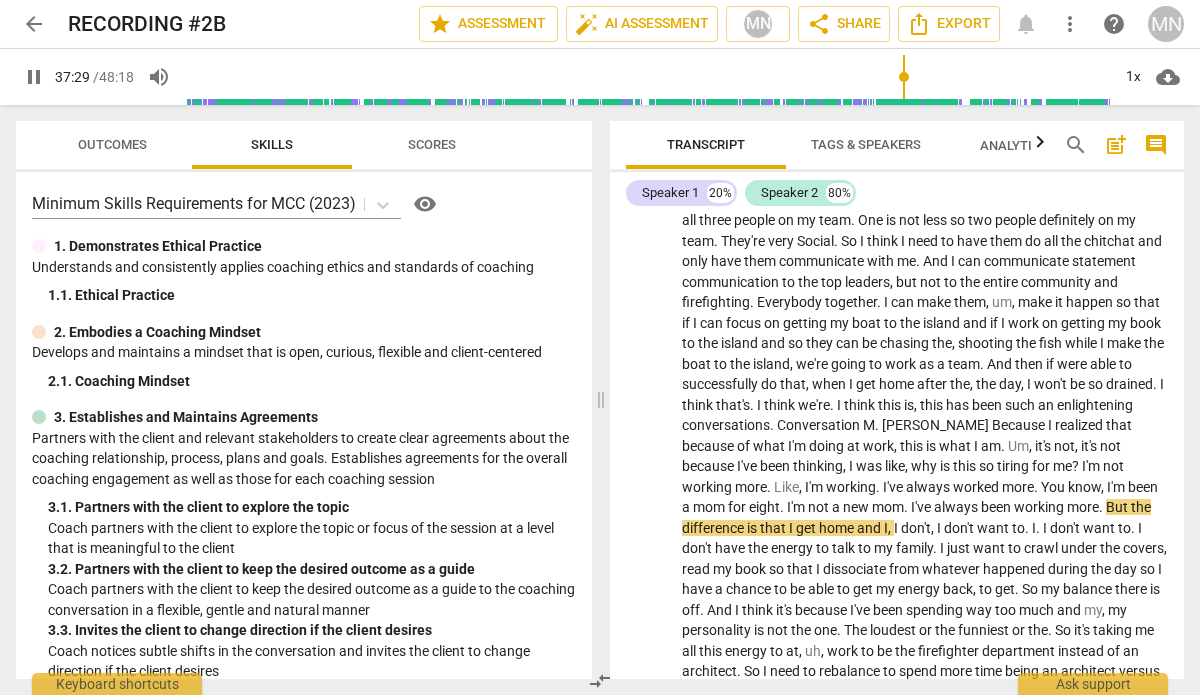 drag, startPoint x: 878, startPoint y: 77, endPoint x: 902, endPoint y: 76, distance: 24.020824 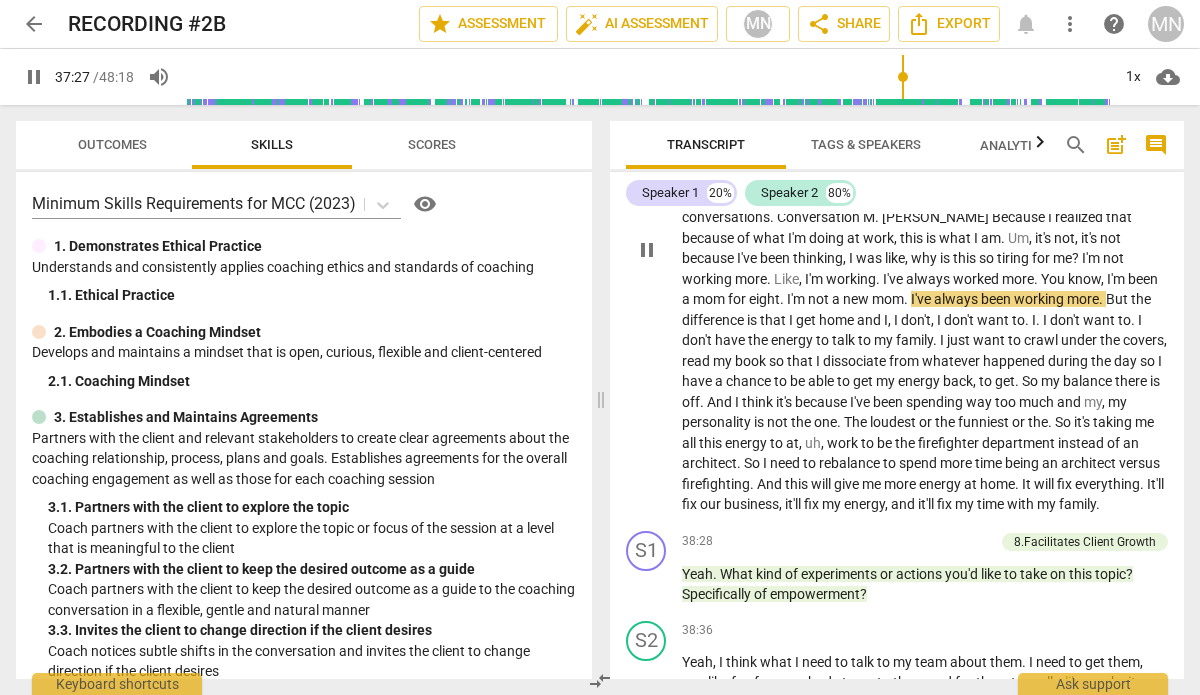 scroll, scrollTop: 15595, scrollLeft: 0, axis: vertical 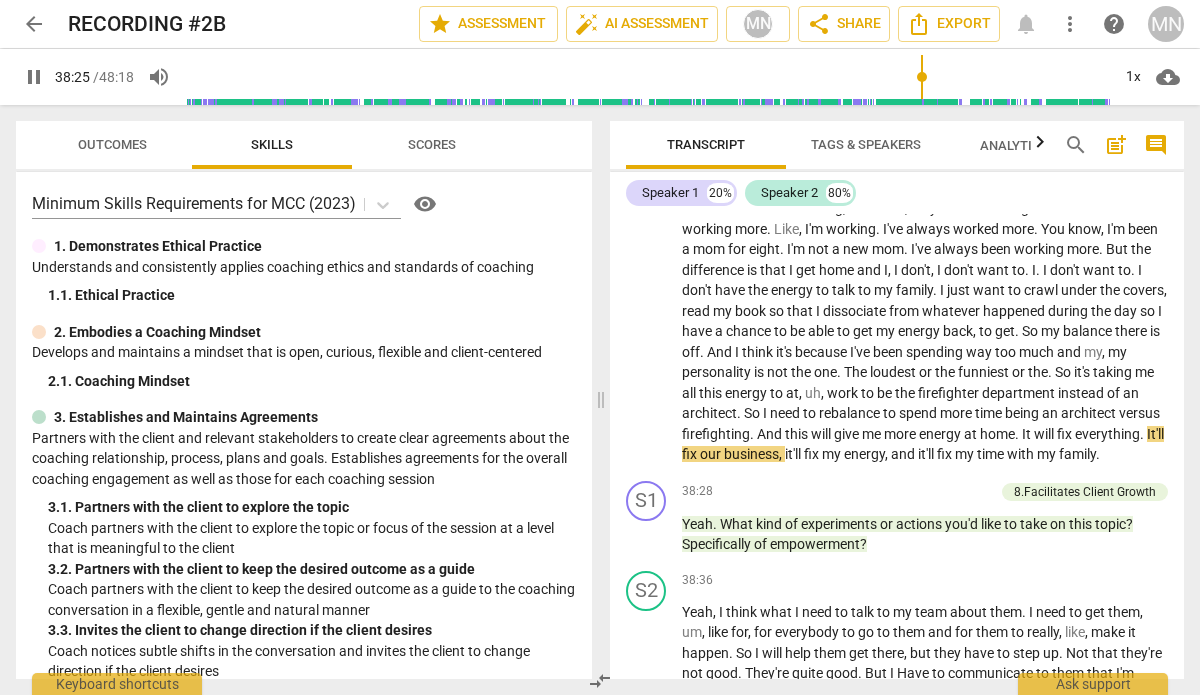 drag, startPoint x: 905, startPoint y: 73, endPoint x: 920, endPoint y: 73, distance: 15 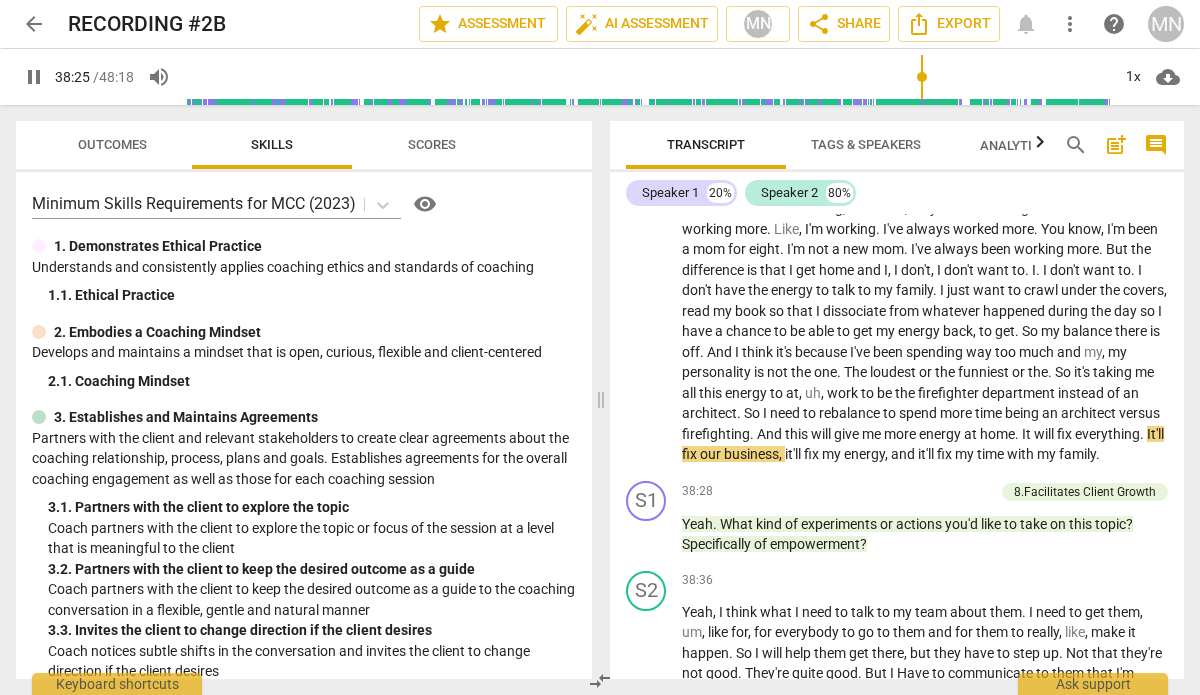 click at bounding box center (647, 77) 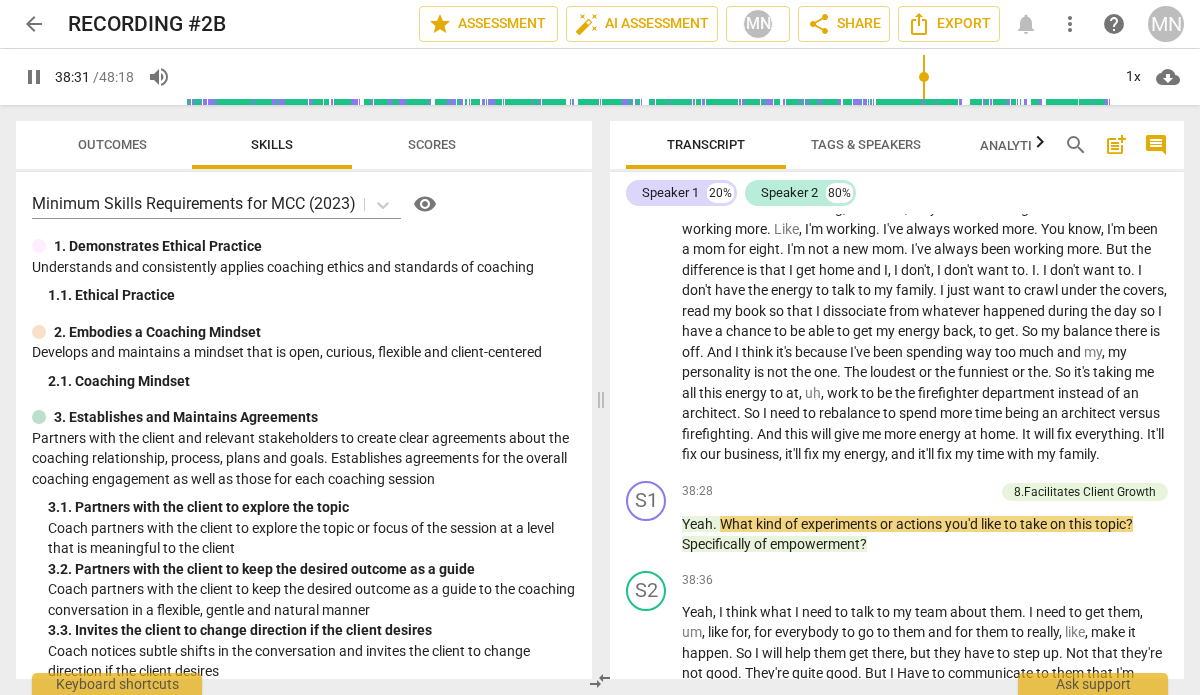 scroll, scrollTop: 16060, scrollLeft: 0, axis: vertical 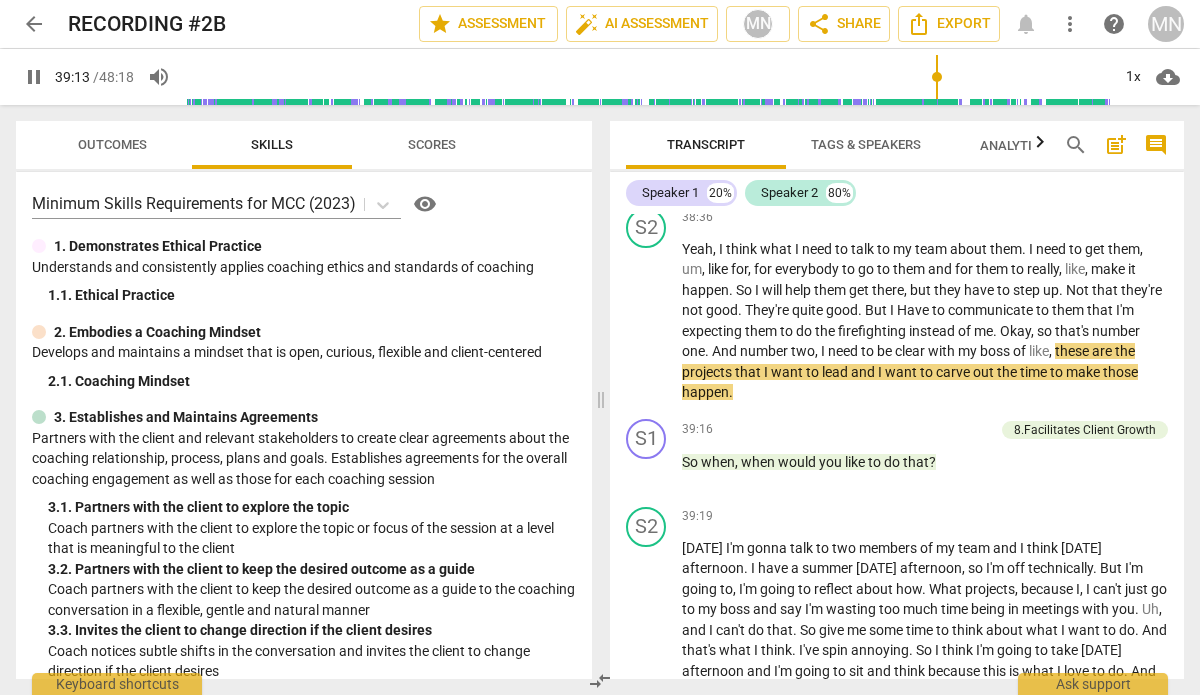 click at bounding box center [647, 77] 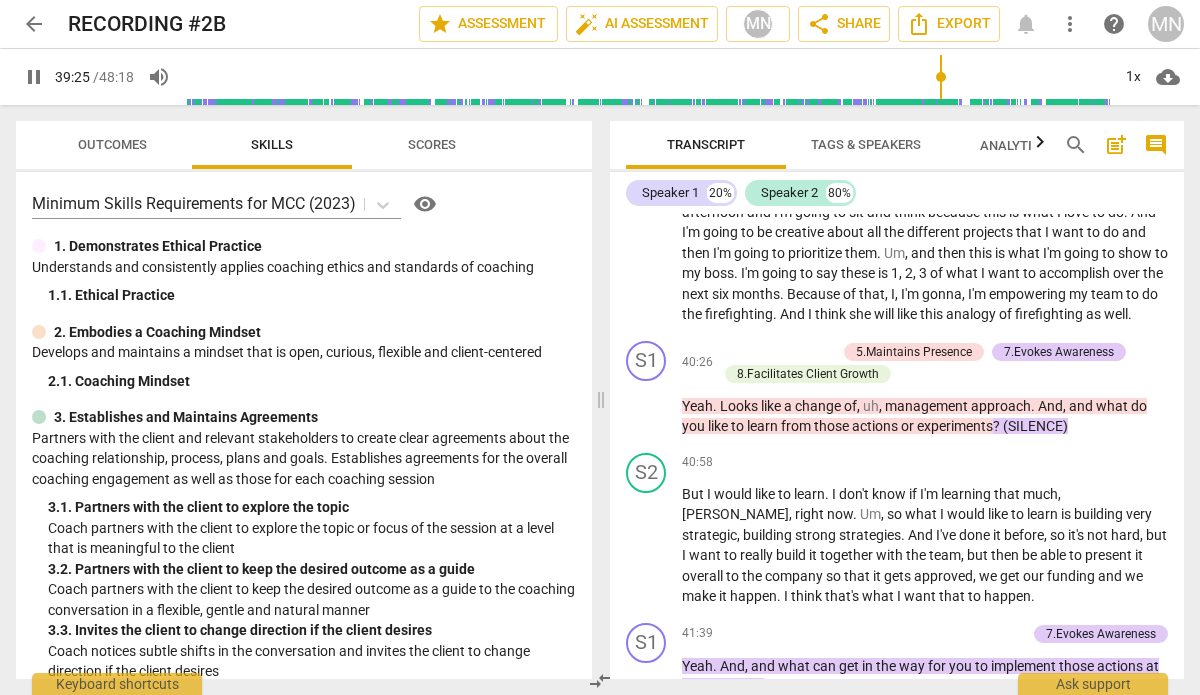 scroll, scrollTop: 16414, scrollLeft: 0, axis: vertical 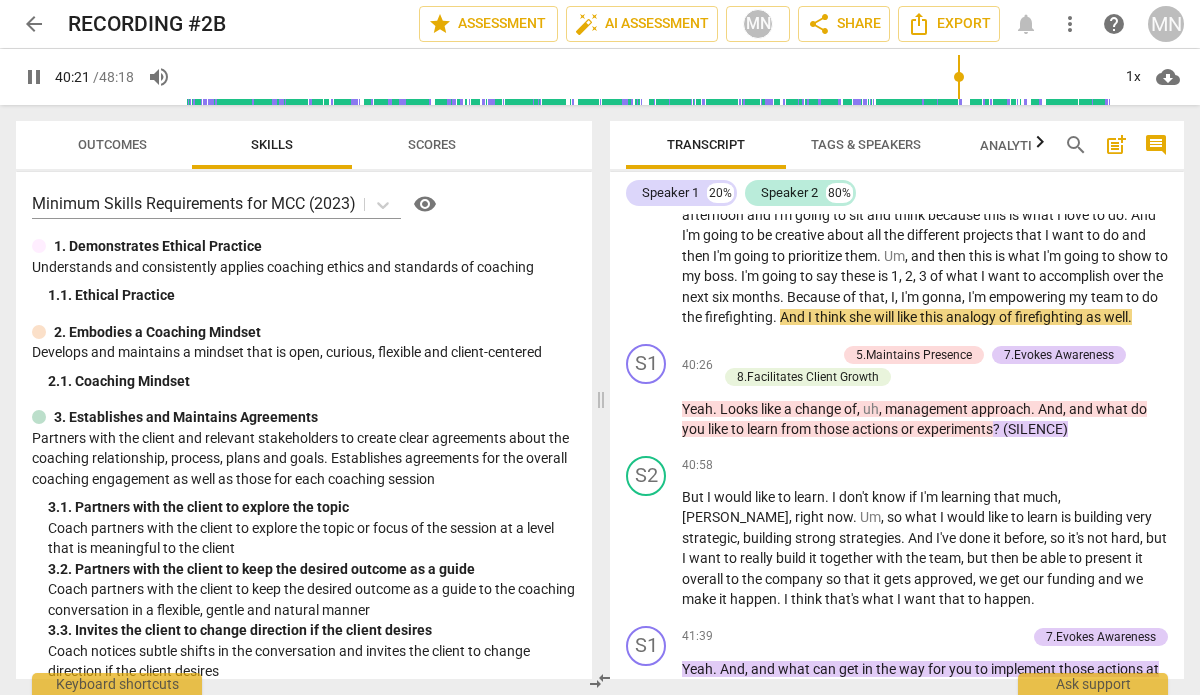 drag, startPoint x: 942, startPoint y: 75, endPoint x: 957, endPoint y: 75, distance: 15 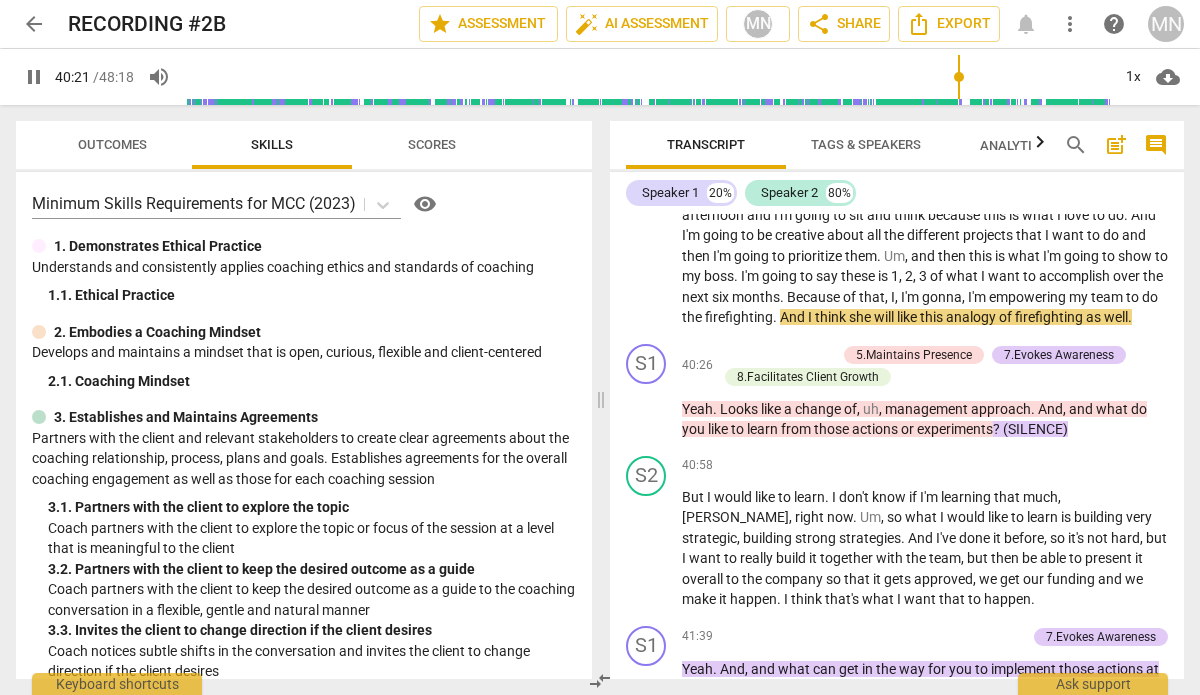 click at bounding box center (647, 77) 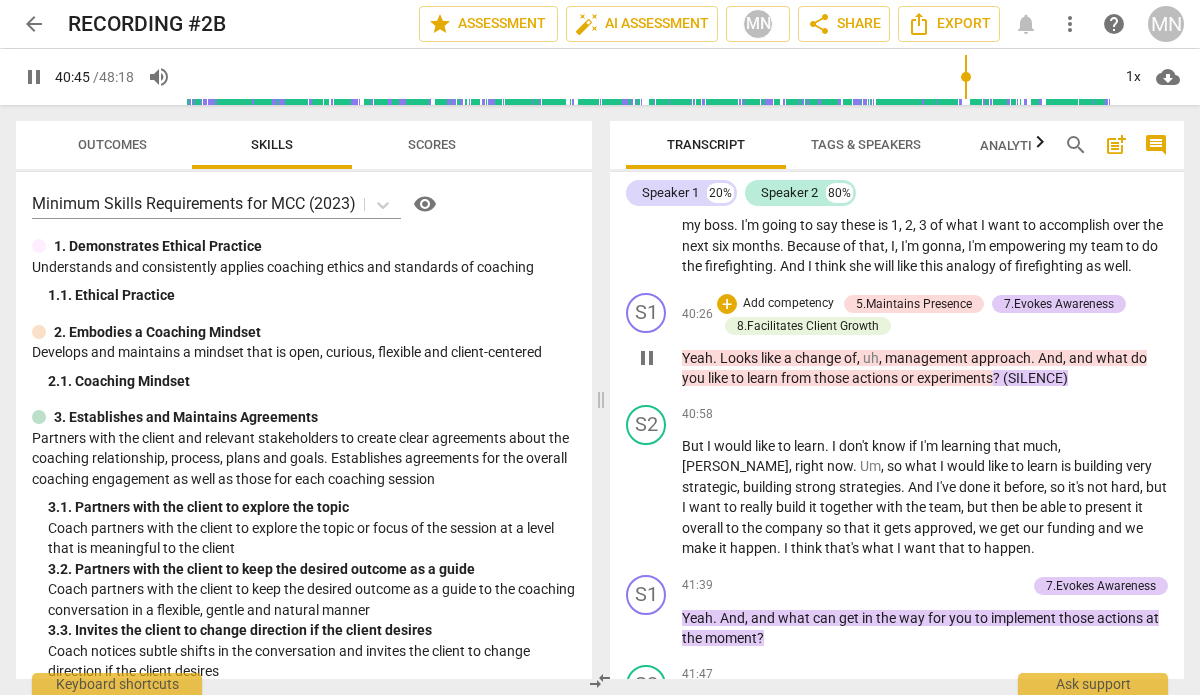 scroll, scrollTop: 16522, scrollLeft: 0, axis: vertical 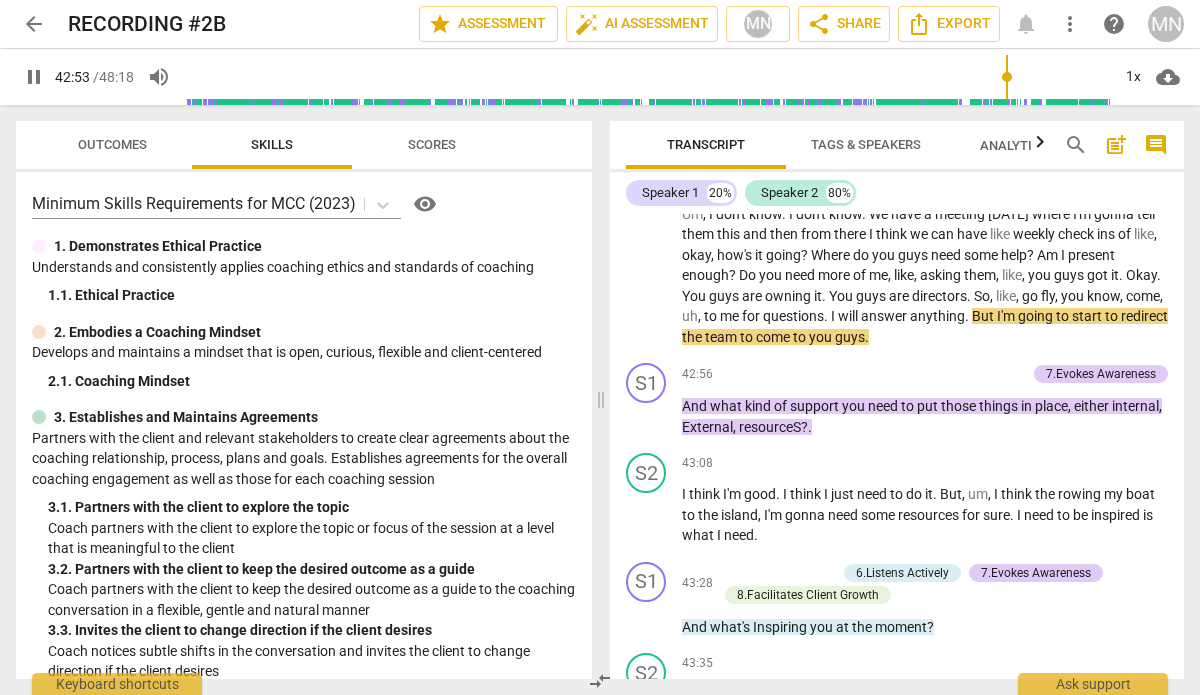 click at bounding box center (647, 77) 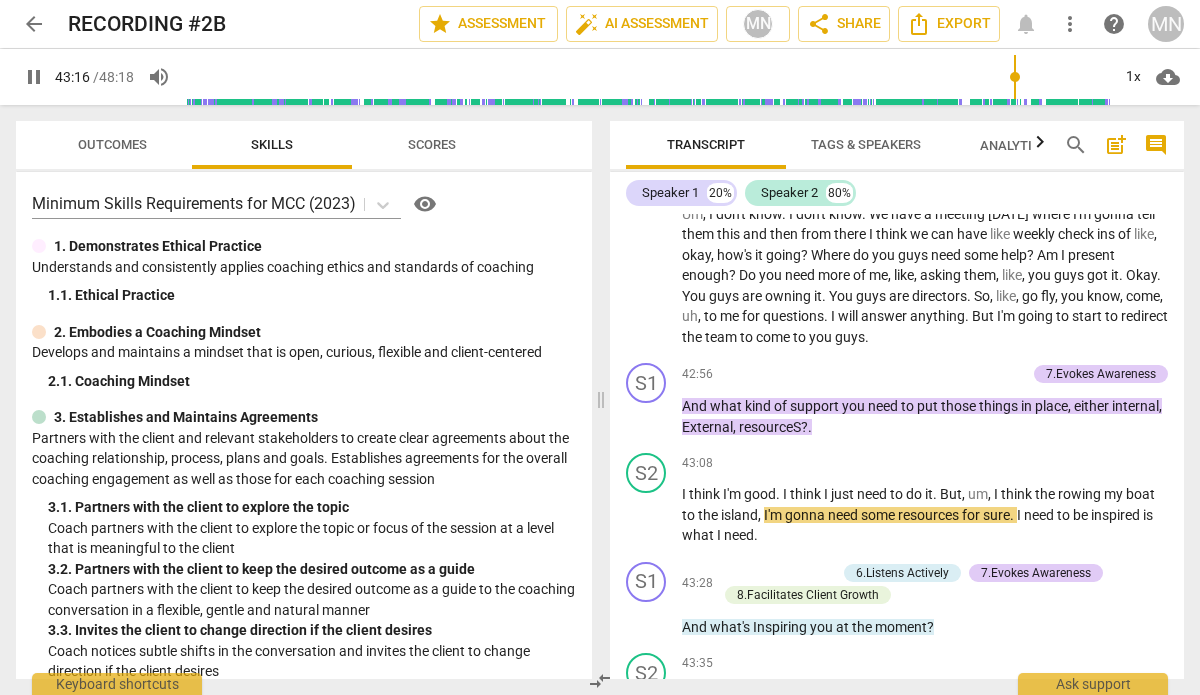 scroll, scrollTop: 17610, scrollLeft: 0, axis: vertical 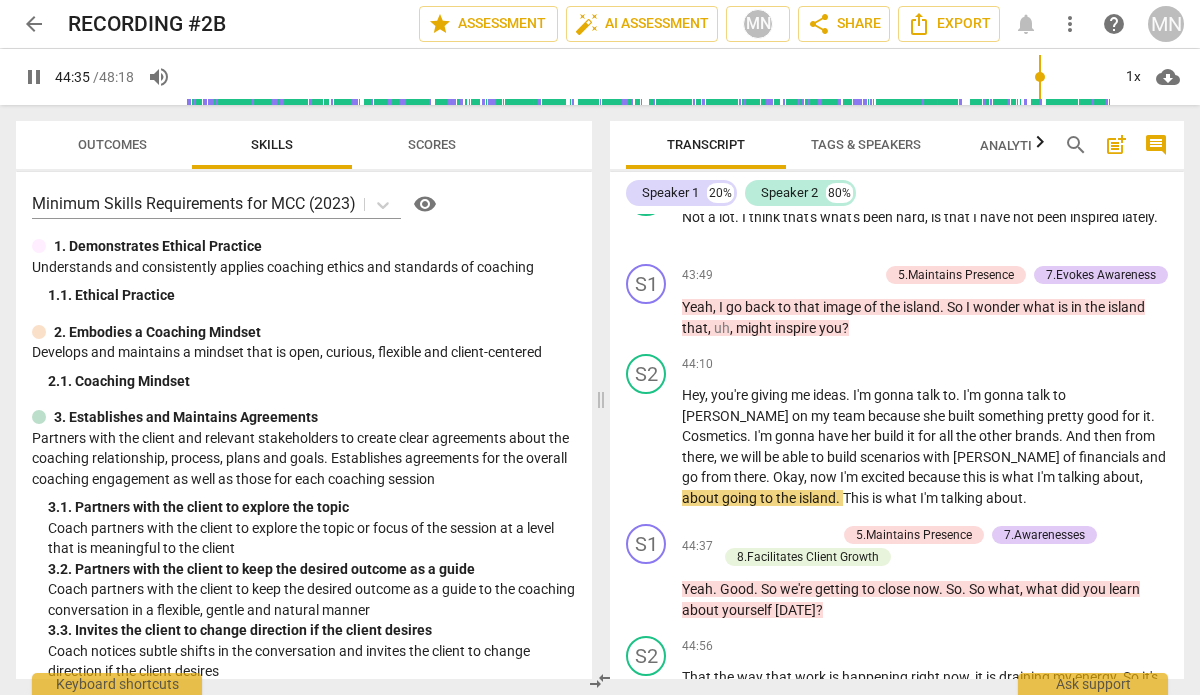 click at bounding box center [647, 77] 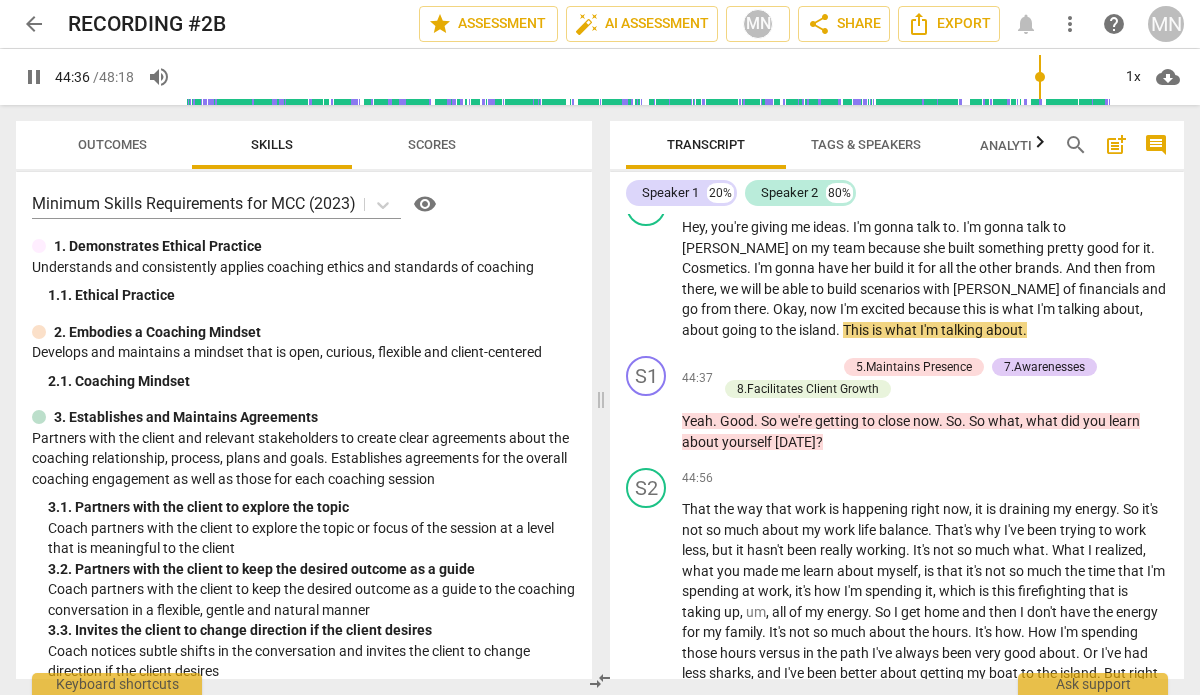 scroll, scrollTop: 17787, scrollLeft: 0, axis: vertical 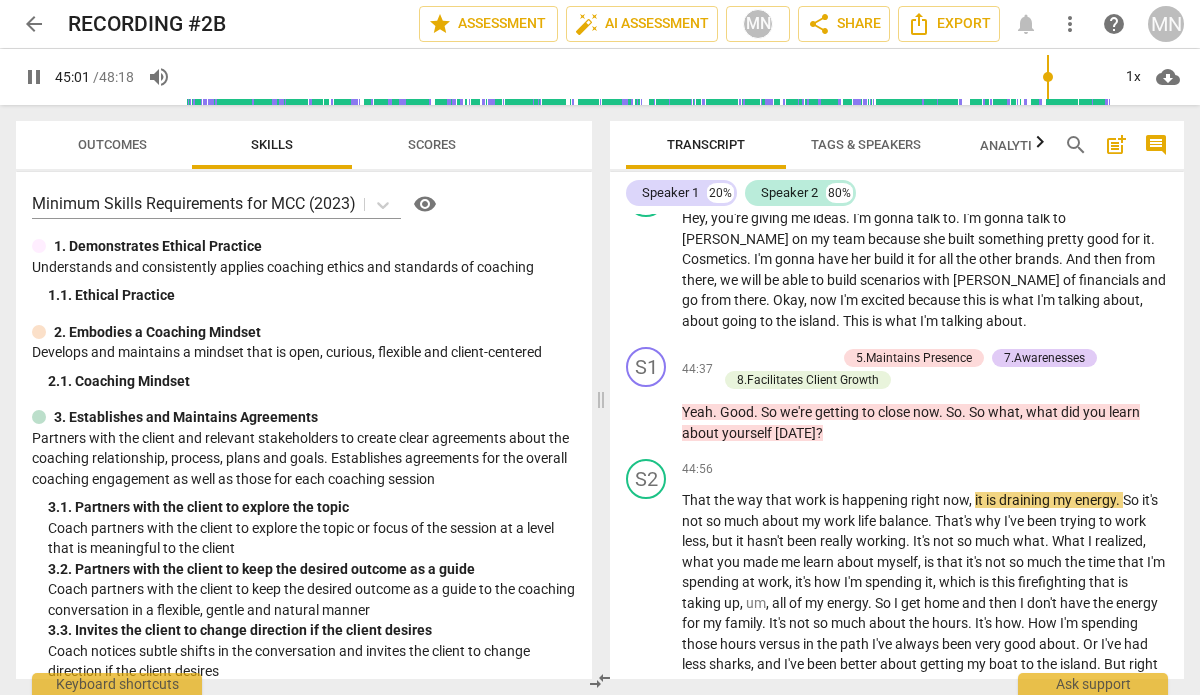 click at bounding box center [647, 77] 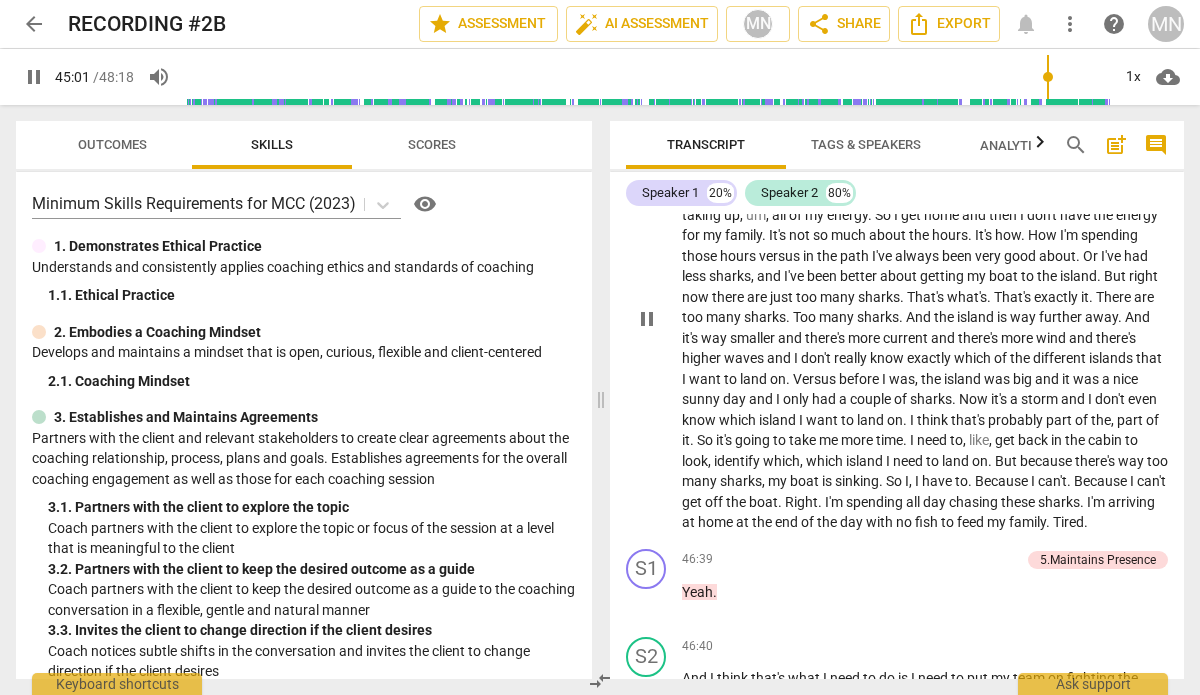 scroll, scrollTop: 18176, scrollLeft: 0, axis: vertical 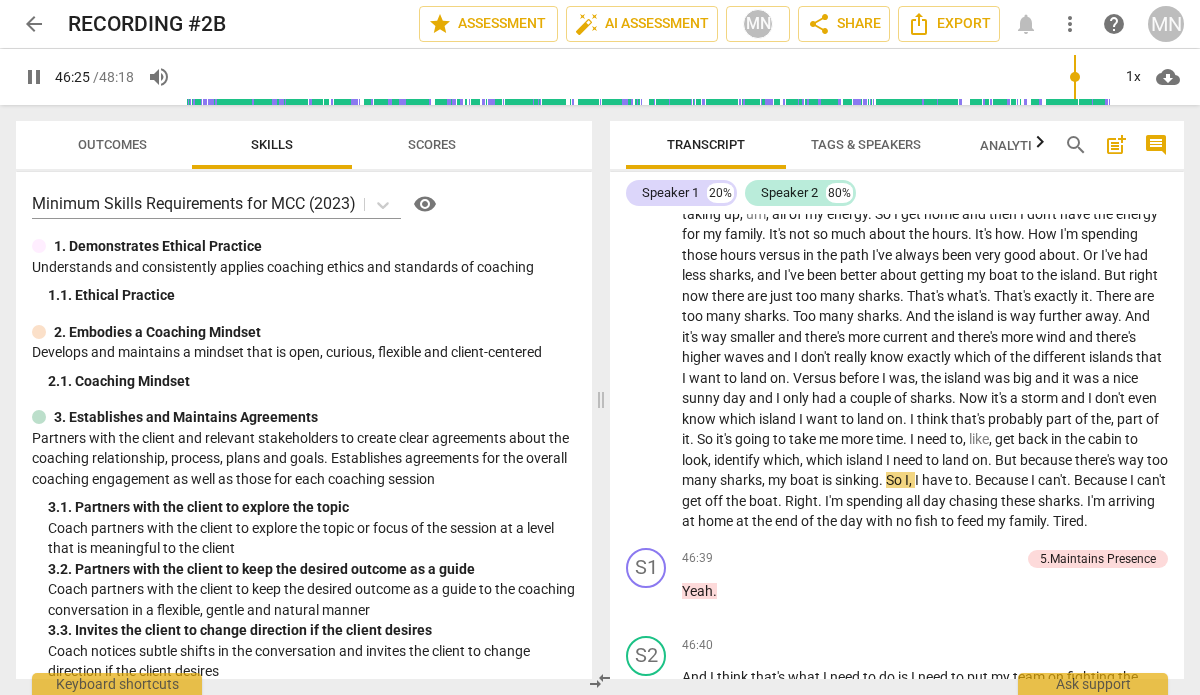 drag, startPoint x: 1047, startPoint y: 72, endPoint x: 1072, endPoint y: 73, distance: 25.019993 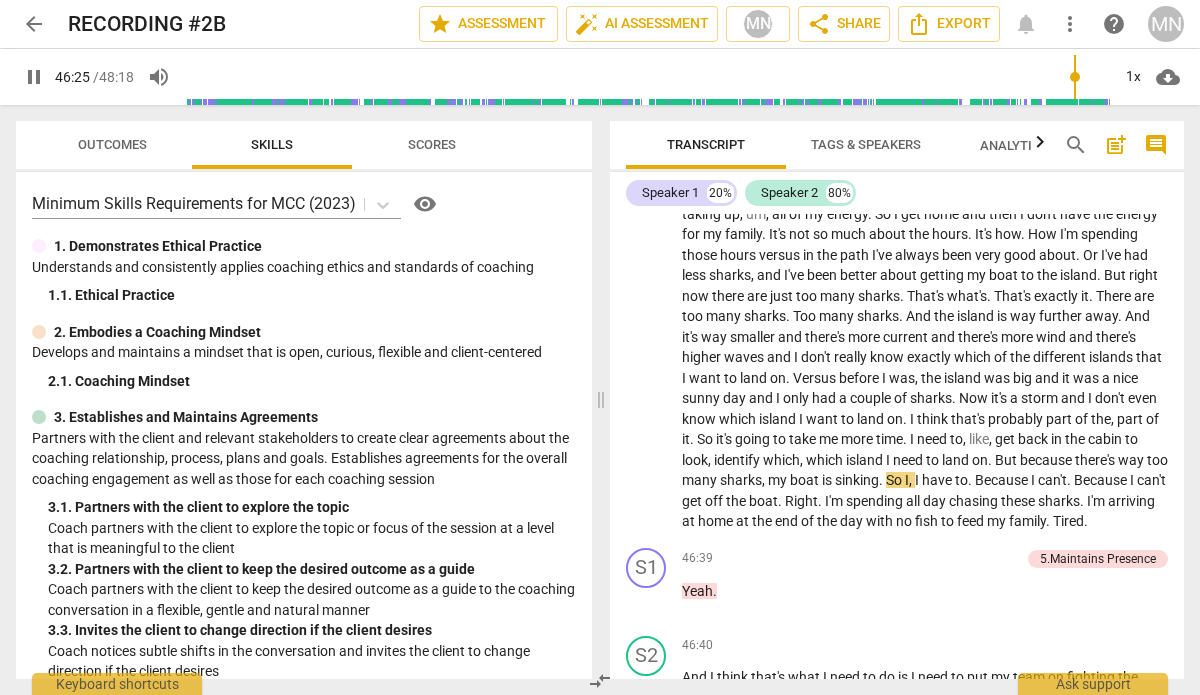 click at bounding box center (647, 77) 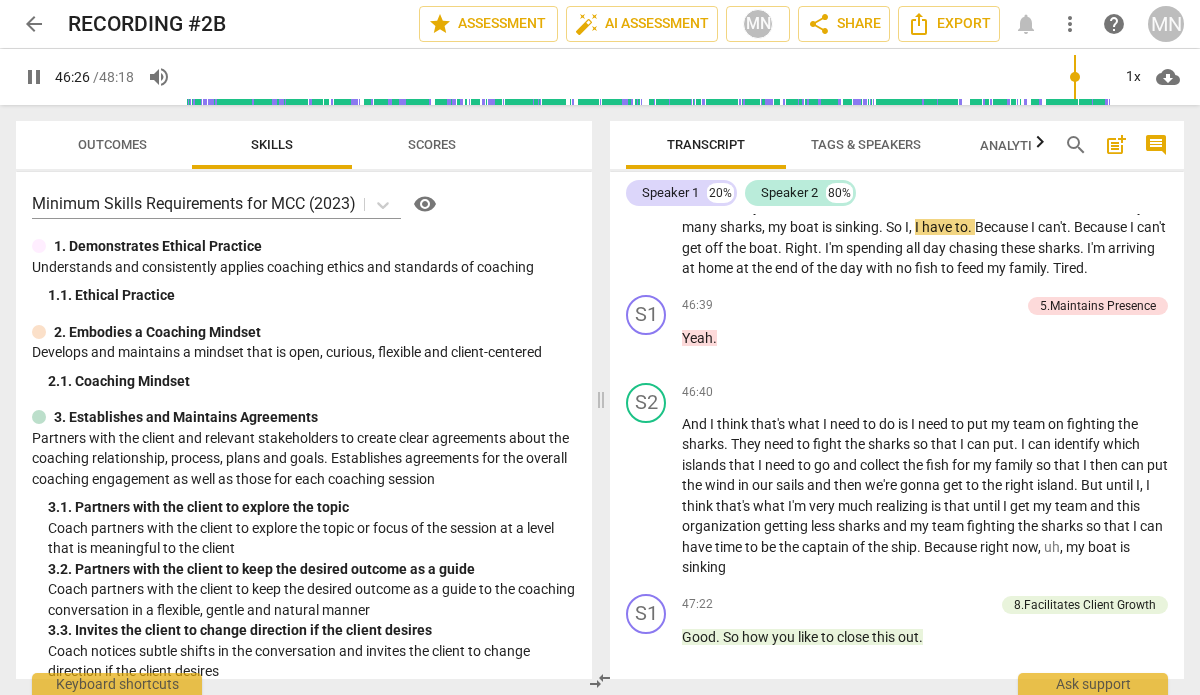 scroll, scrollTop: 18454, scrollLeft: 0, axis: vertical 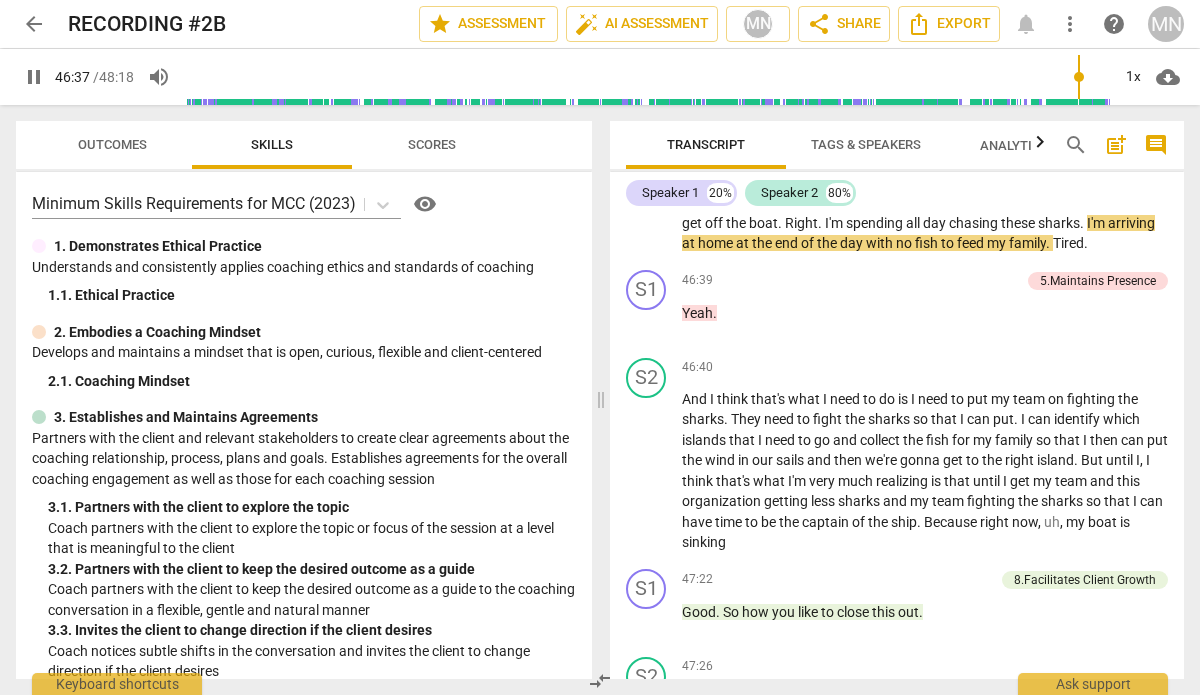click at bounding box center (647, 77) 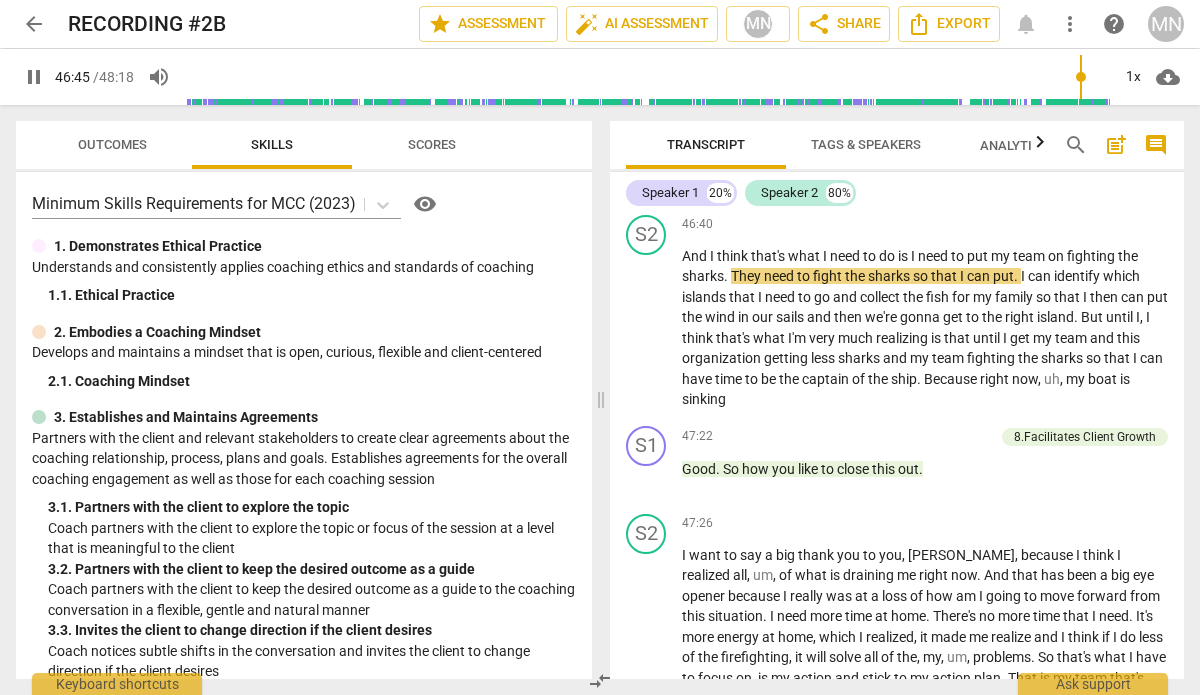 scroll, scrollTop: 18642, scrollLeft: 0, axis: vertical 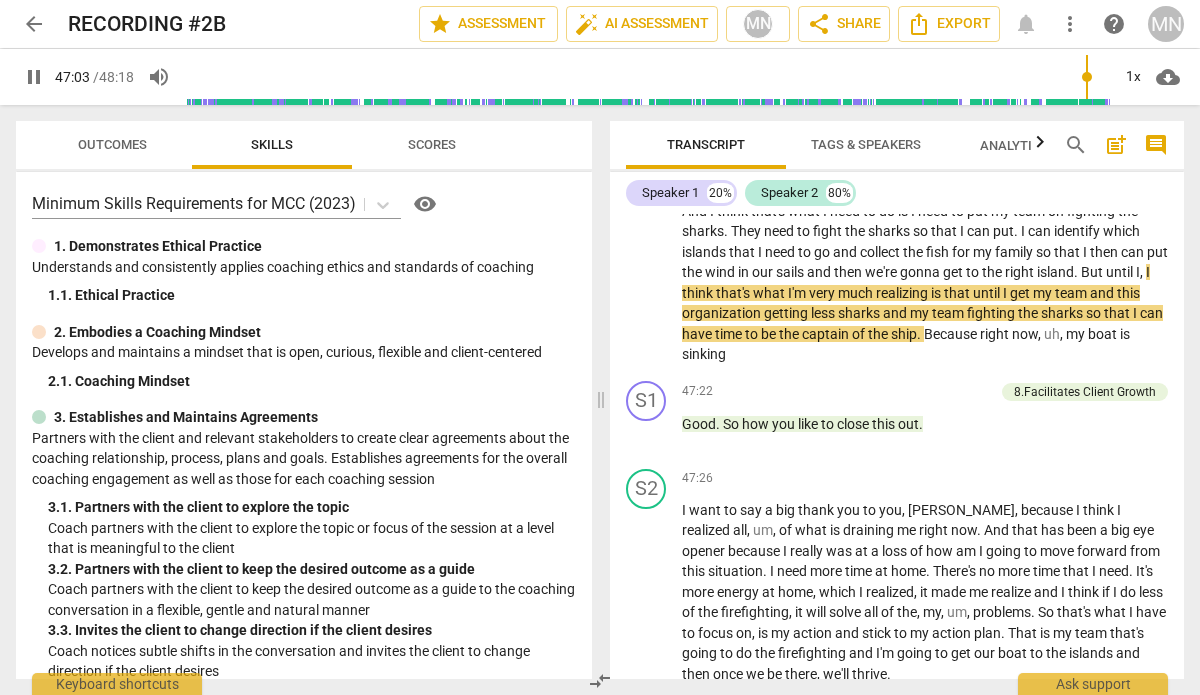 click at bounding box center (647, 77) 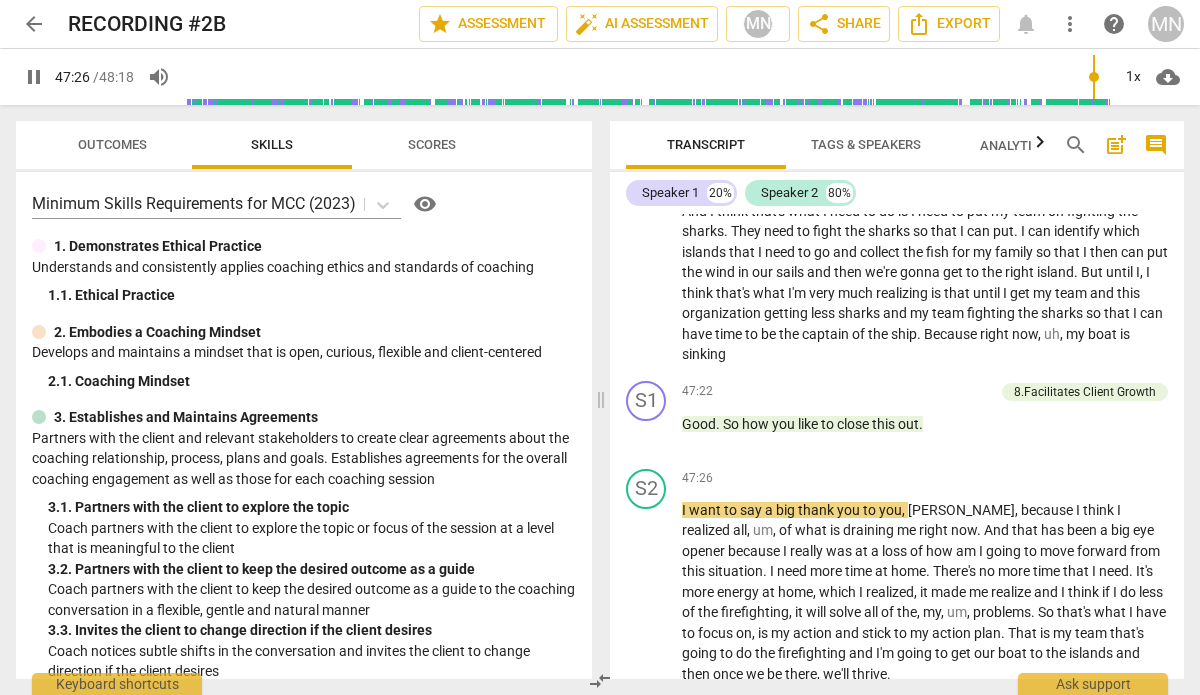 scroll, scrollTop: 19134, scrollLeft: 0, axis: vertical 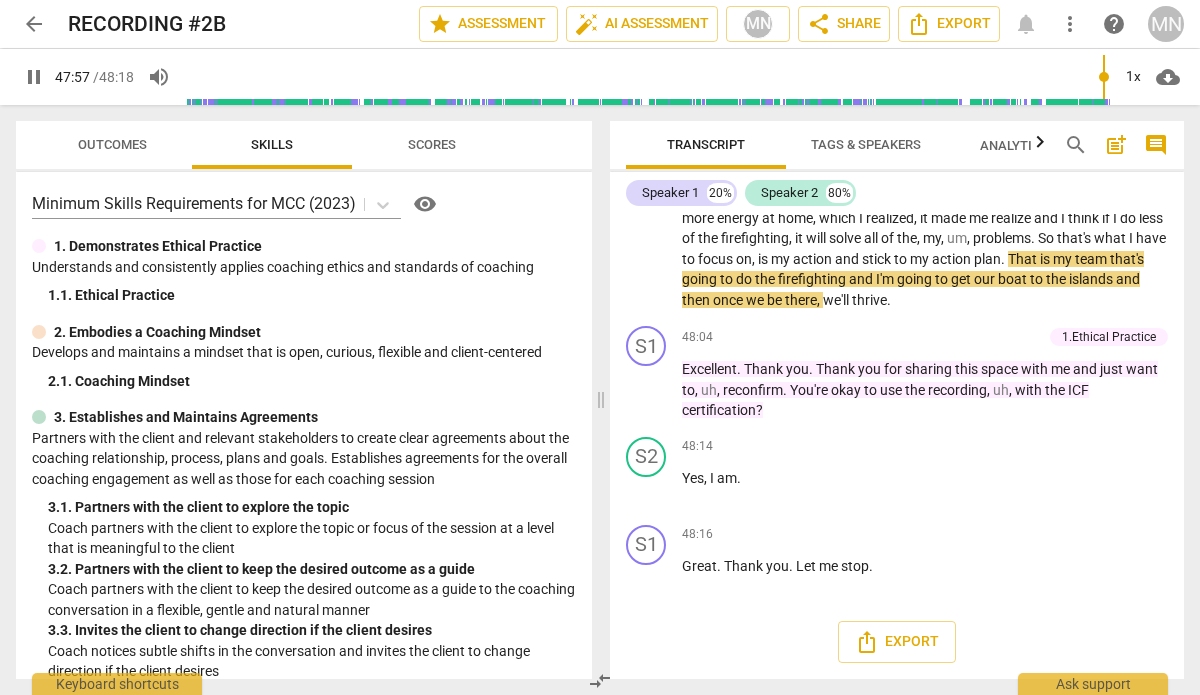 click at bounding box center [647, 77] 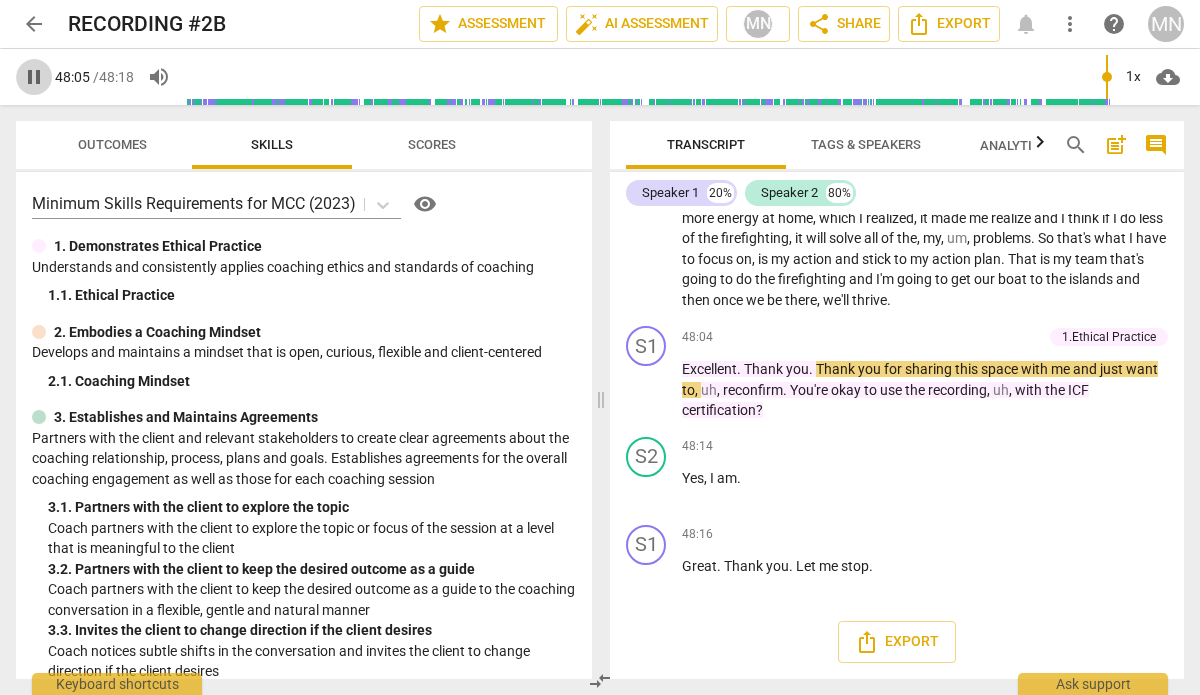 click on "pause" at bounding box center (34, 77) 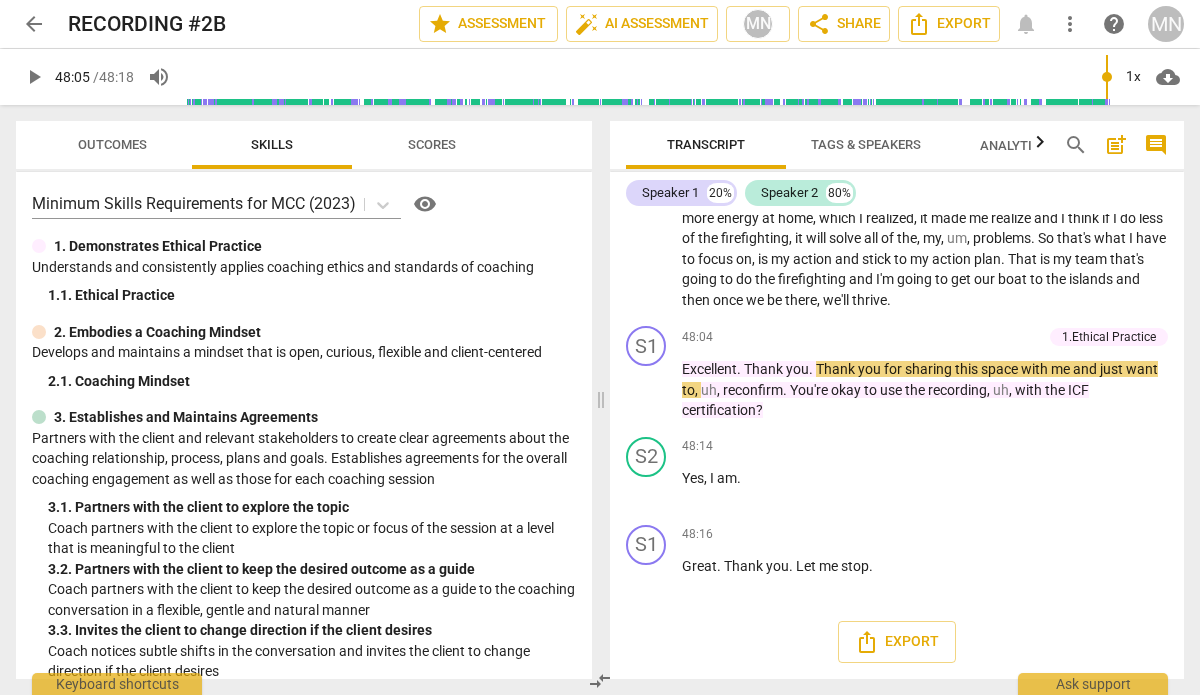 type on "2886" 